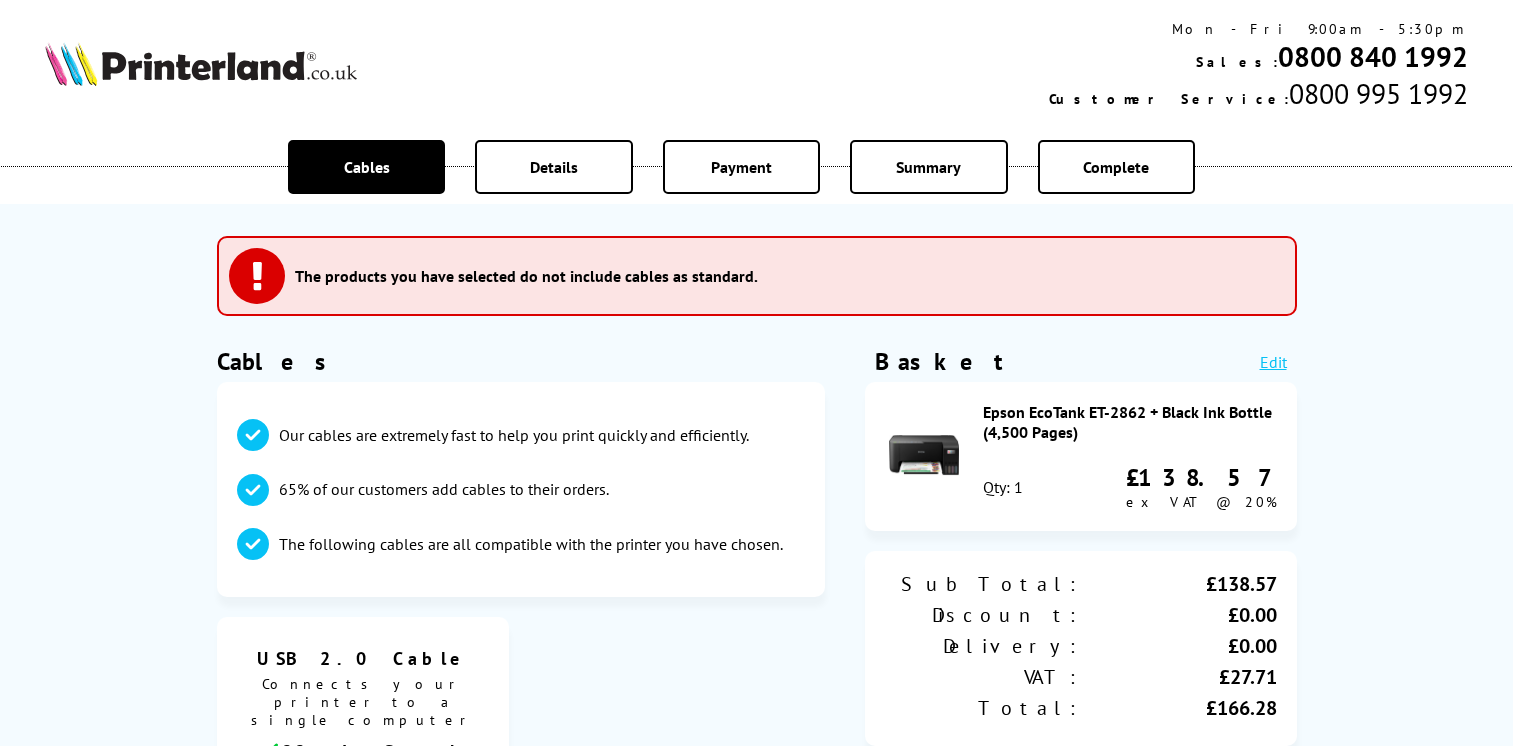 scroll, scrollTop: 0, scrollLeft: 0, axis: both 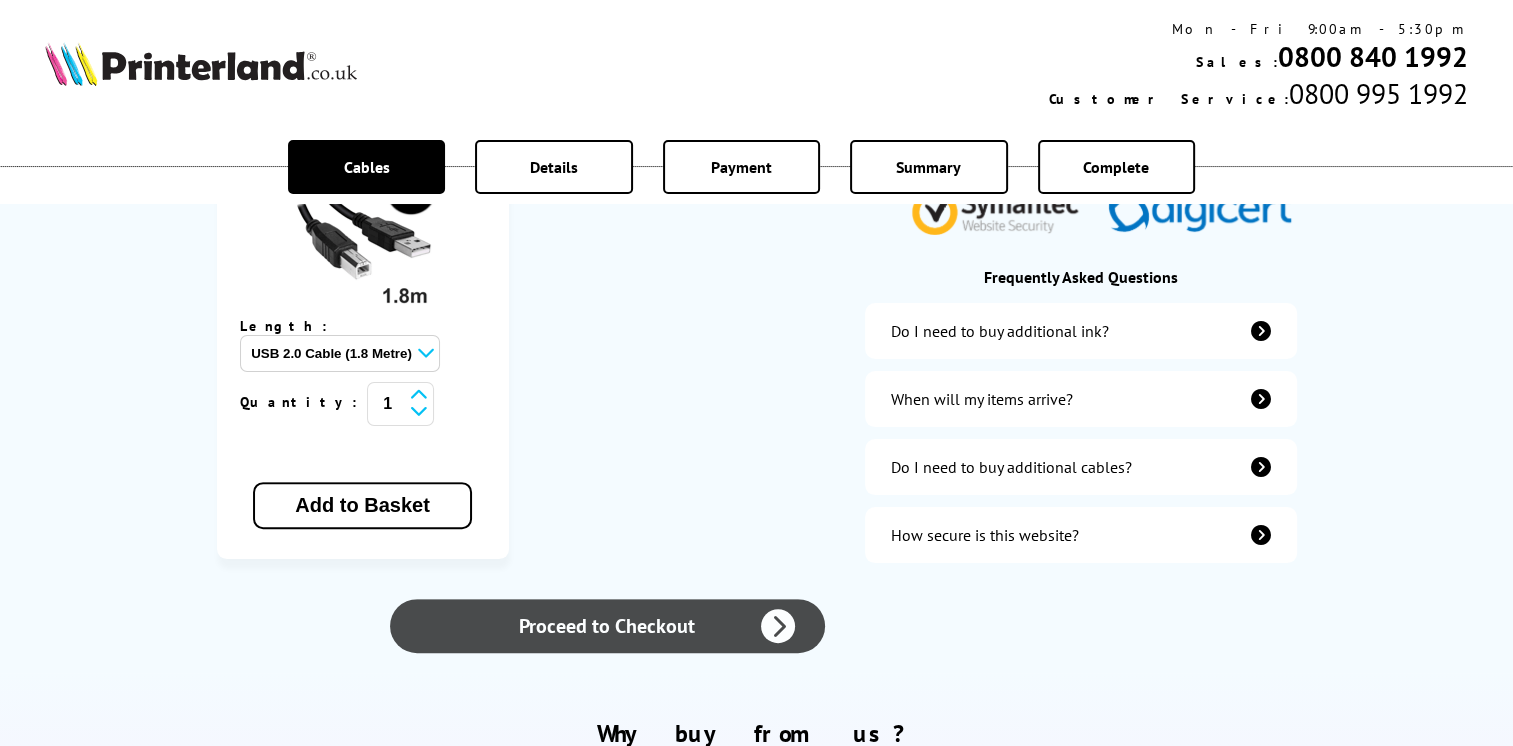 click on "Proceed to Checkout" at bounding box center (607, 626) 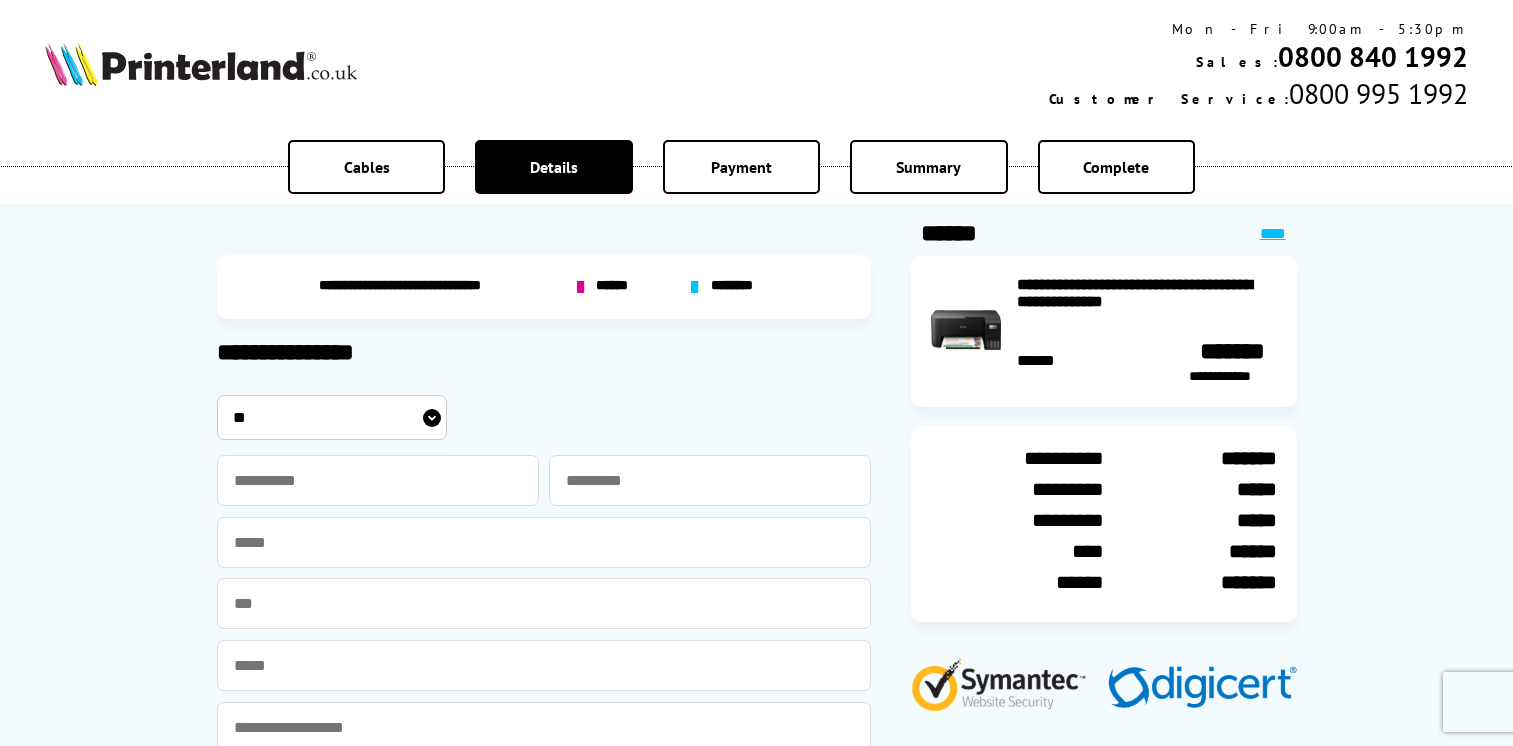 scroll, scrollTop: 0, scrollLeft: 0, axis: both 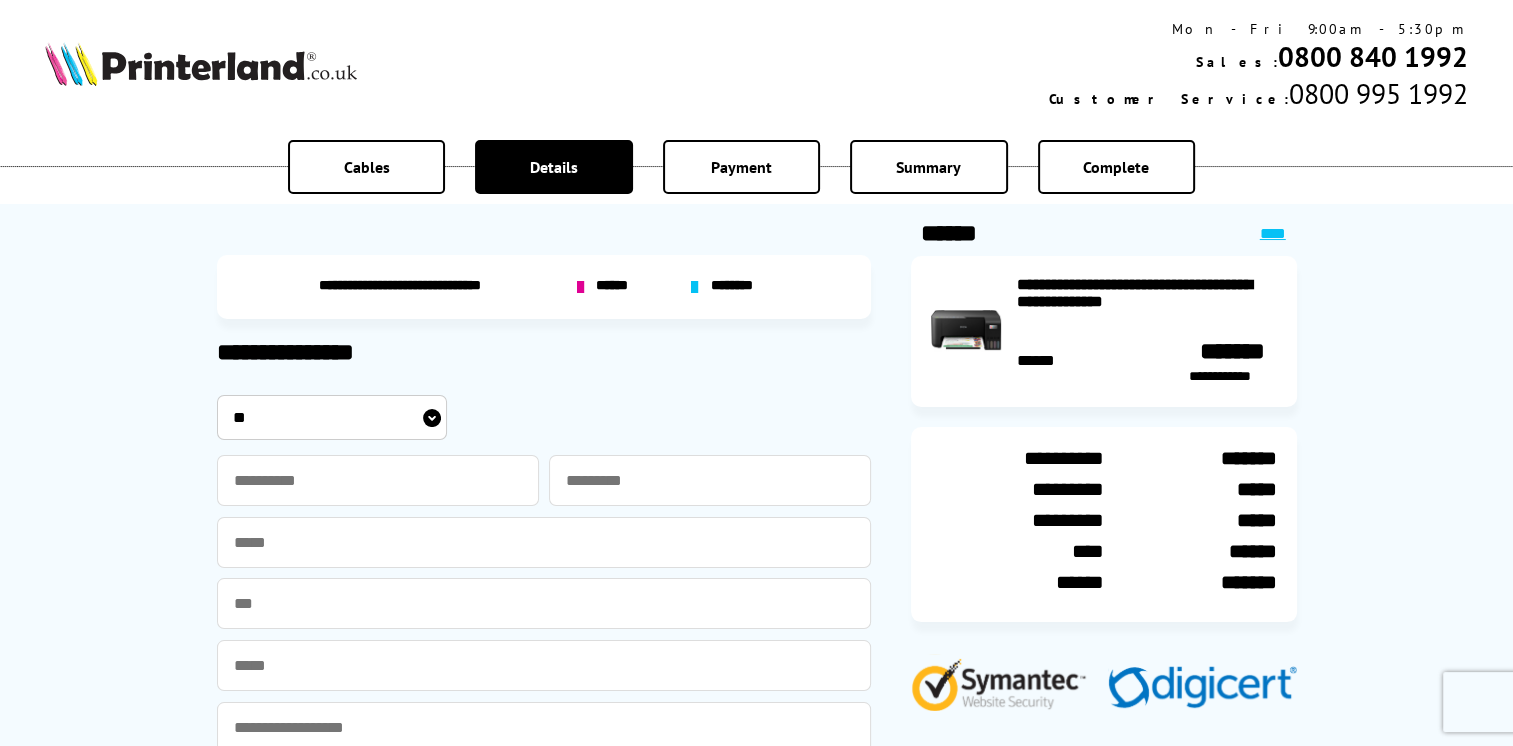 click on "**
***
****
**" at bounding box center (332, 417) 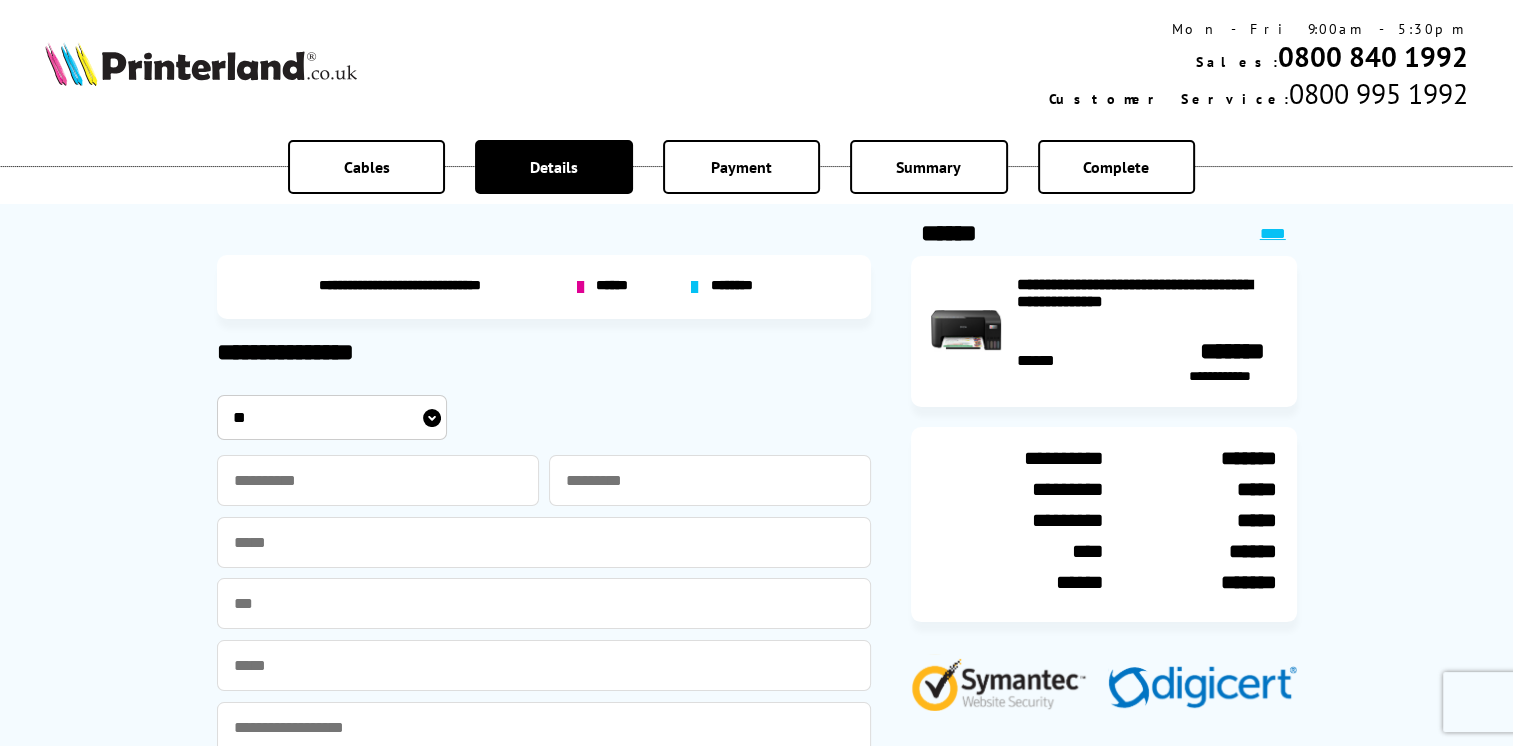 click on "**
***
****
**" at bounding box center [332, 417] 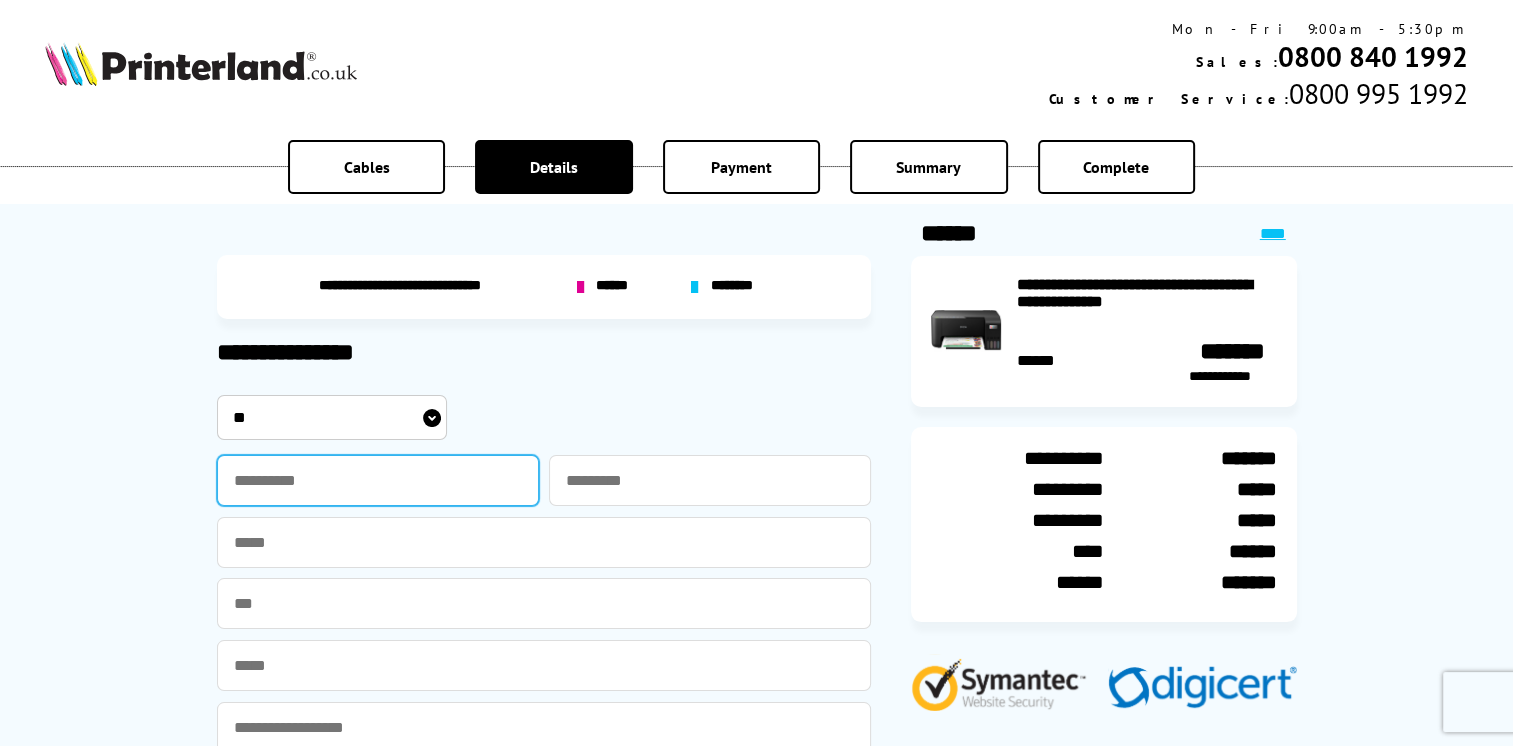 click at bounding box center [378, 480] 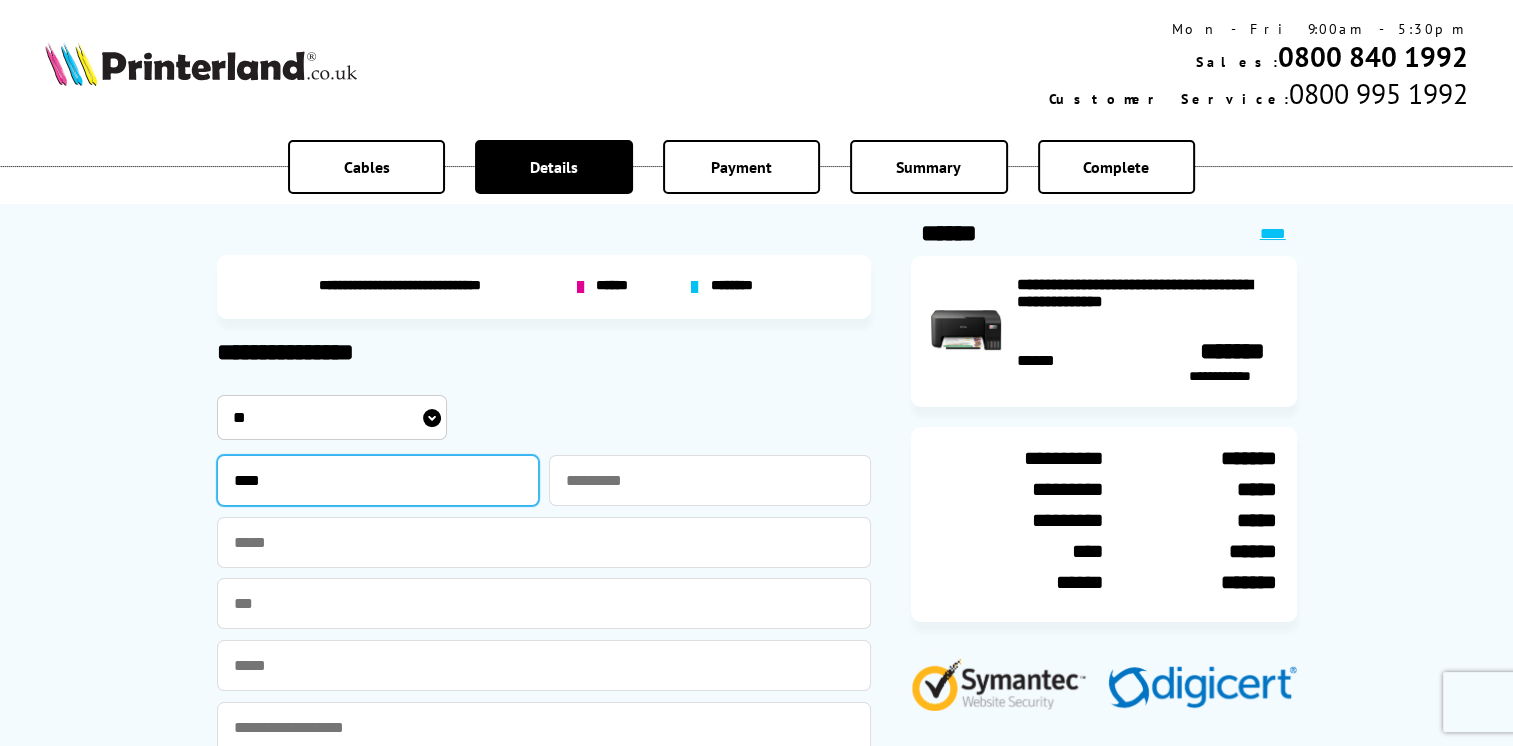 type on "****" 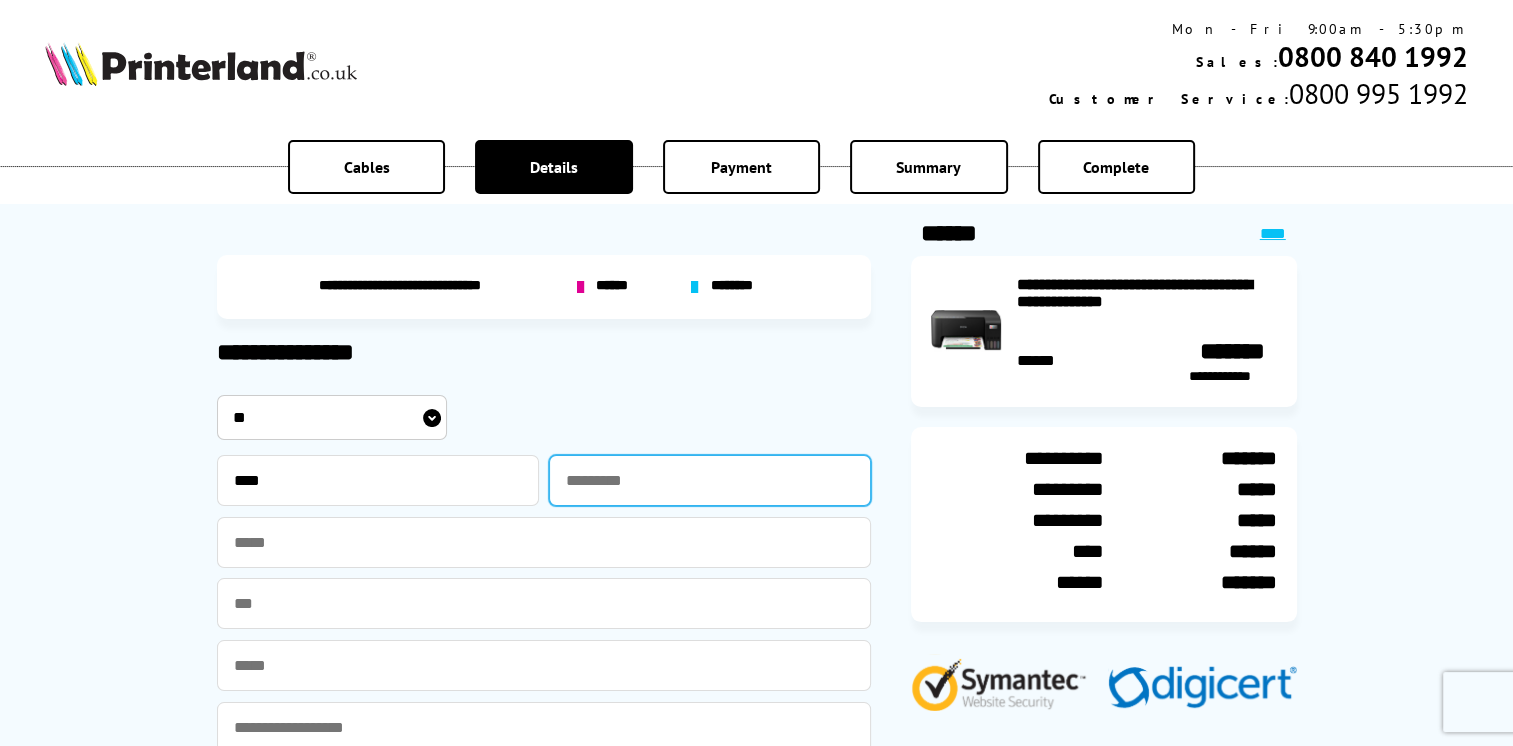 click at bounding box center (710, 480) 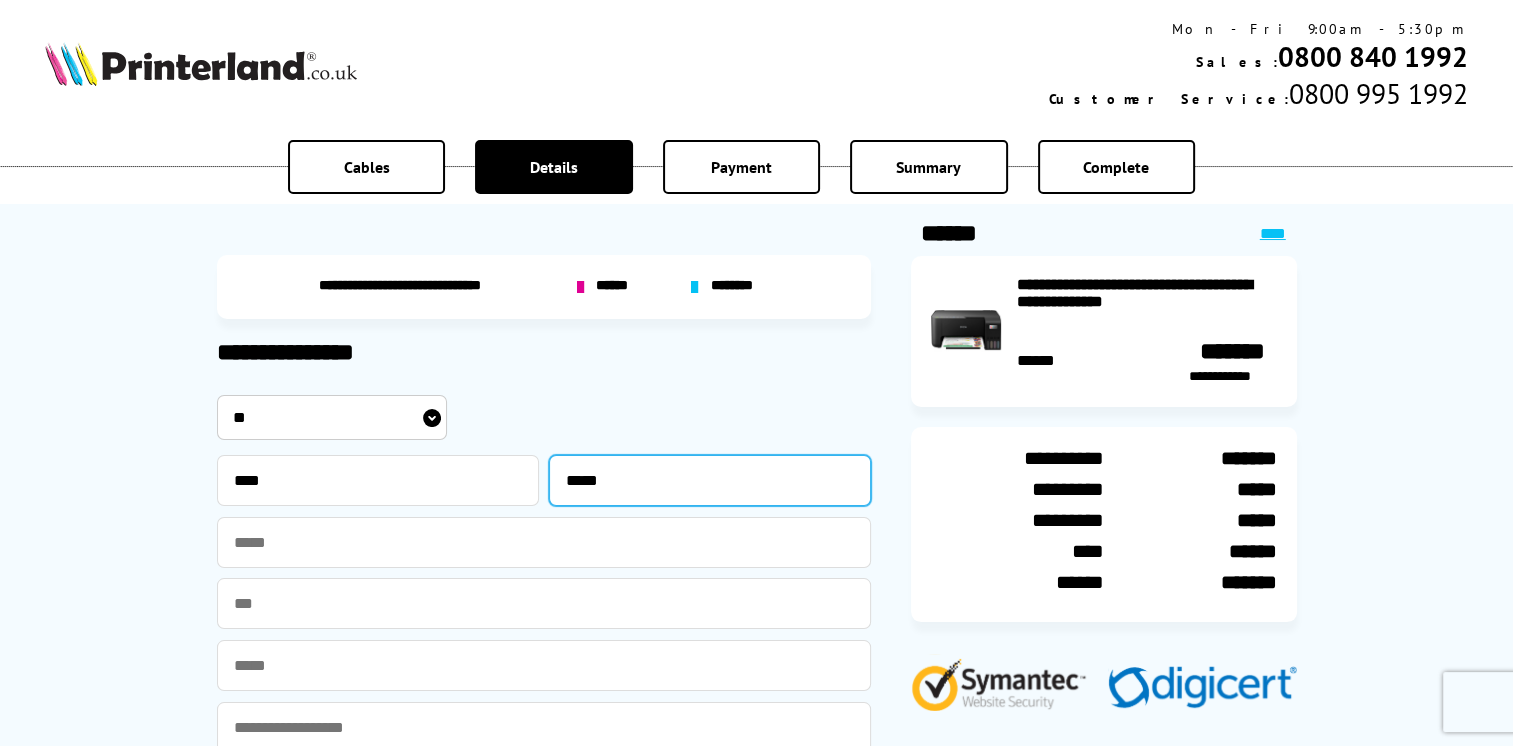type on "*****" 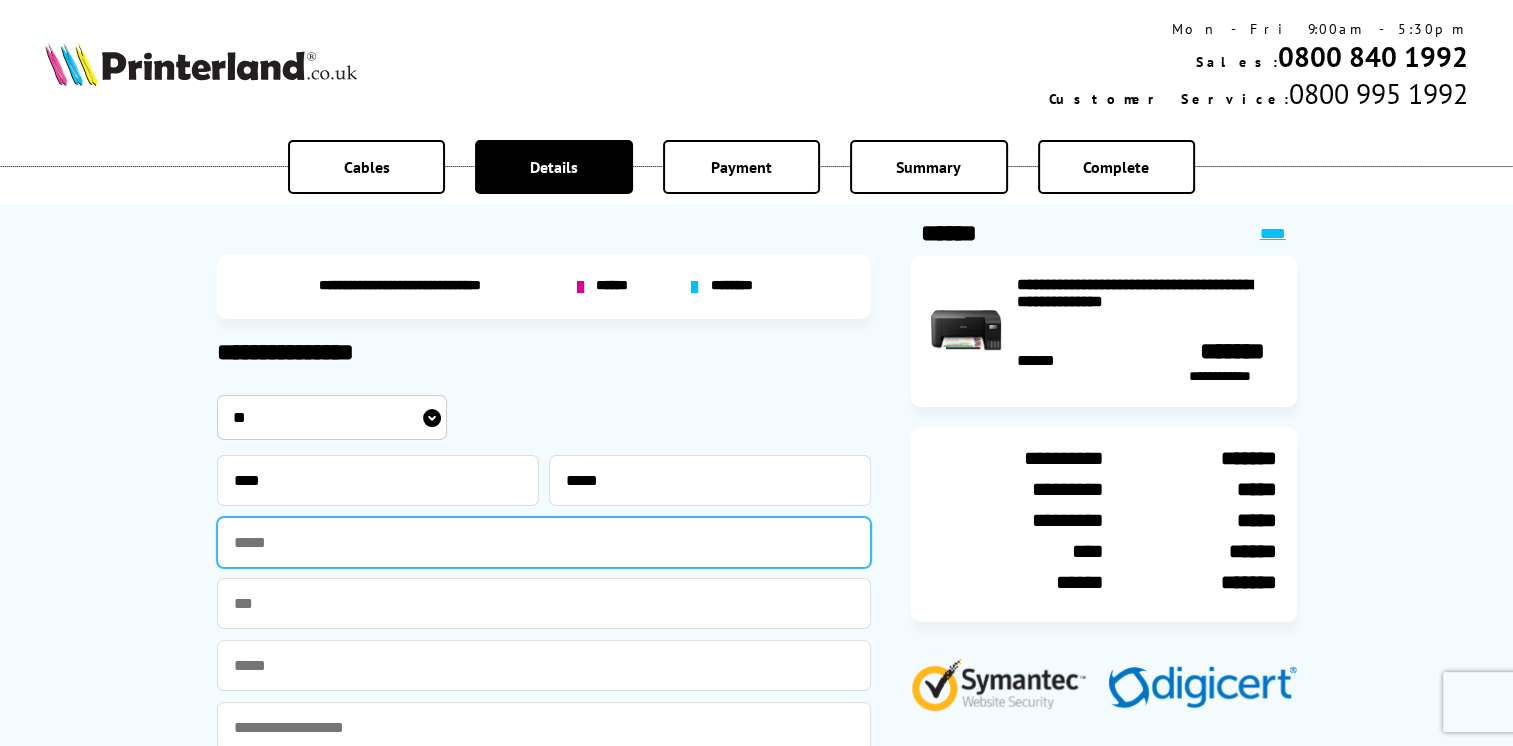 drag, startPoint x: 328, startPoint y: 546, endPoint x: 348, endPoint y: 553, distance: 21.189621 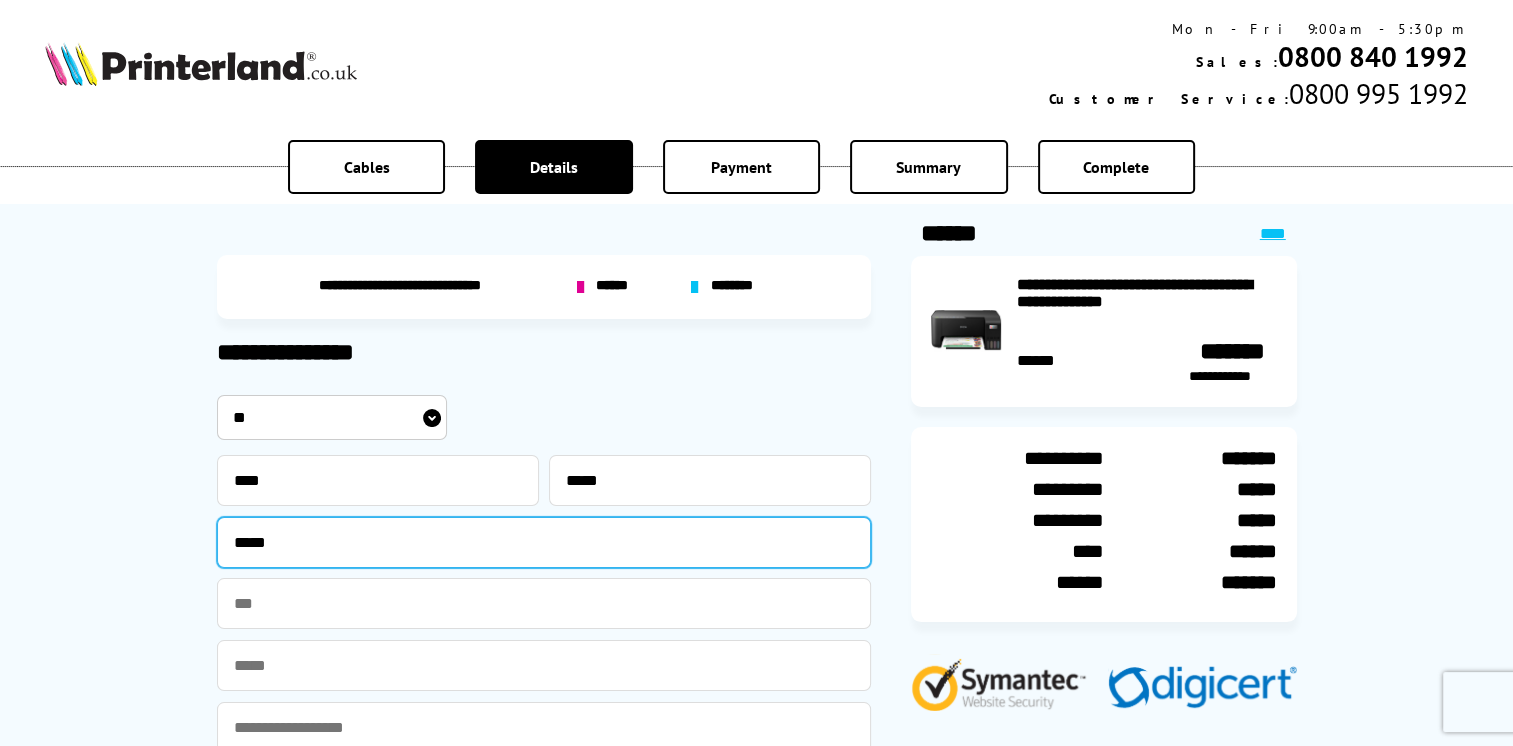 type on "**********" 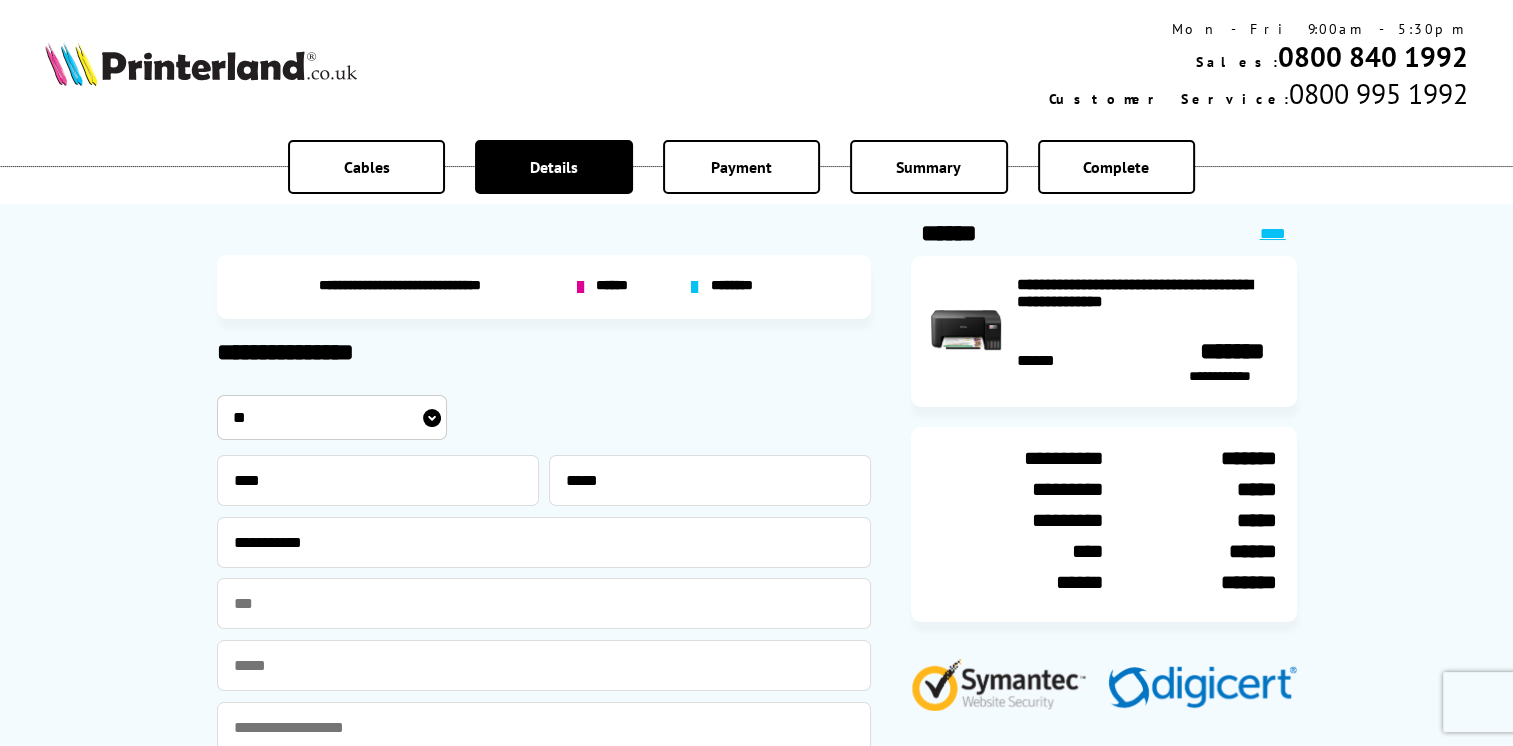 type on "**********" 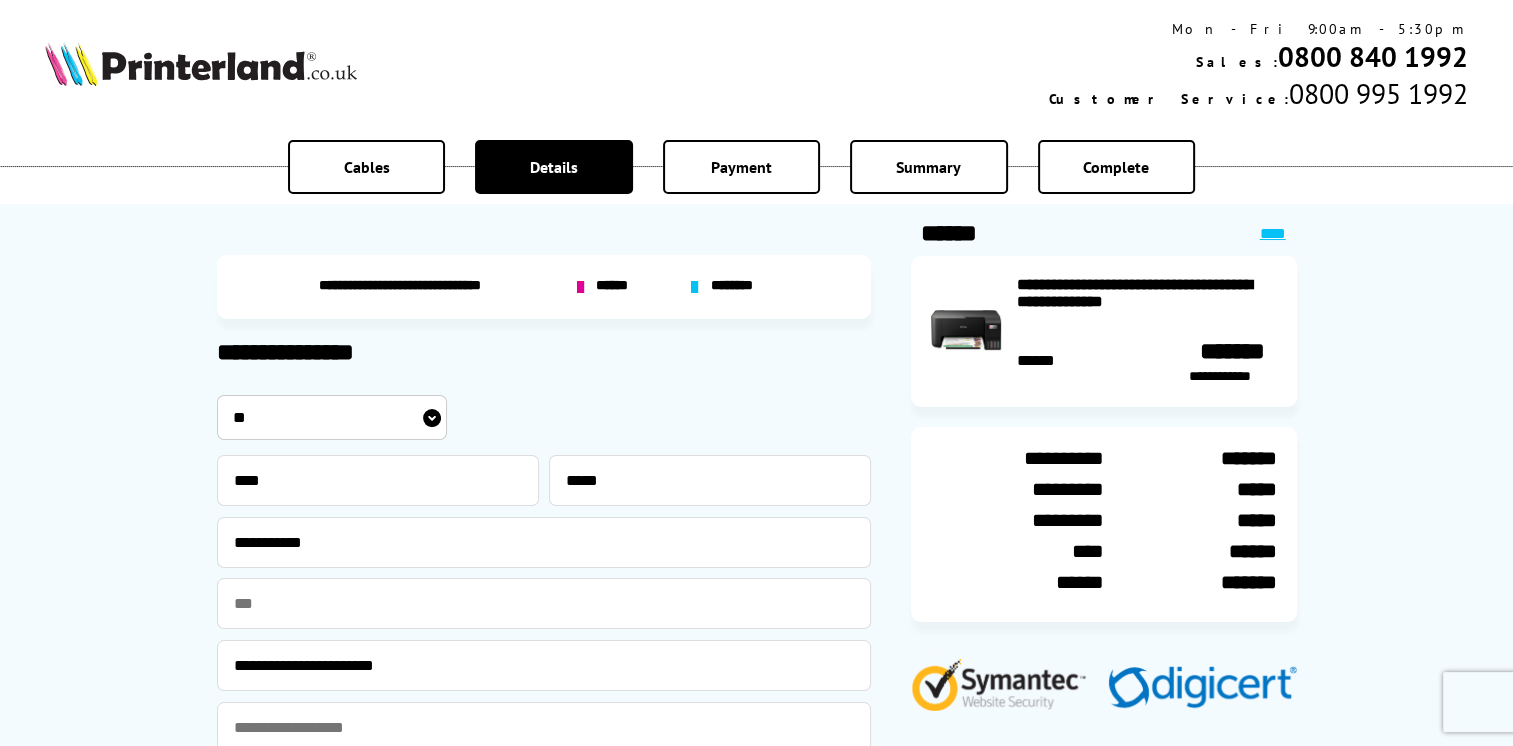 type on "**********" 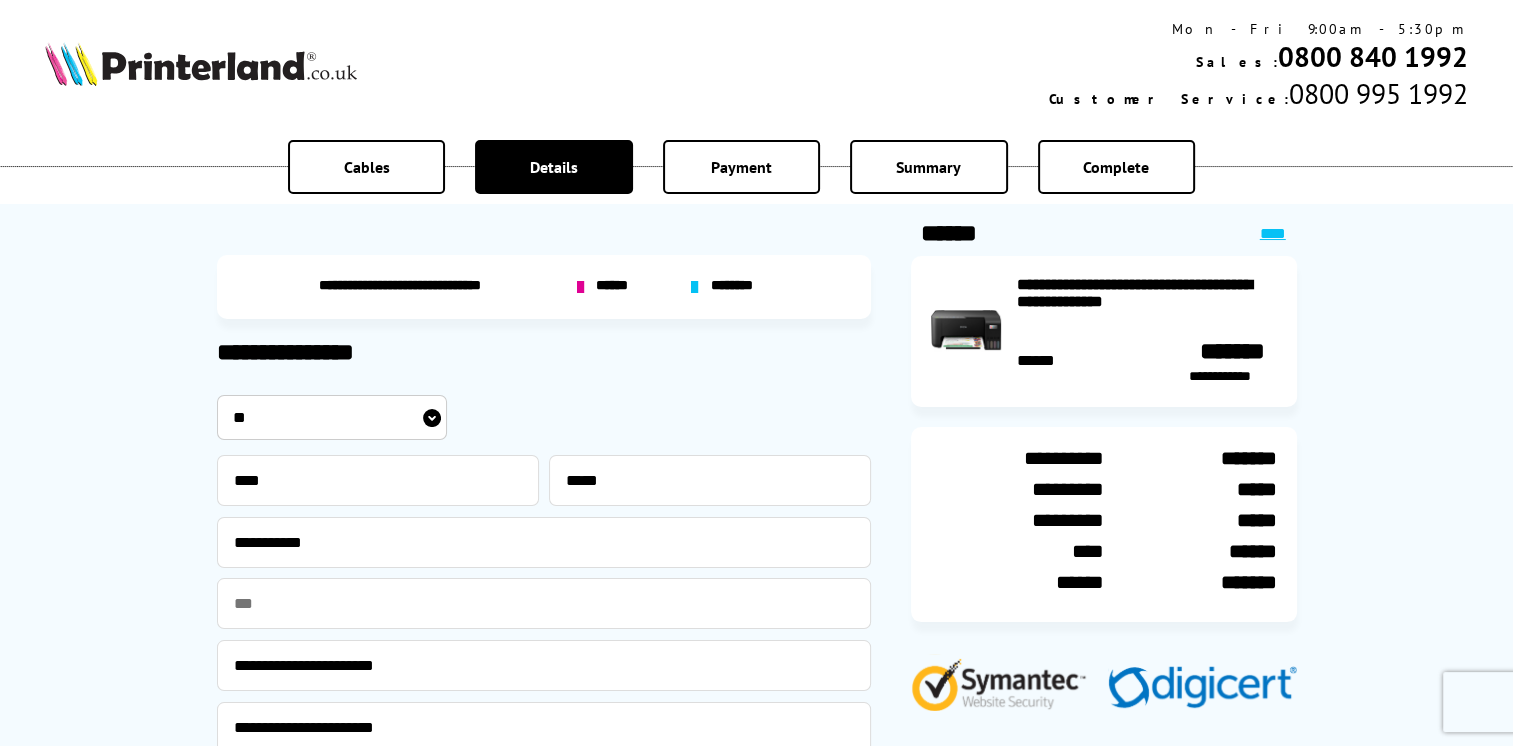 type on "*******" 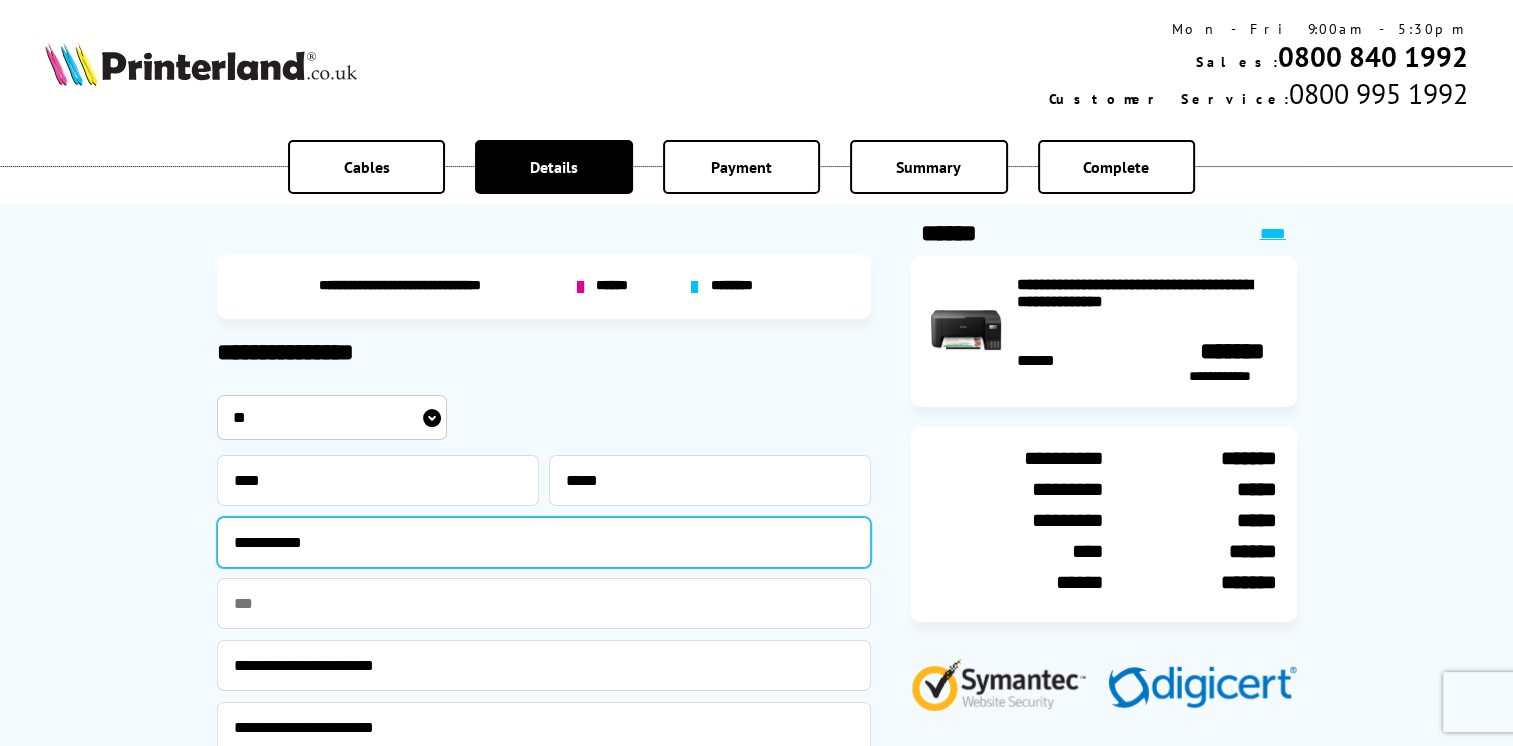 type on "**********" 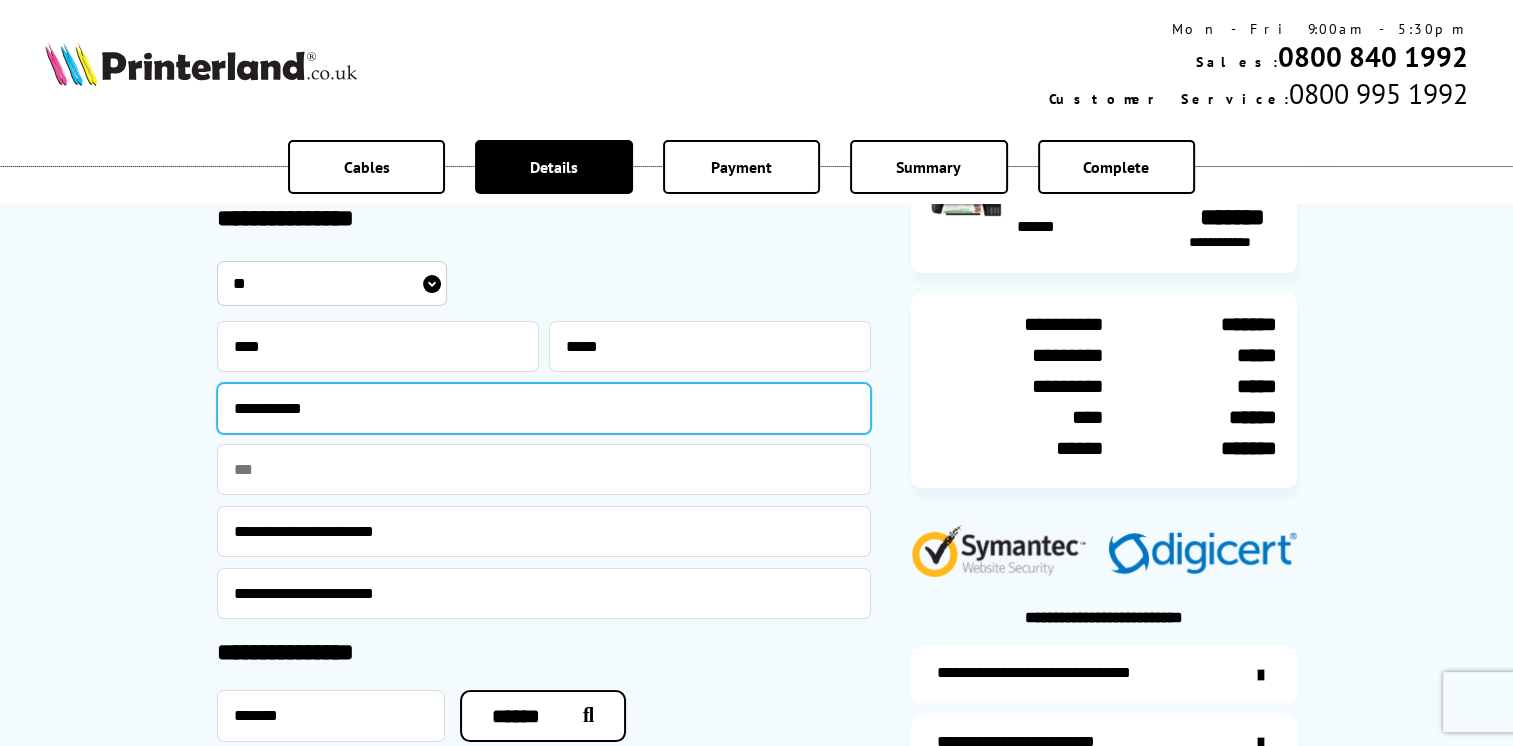 scroll, scrollTop: 200, scrollLeft: 0, axis: vertical 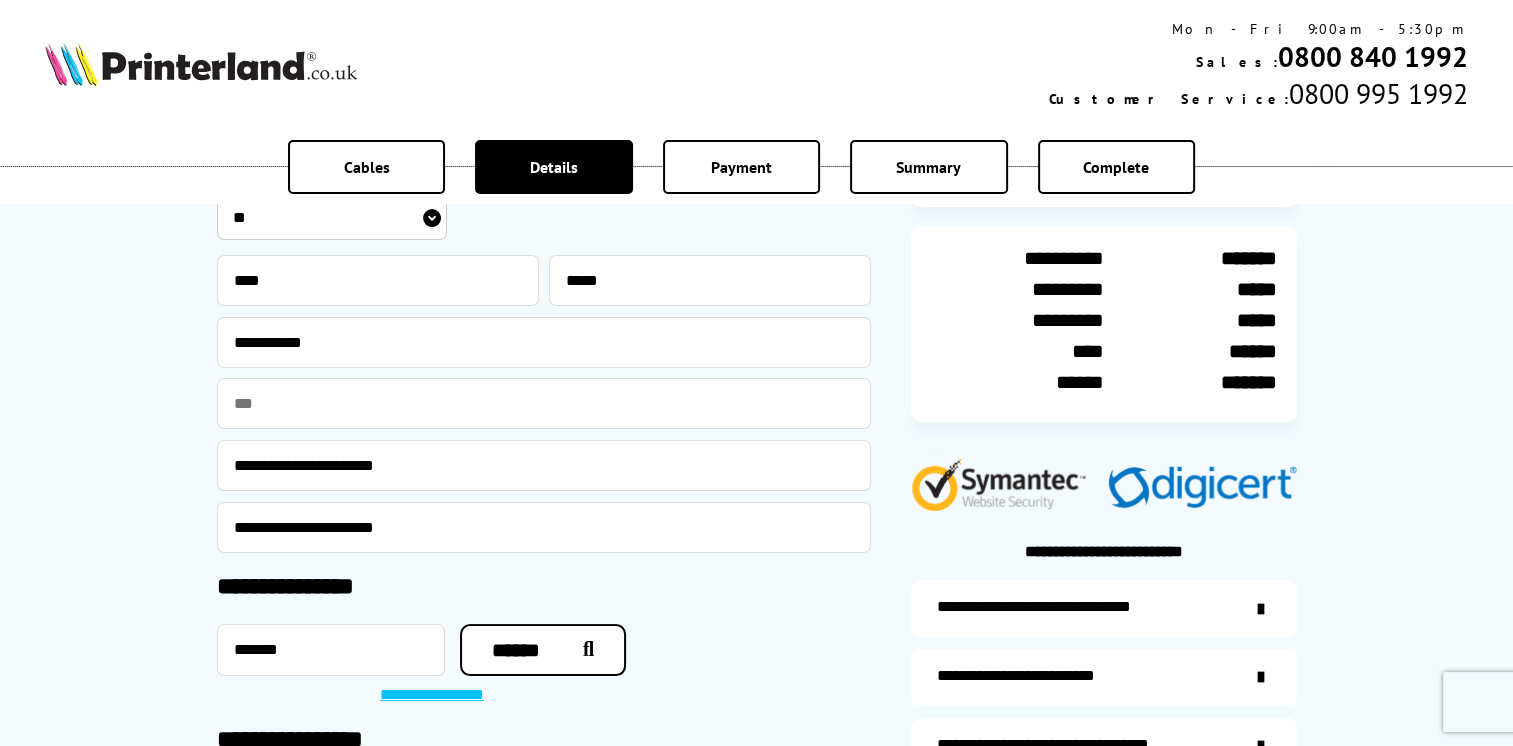 click on "**********" at bounding box center [756, 370] 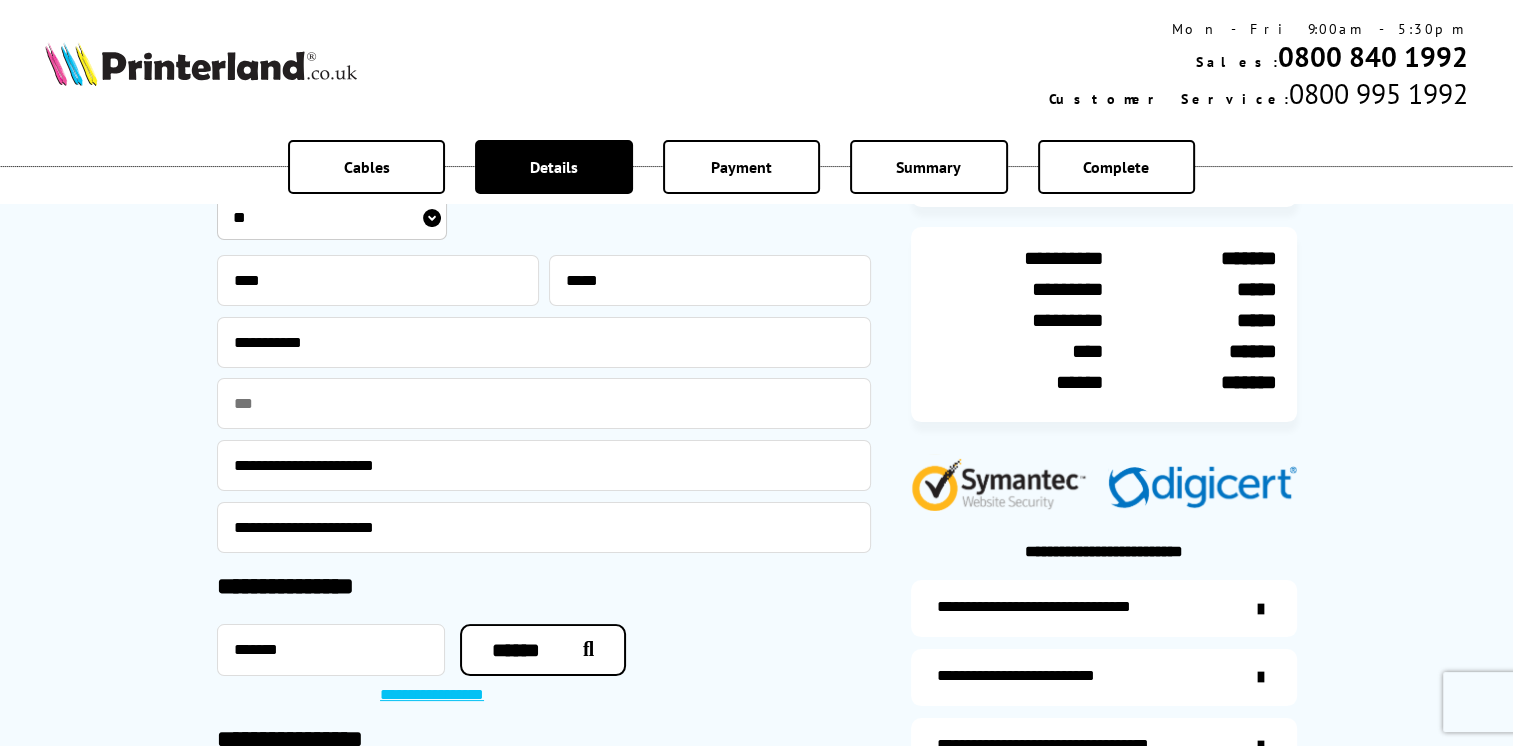 drag, startPoint x: 432, startPoint y: 531, endPoint x: 447, endPoint y: 530, distance: 15.033297 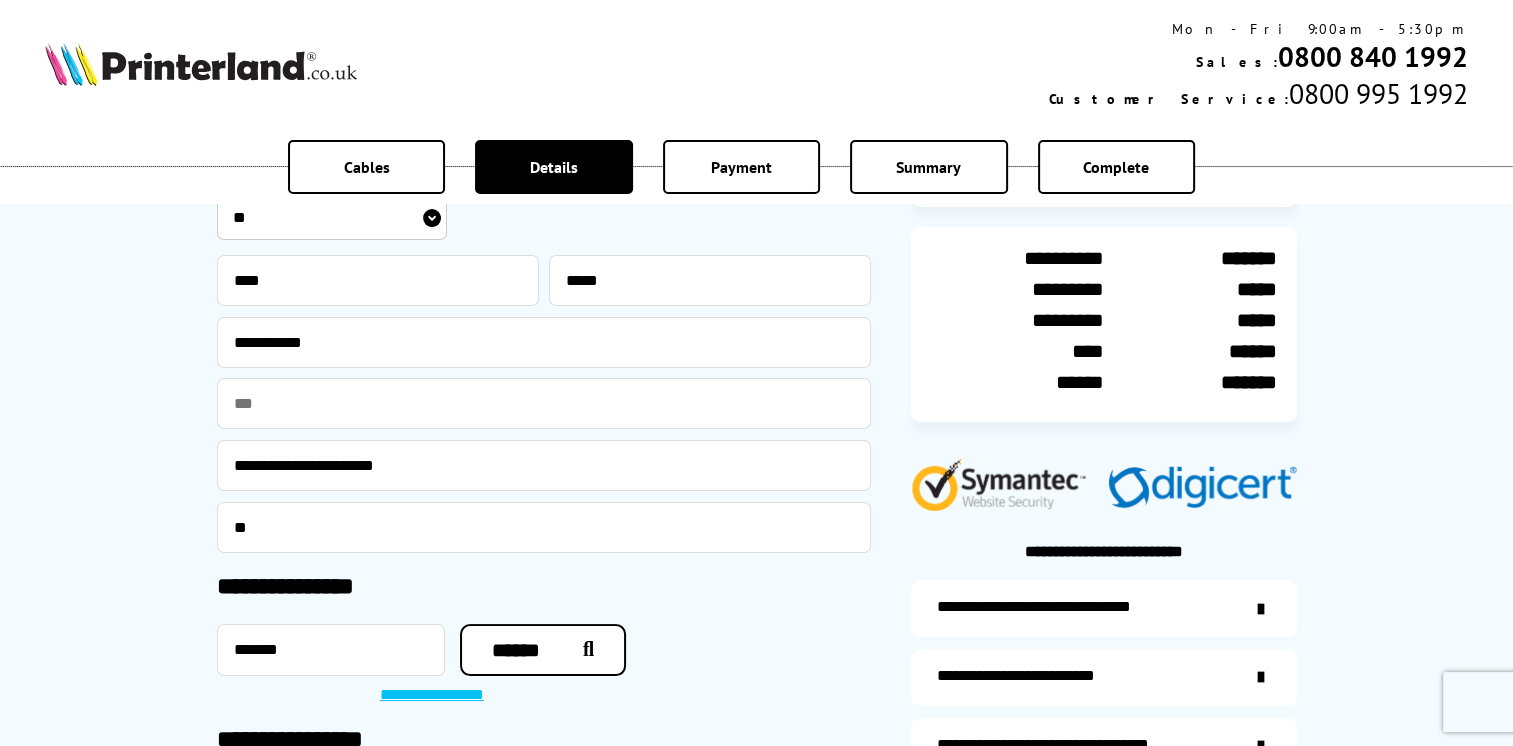 type on "*" 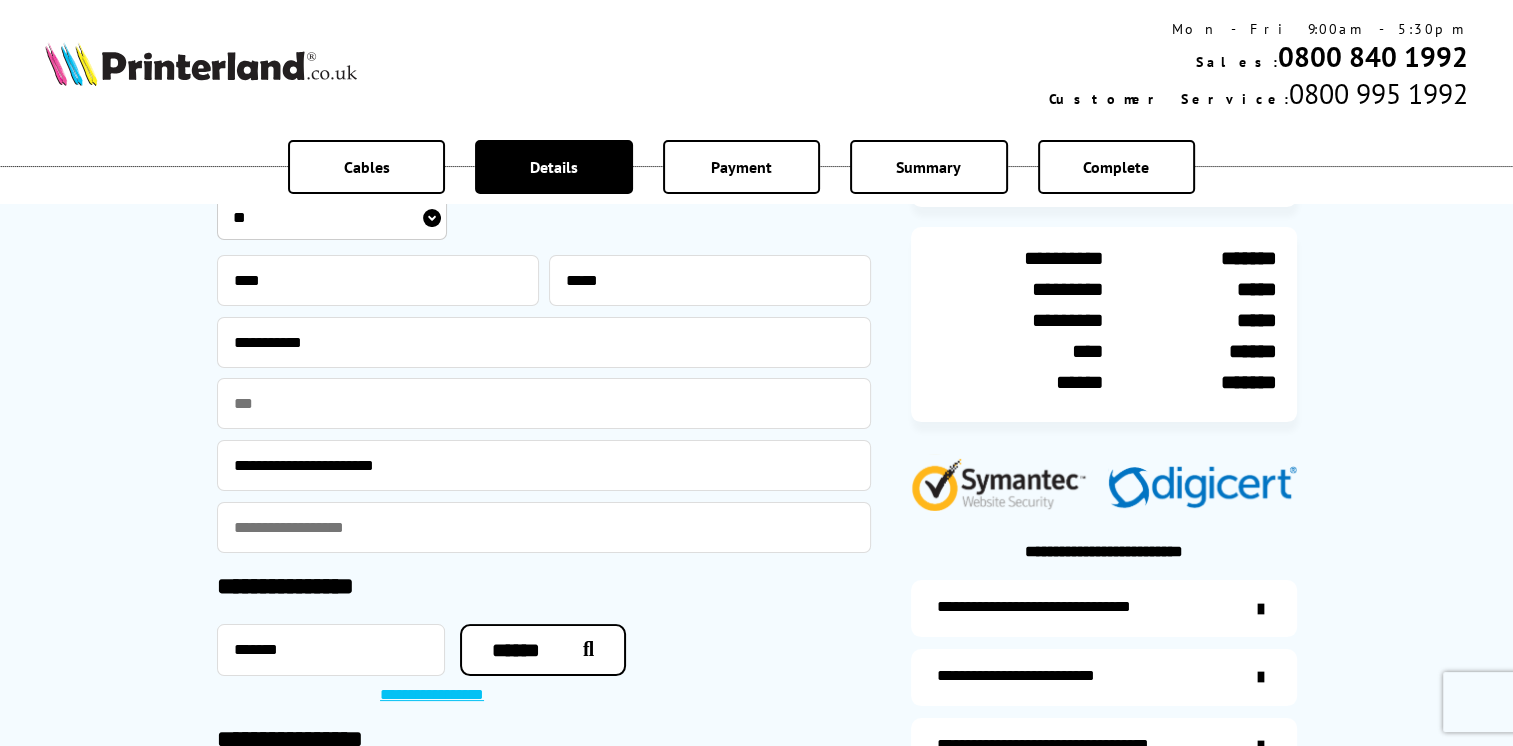 type 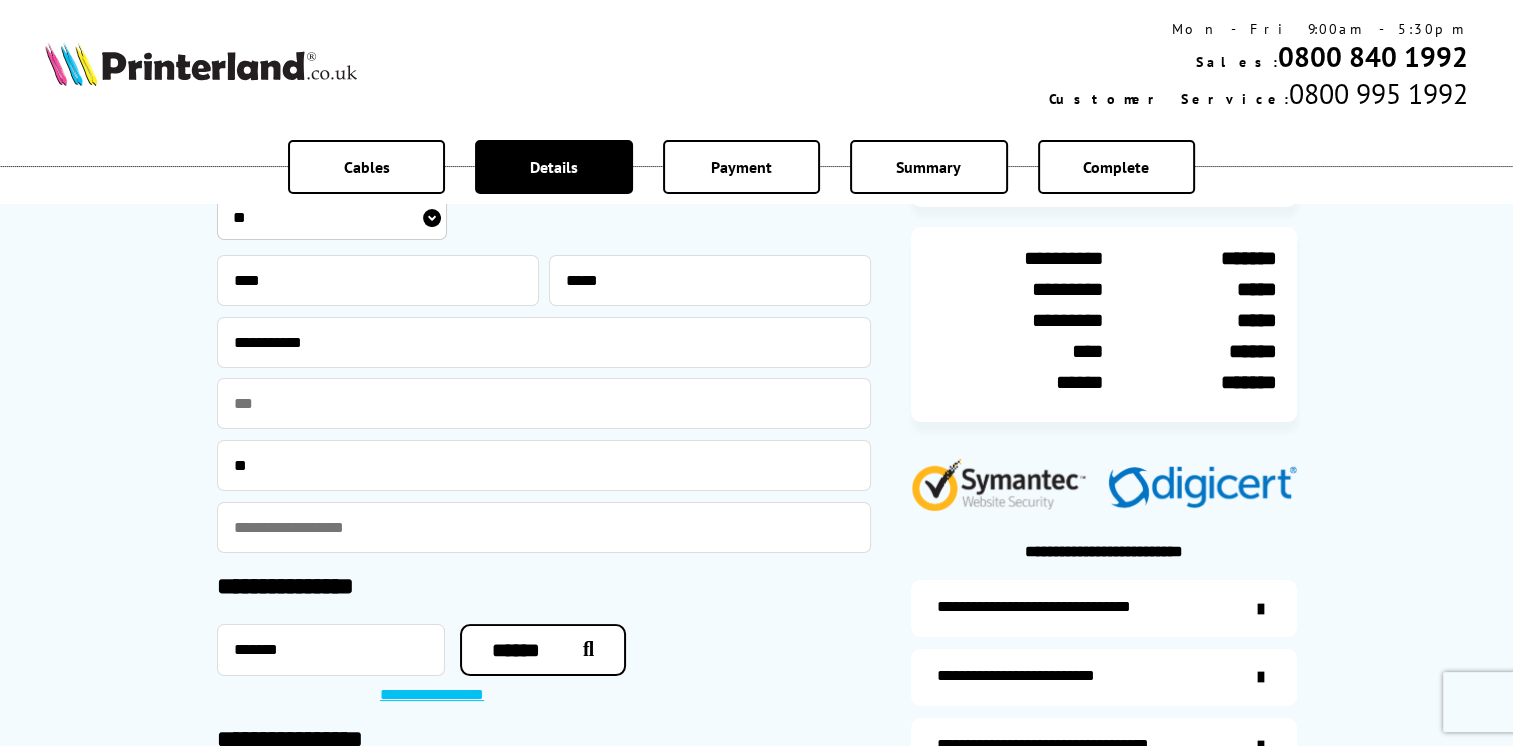 type on "*" 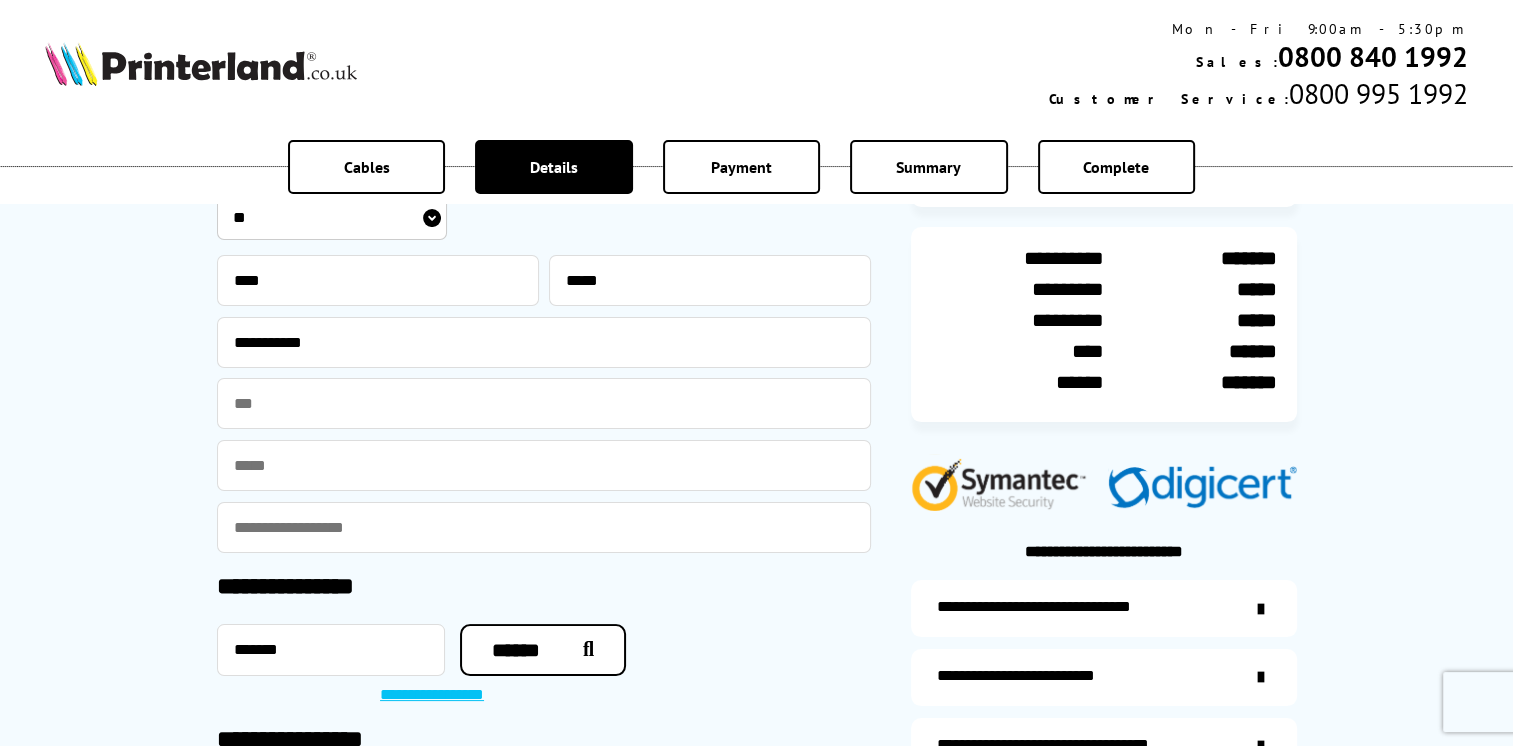 drag, startPoint x: 273, startPoint y: 469, endPoint x: 289, endPoint y: 468, distance: 16.03122 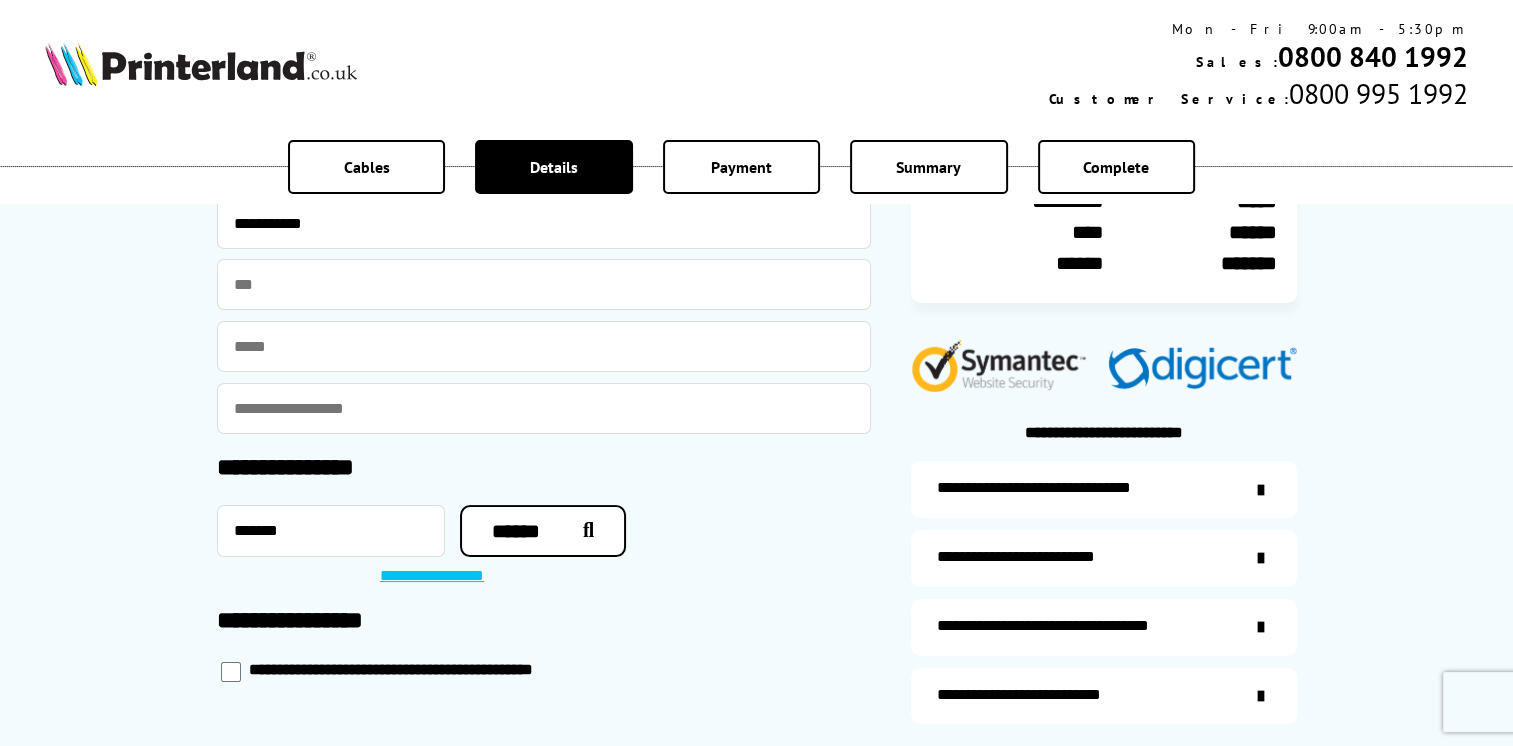 scroll, scrollTop: 200, scrollLeft: 0, axis: vertical 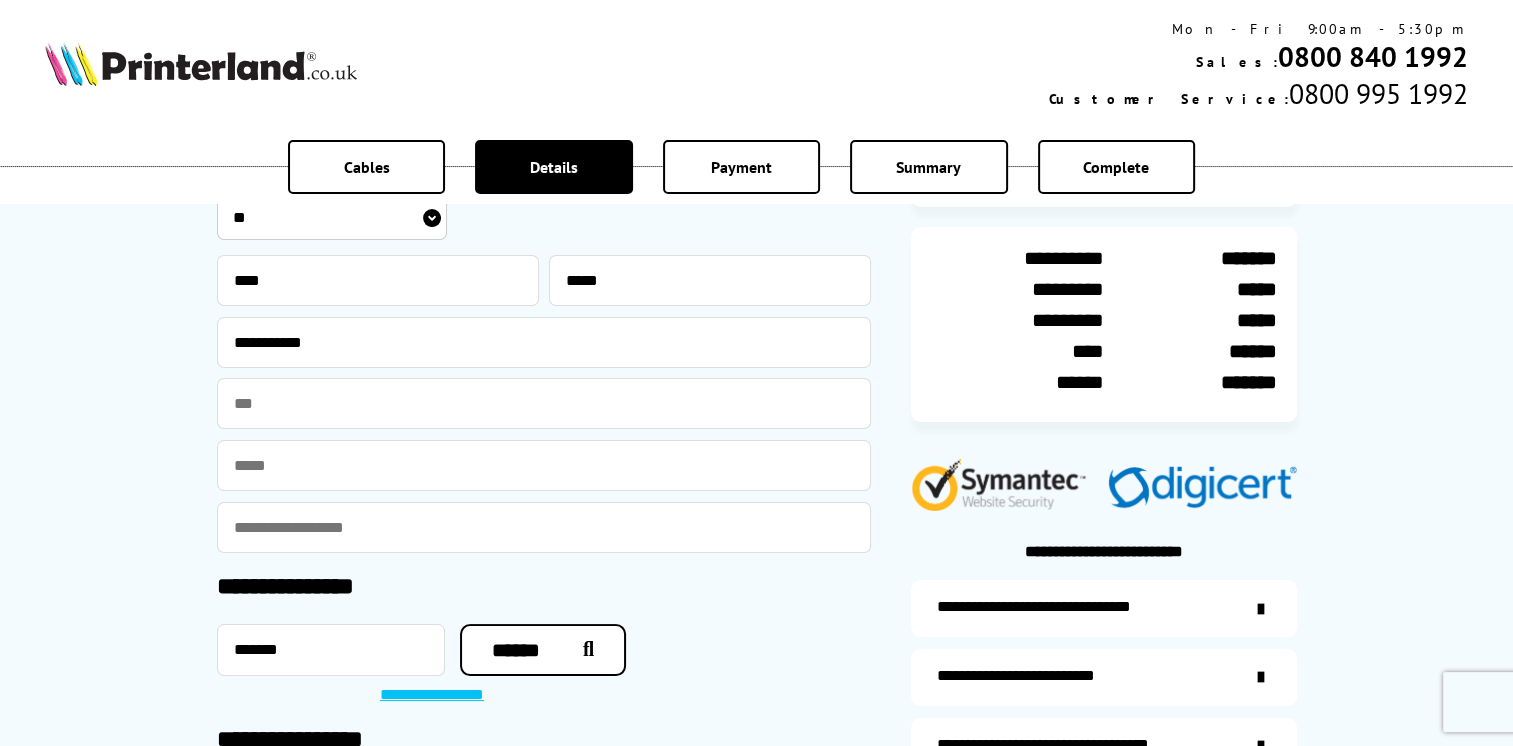 click at bounding box center (544, 465) 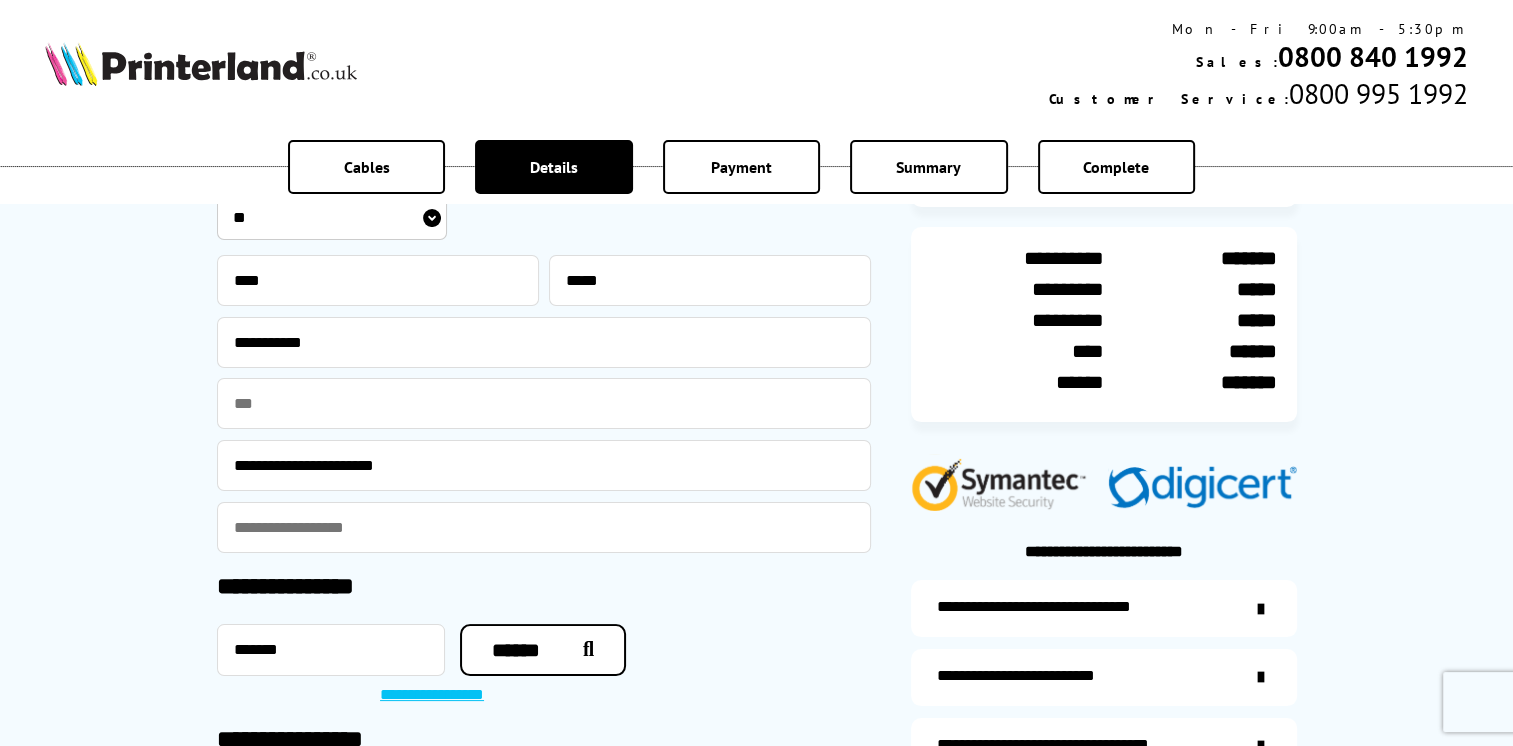 type on "**********" 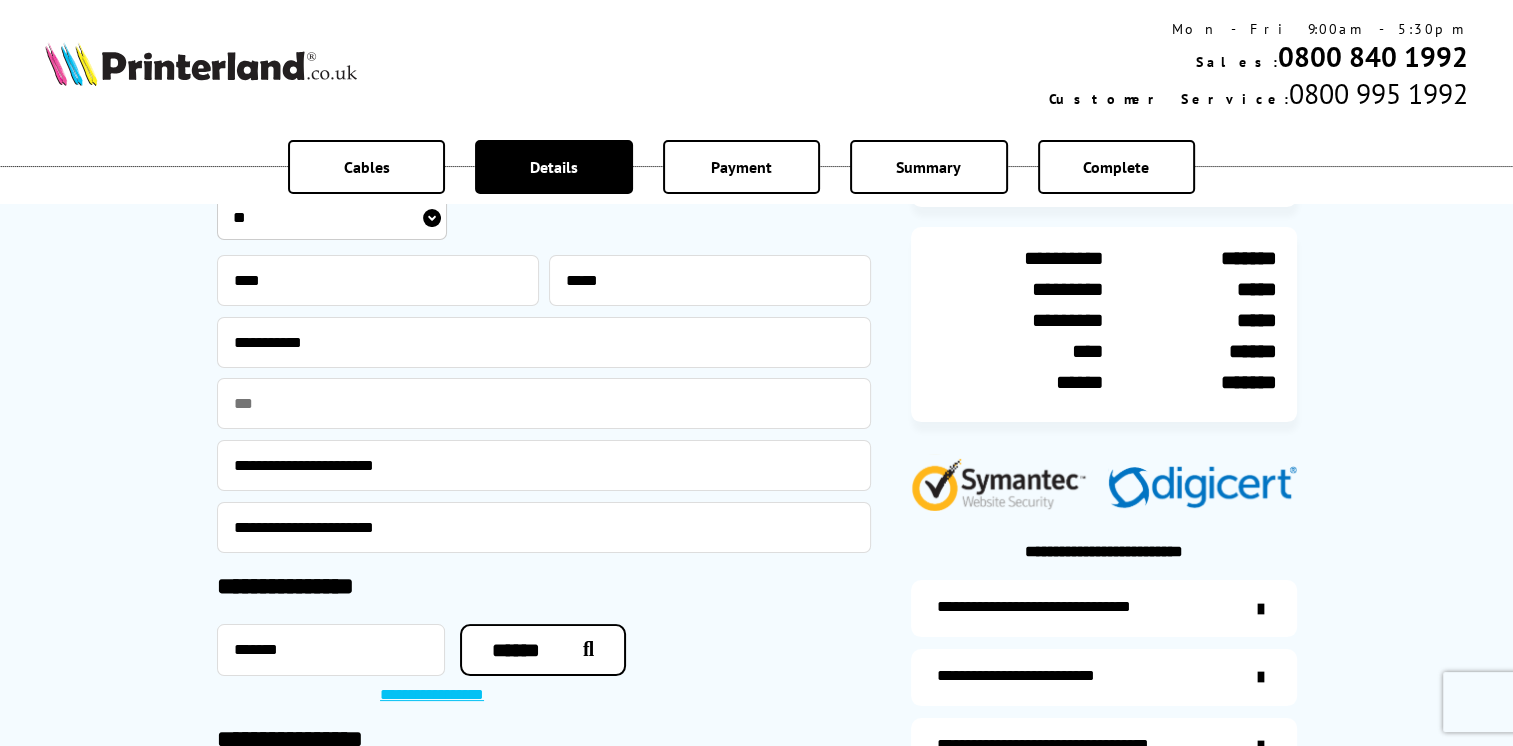 click on "**********" at bounding box center (544, 465) 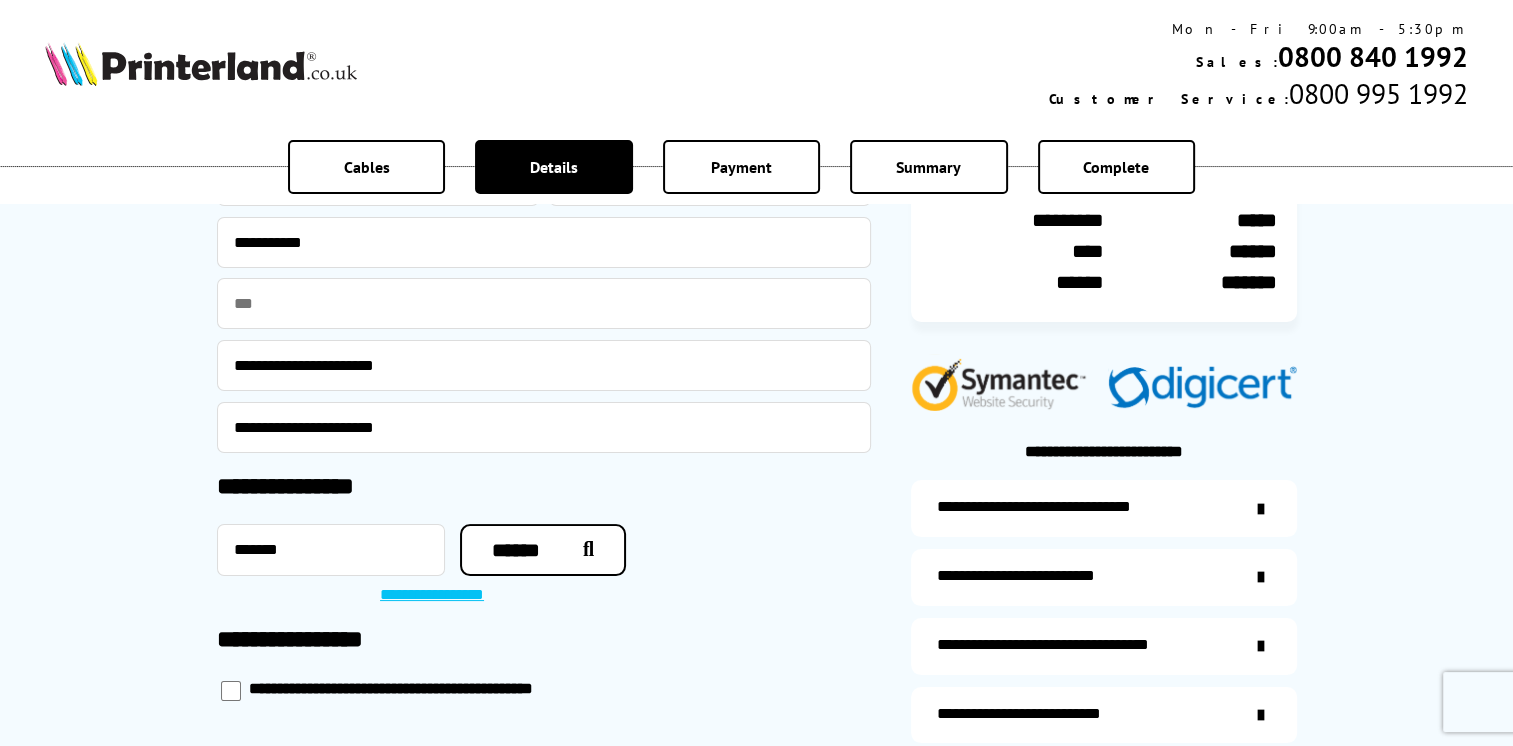 type on "**********" 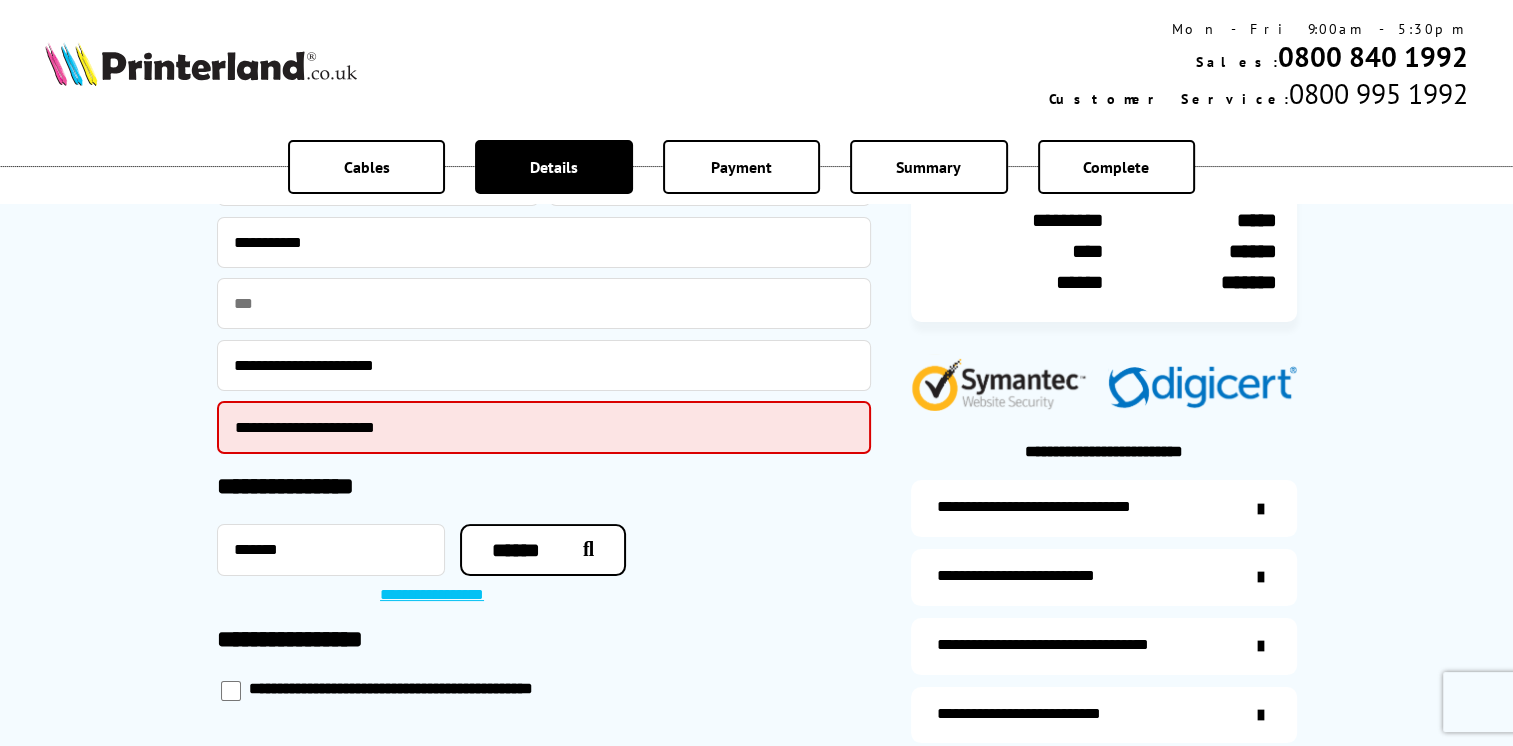 click on "**********" at bounding box center (544, 427) 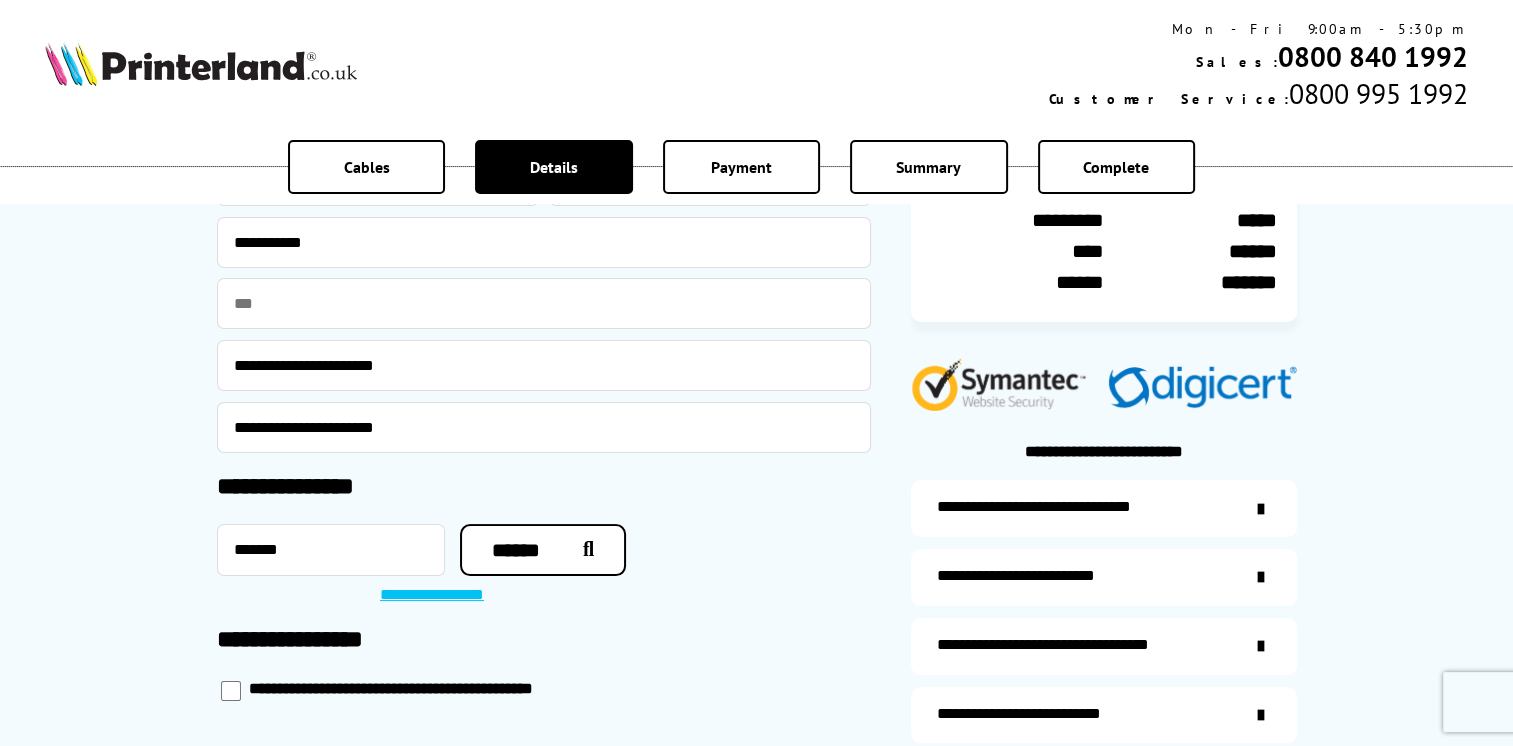 type on "**********" 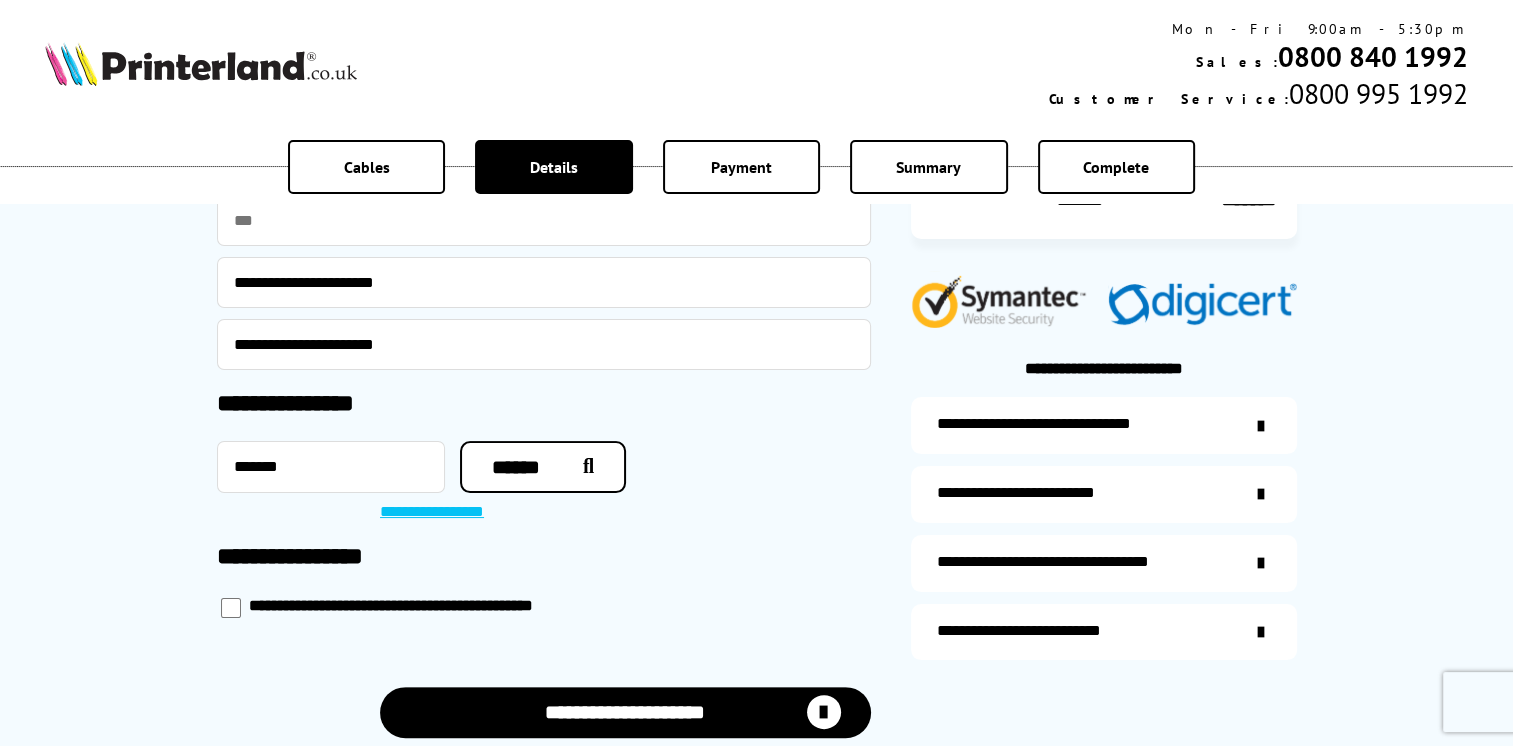scroll, scrollTop: 400, scrollLeft: 0, axis: vertical 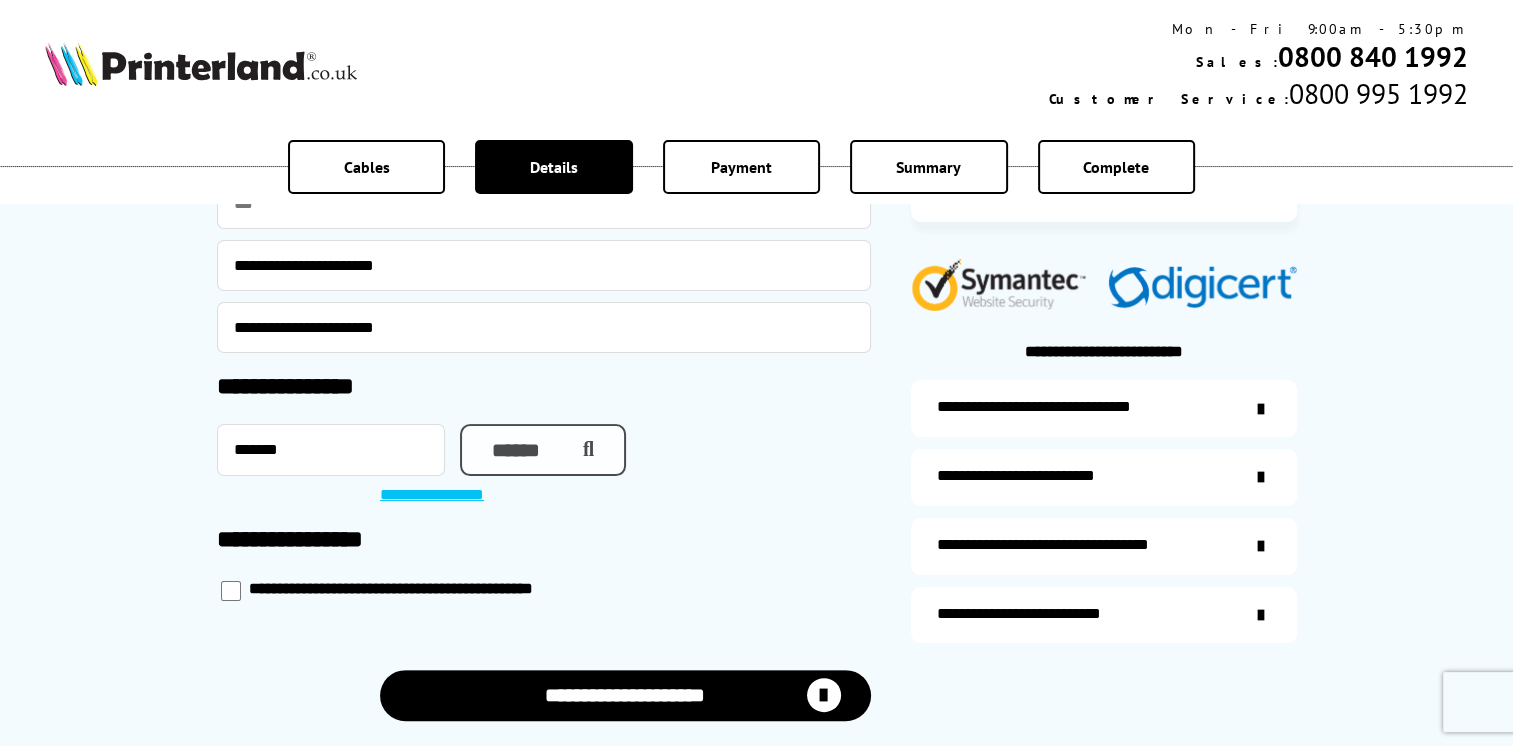 click on "******" at bounding box center (543, 450) 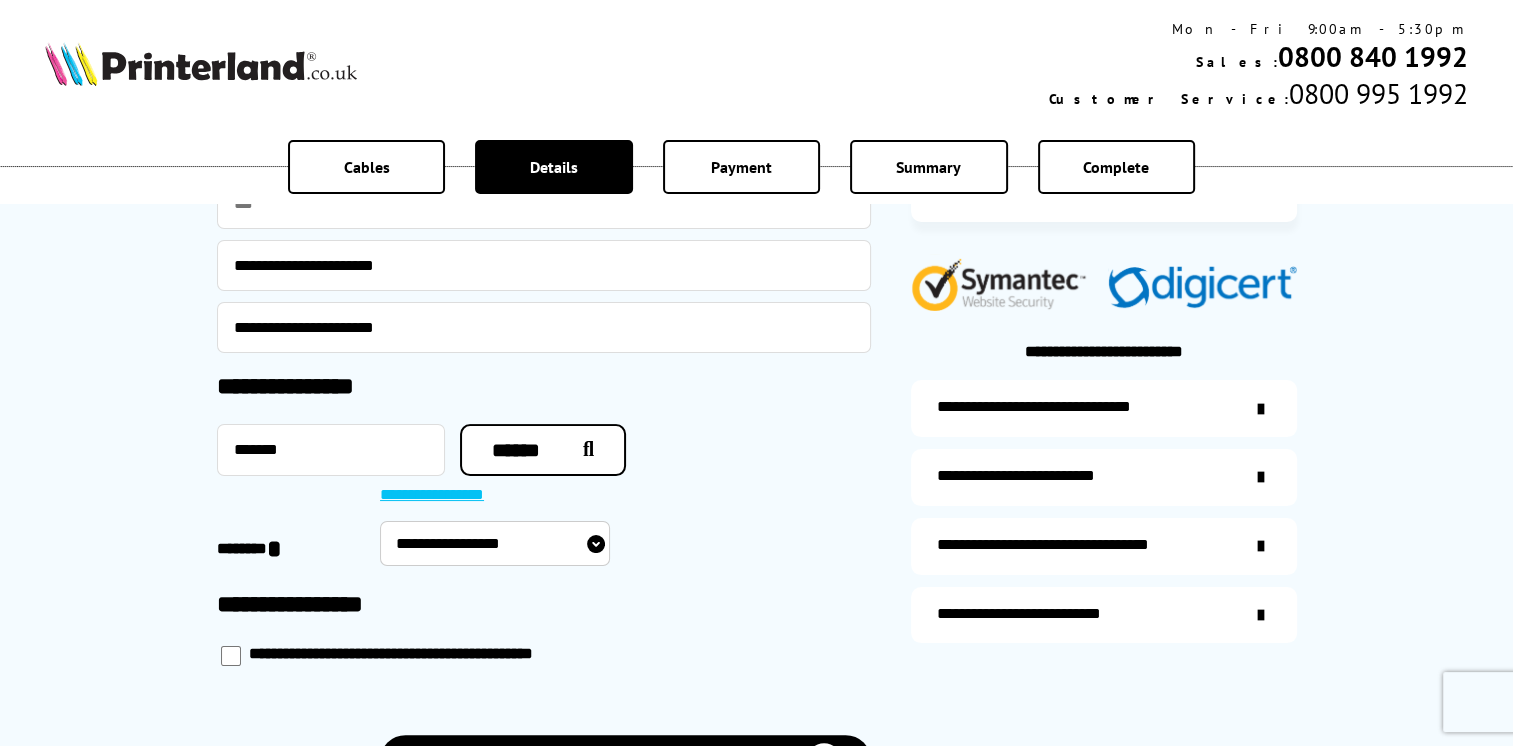 click on "**********" at bounding box center [495, 543] 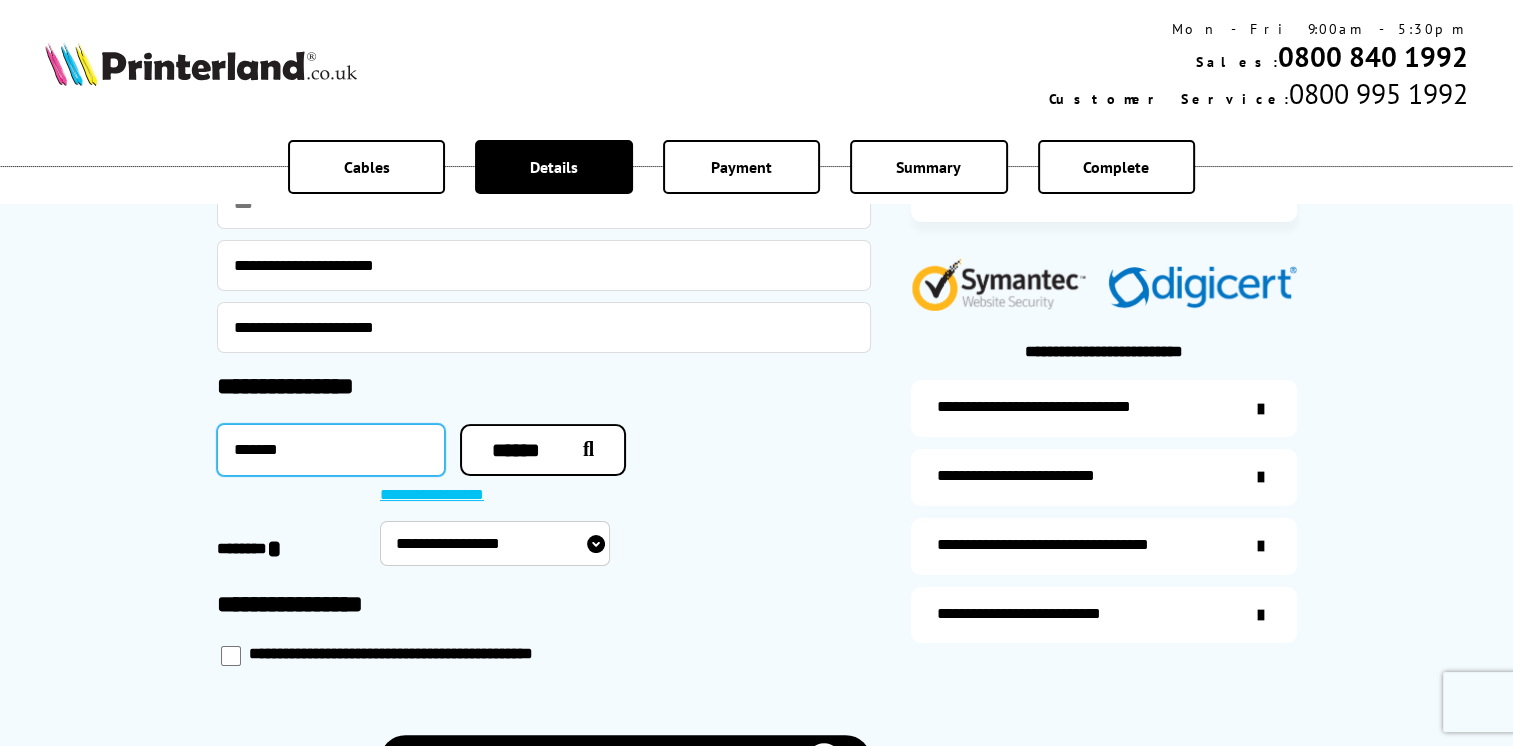 drag, startPoint x: 330, startPoint y: 450, endPoint x: 344, endPoint y: 448, distance: 14.142136 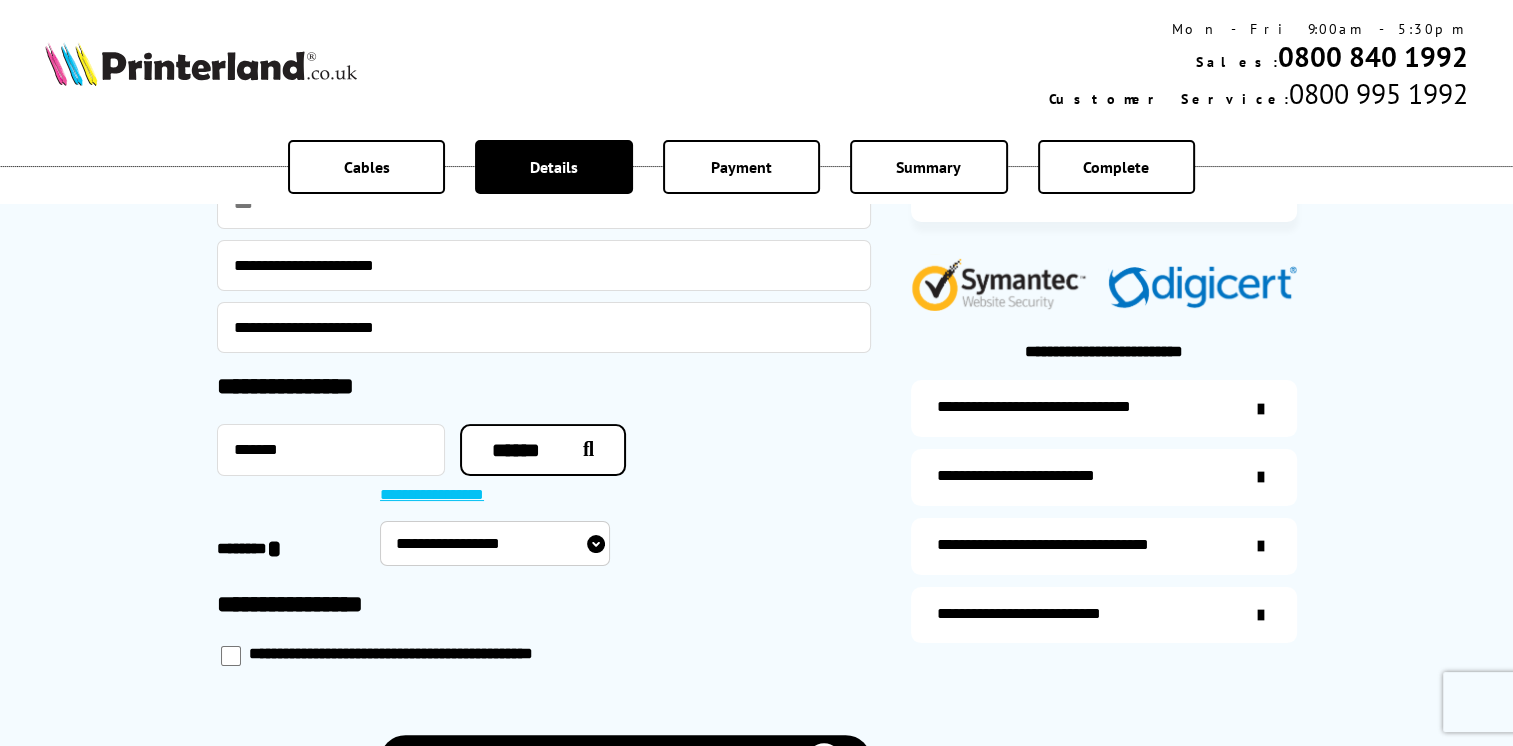 click on "**********" at bounding box center [544, 497] 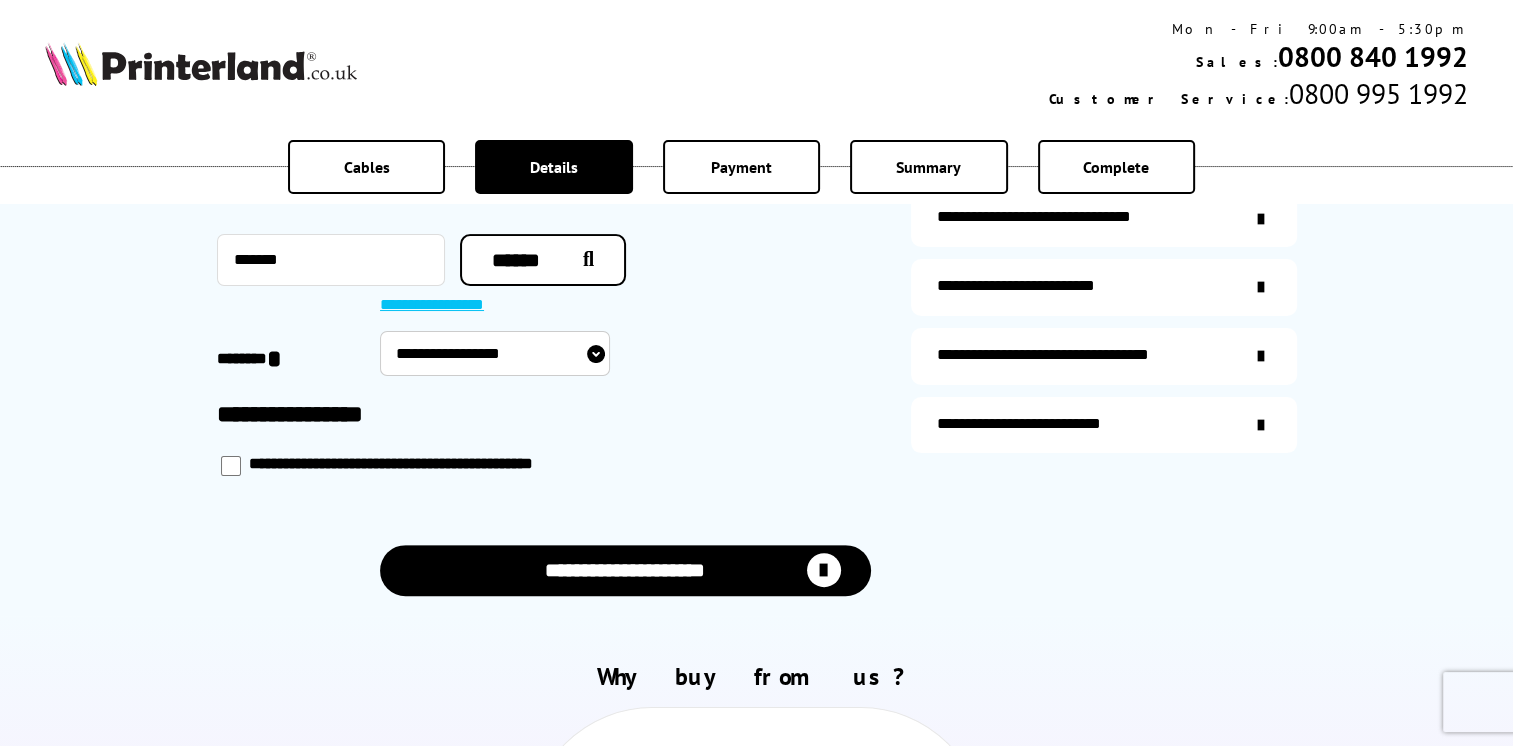 scroll, scrollTop: 600, scrollLeft: 0, axis: vertical 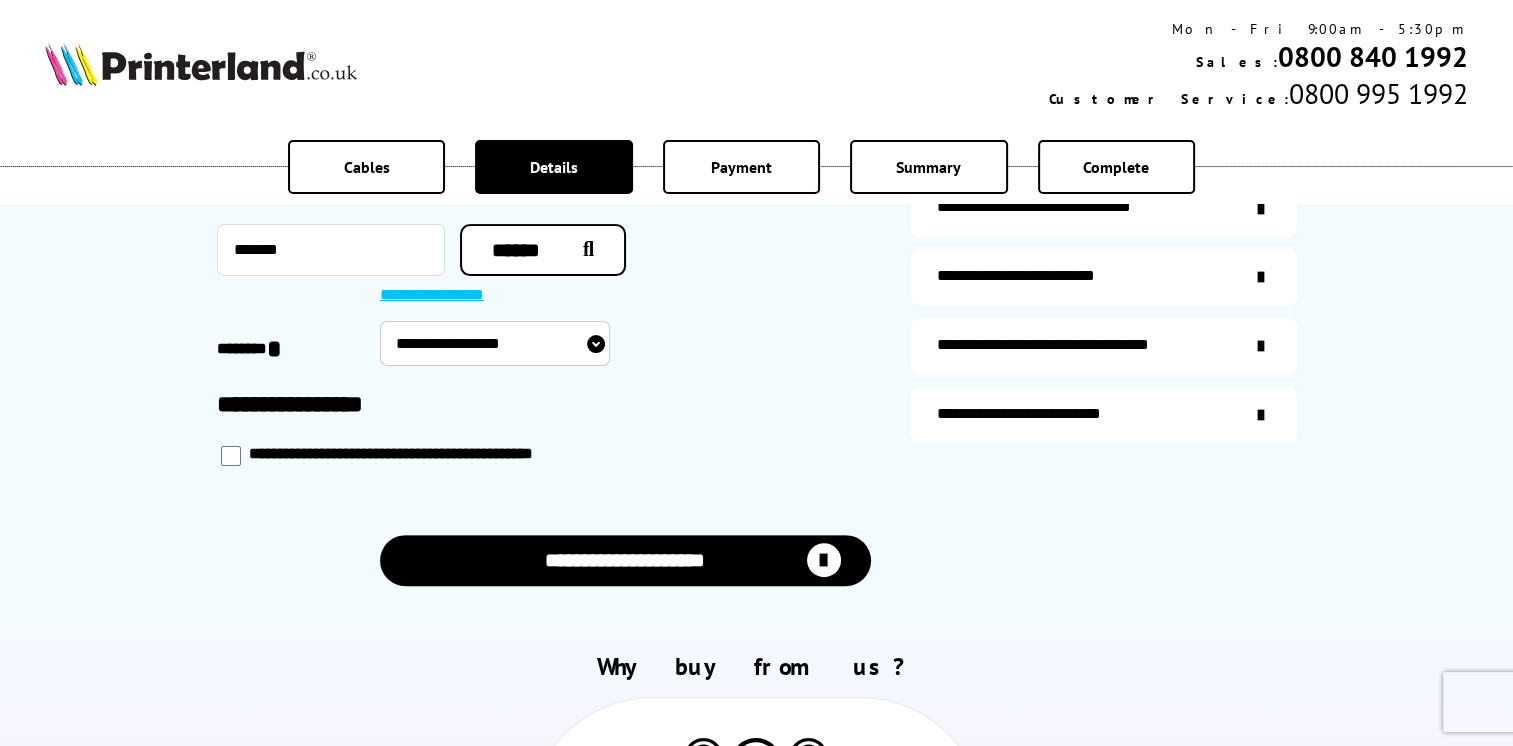 click on "**********" at bounding box center [442, 296] 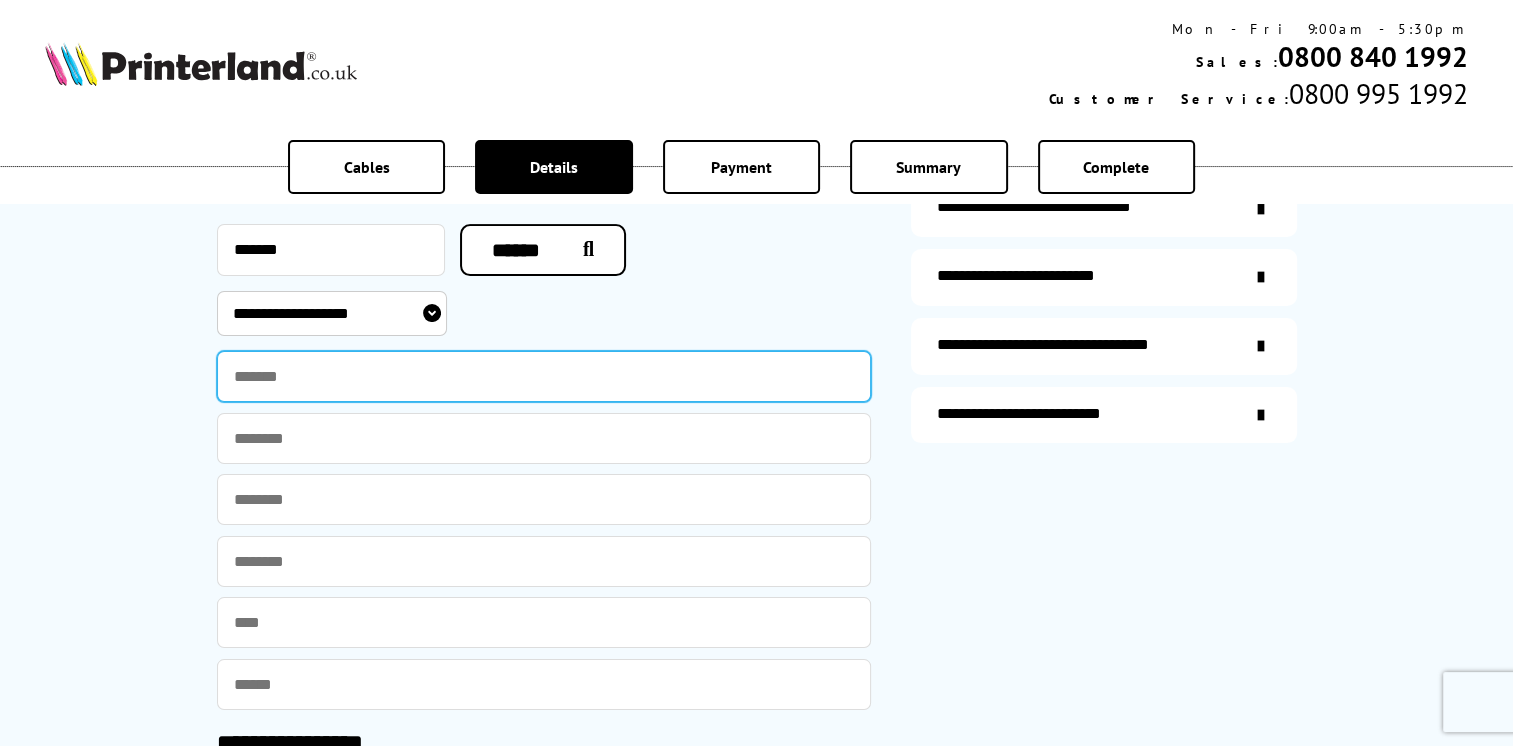 click at bounding box center (544, 376) 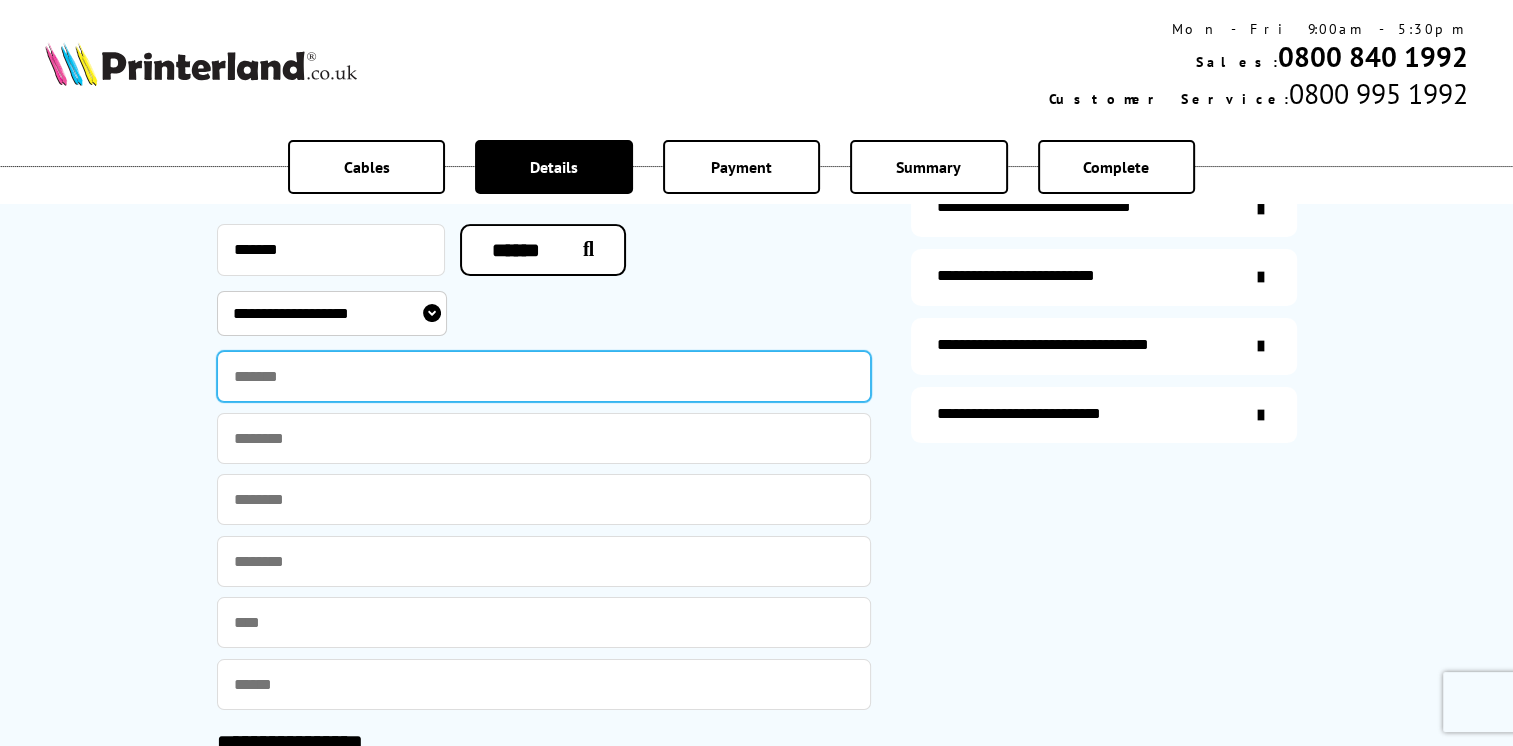 type on "**********" 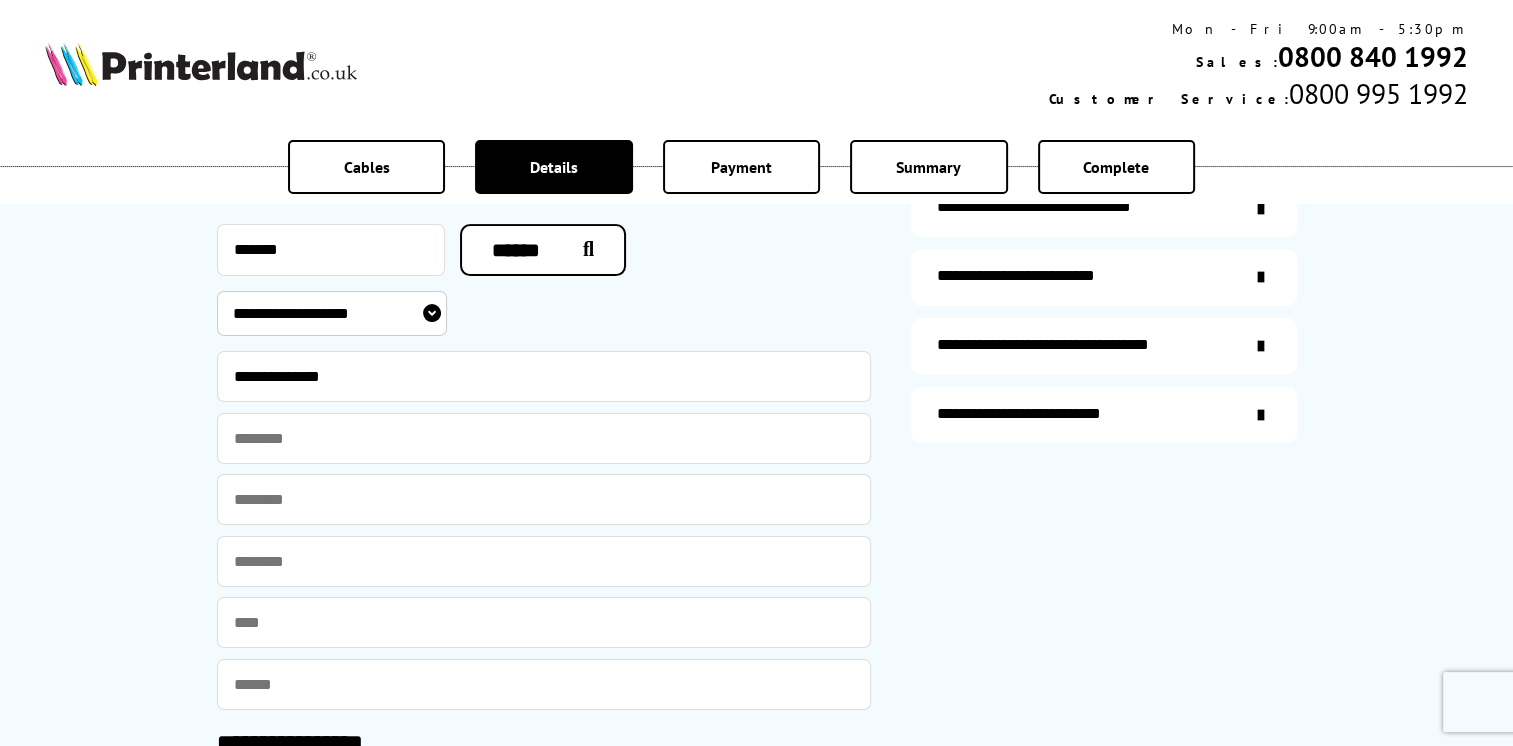 type on "**********" 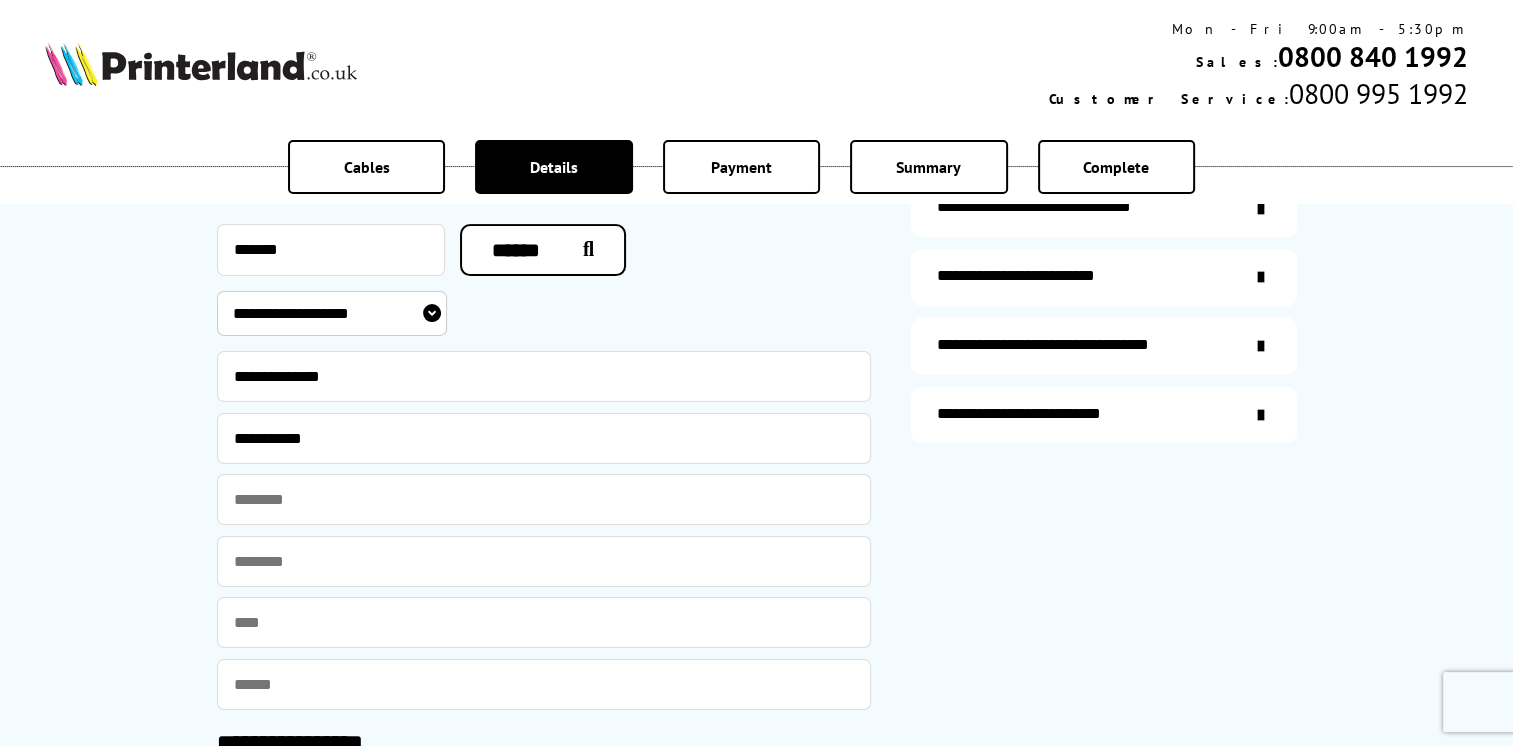 type on "**********" 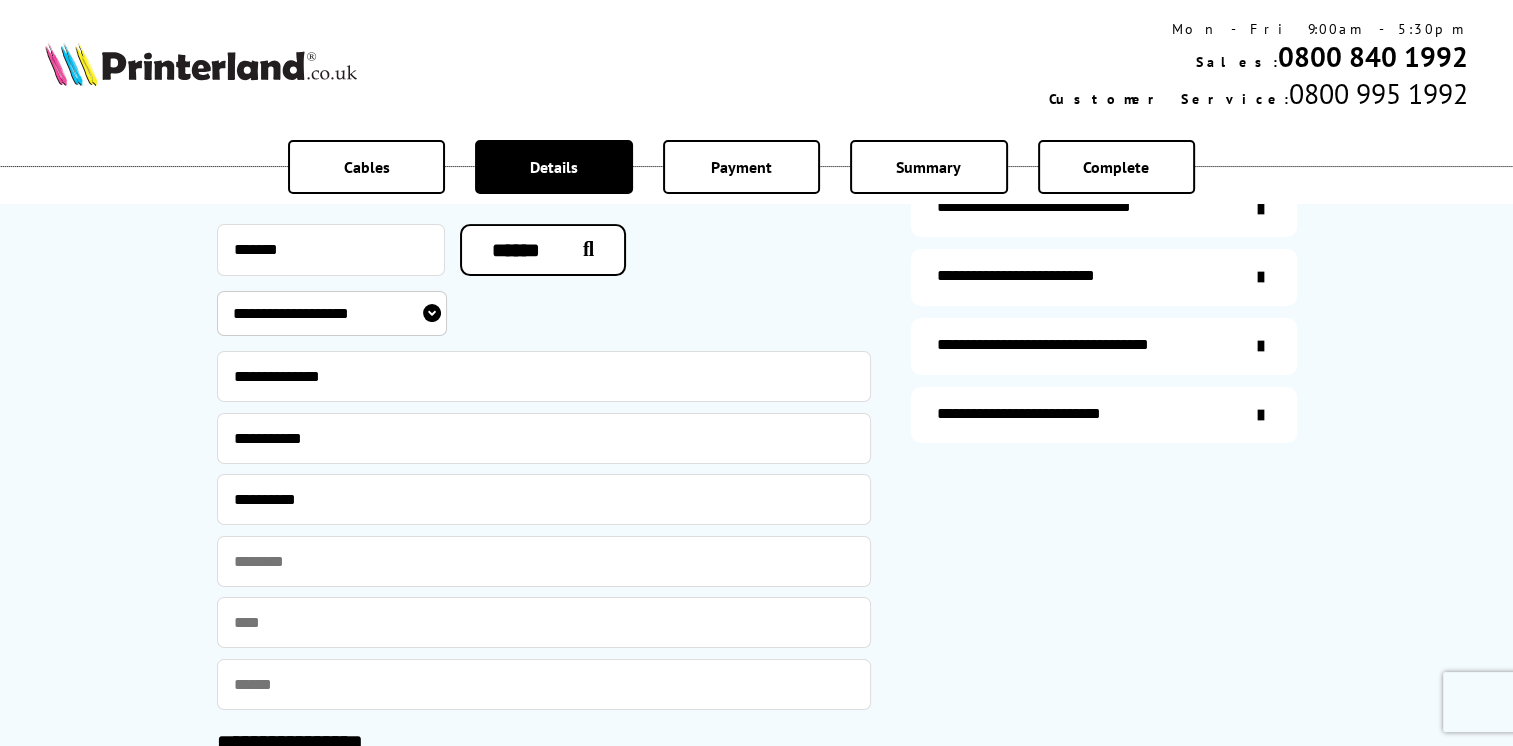 type on "*******" 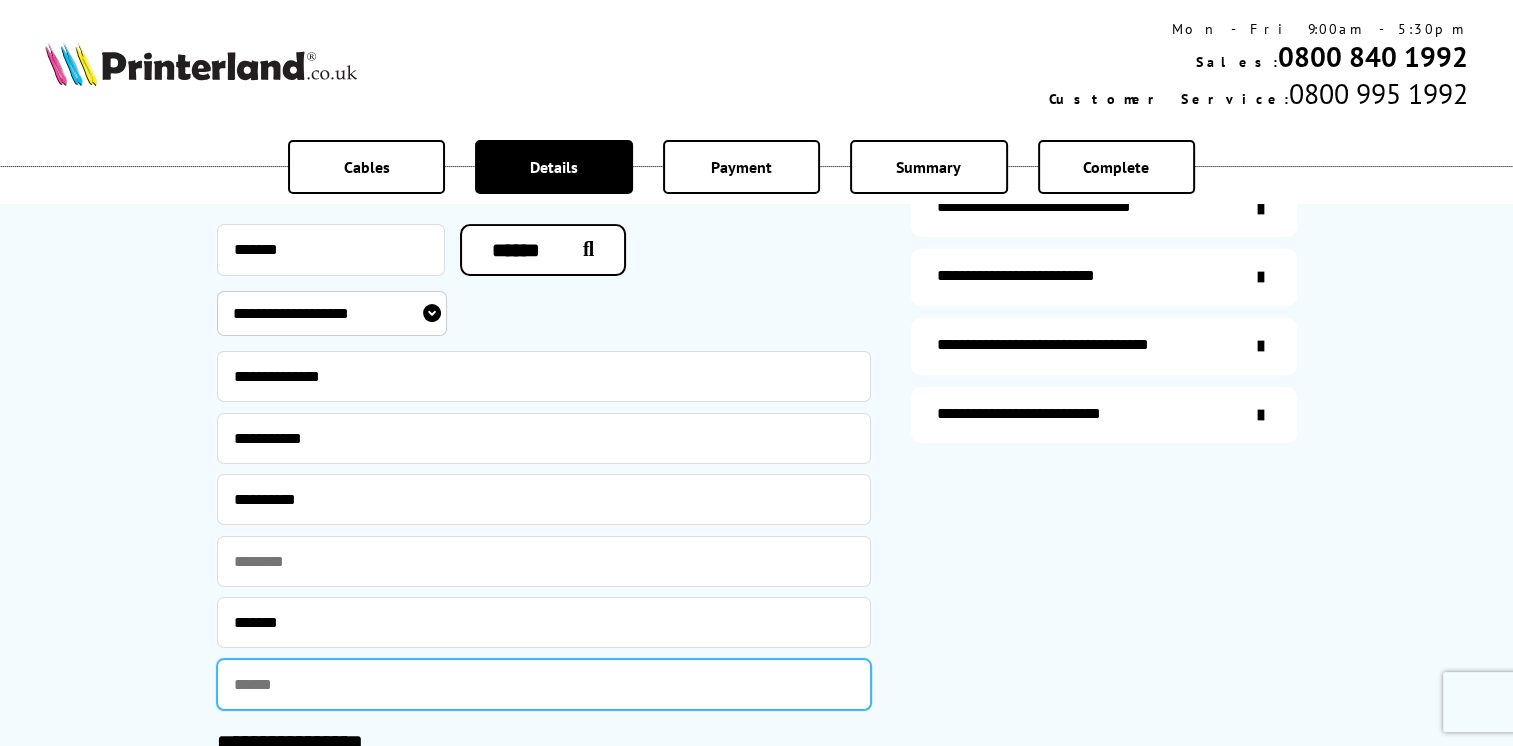 type on "**********" 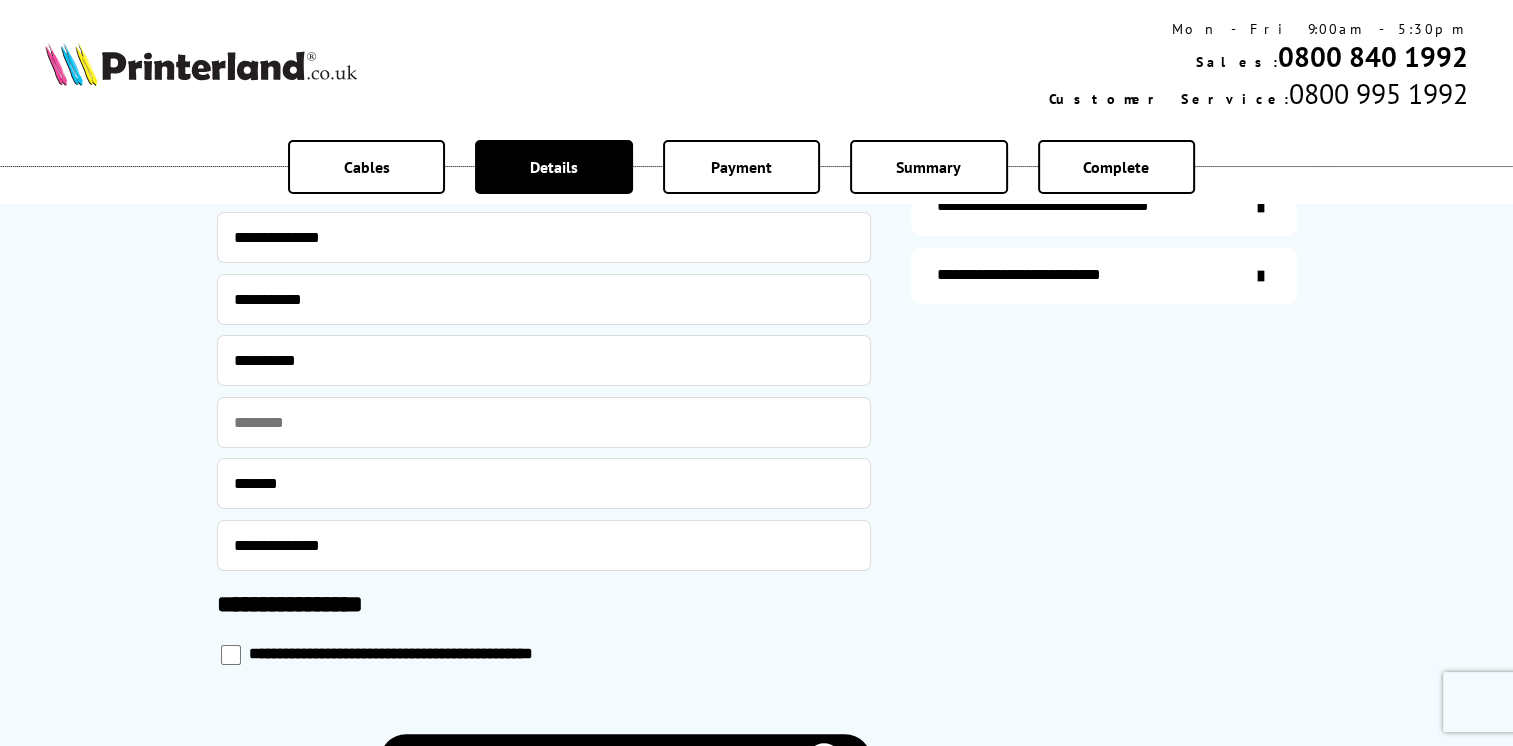 scroll, scrollTop: 900, scrollLeft: 0, axis: vertical 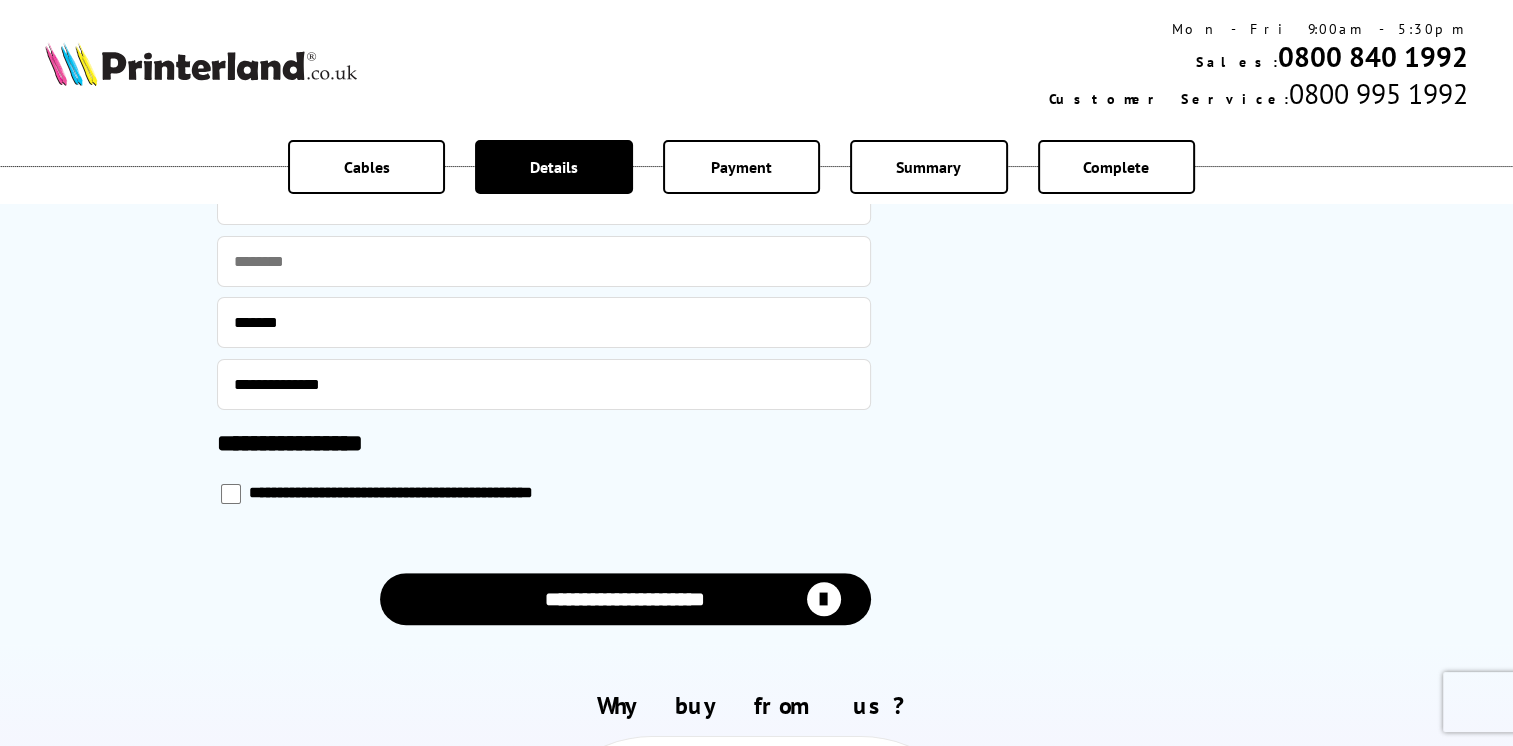 click on "**********" at bounding box center [625, 598] 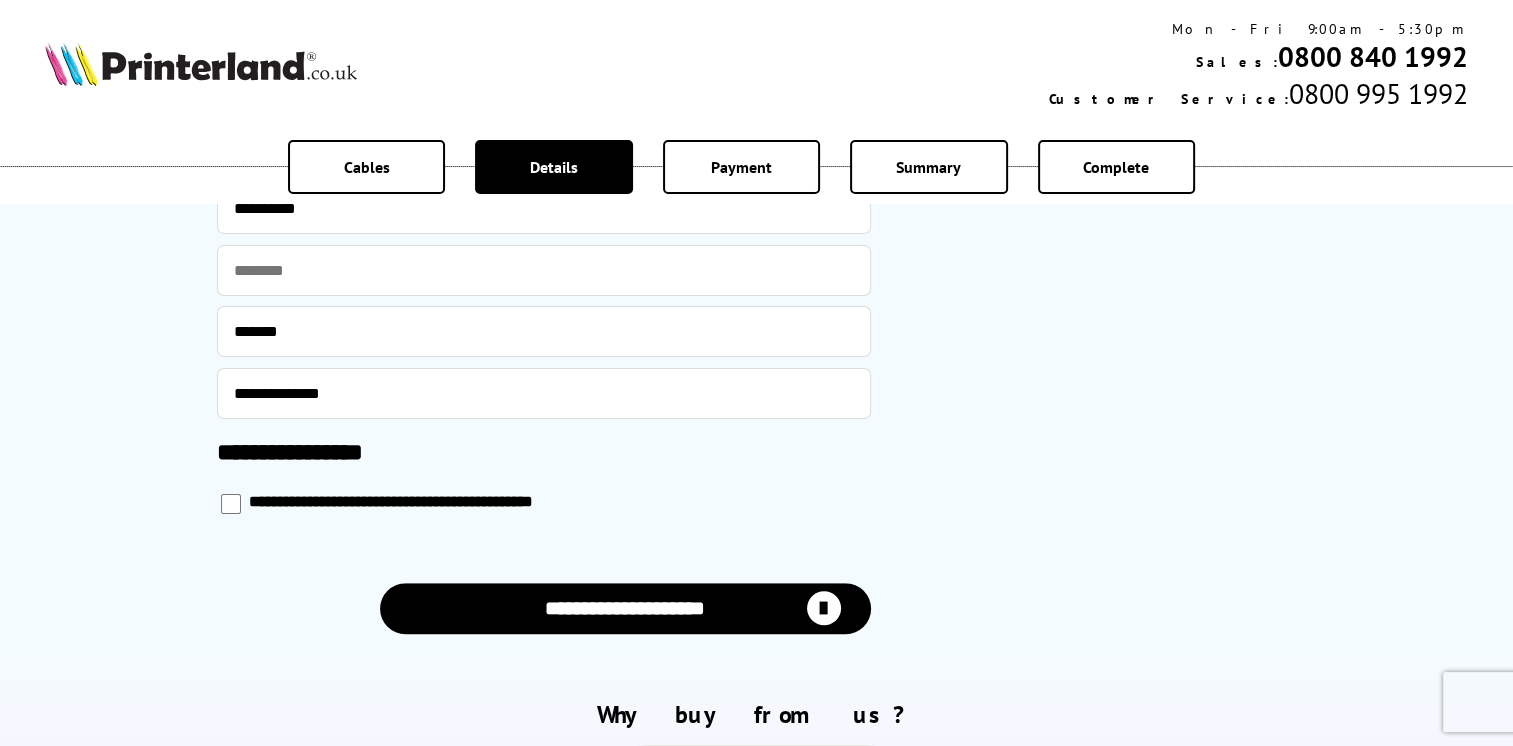 click at bounding box center (824, 608) 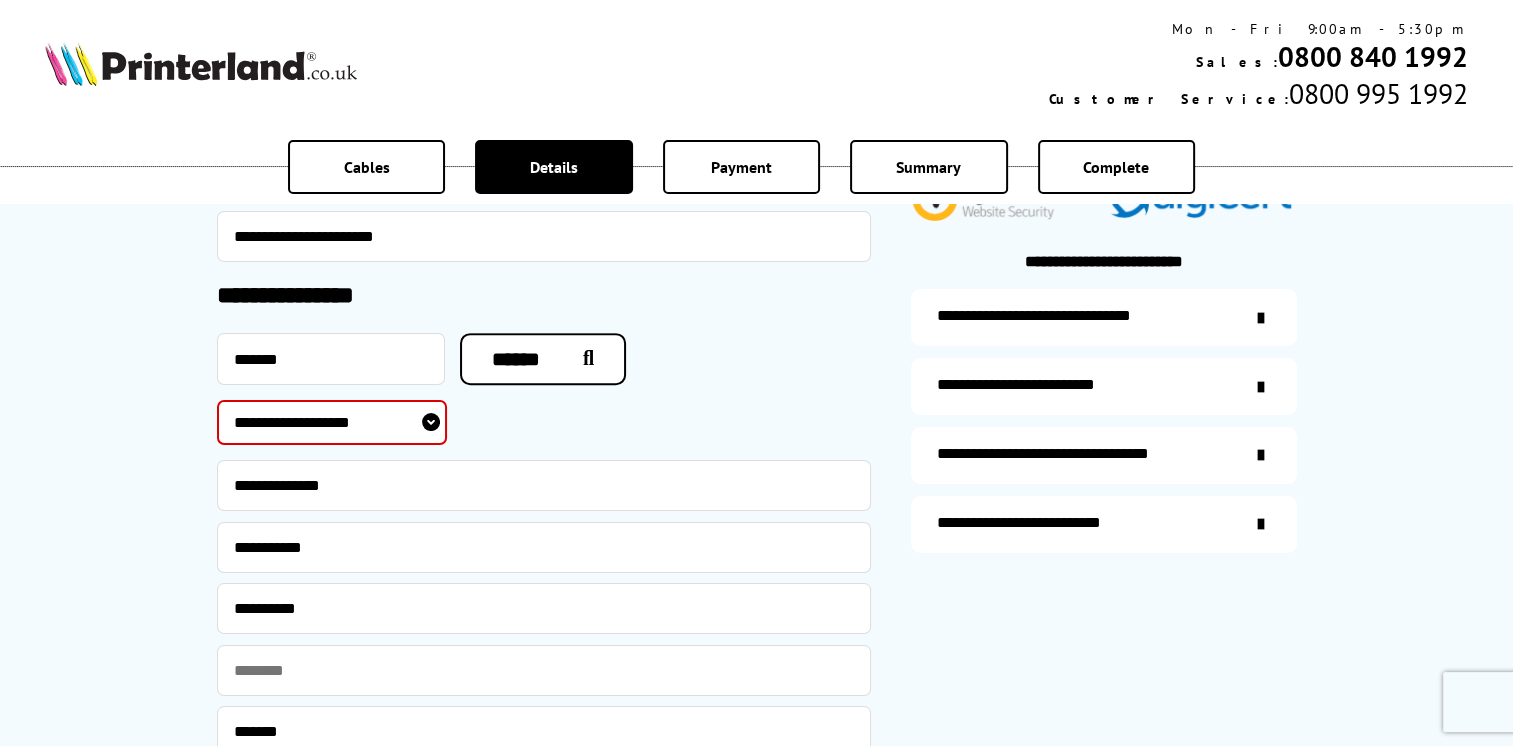 click on "**********" at bounding box center (332, 422) 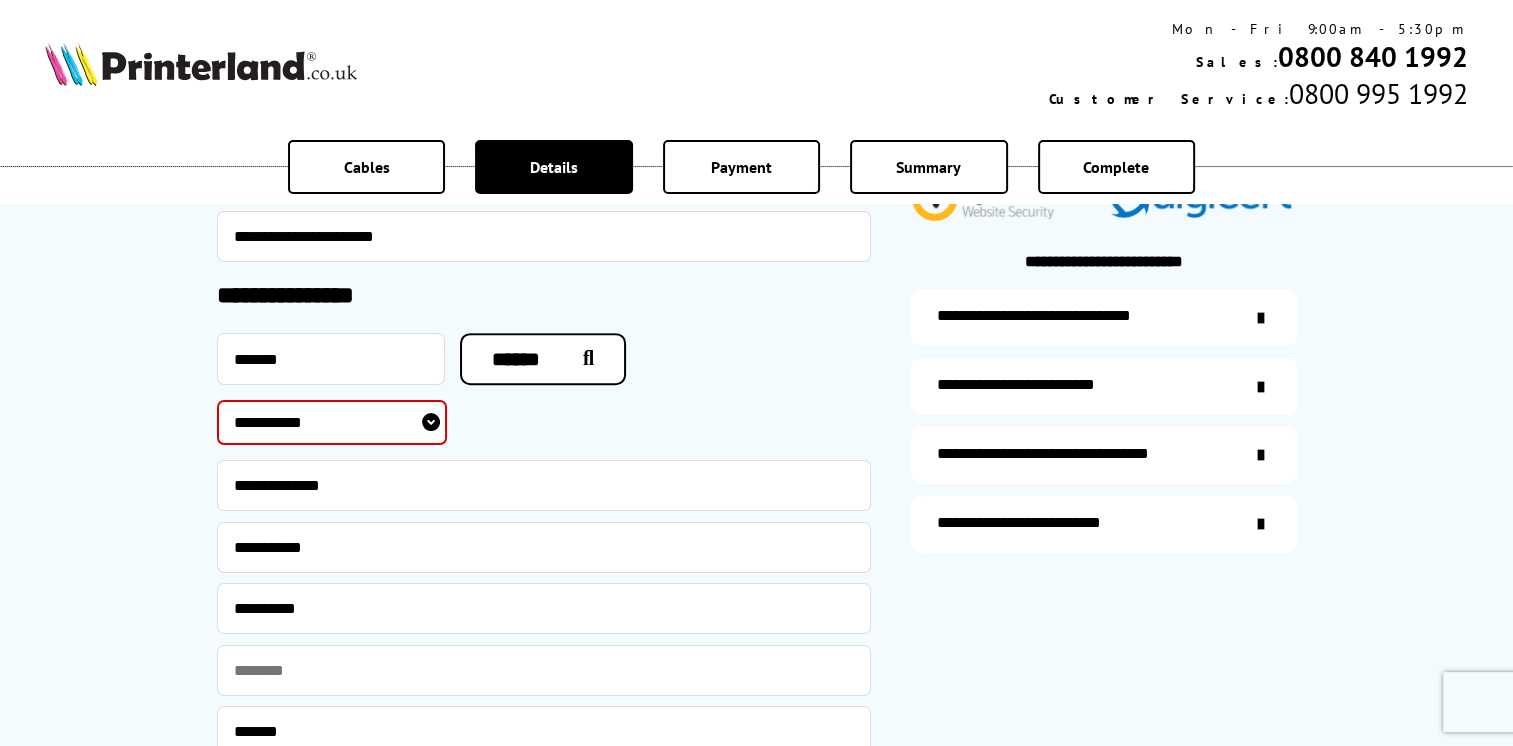 click on "**********" at bounding box center [332, 422] 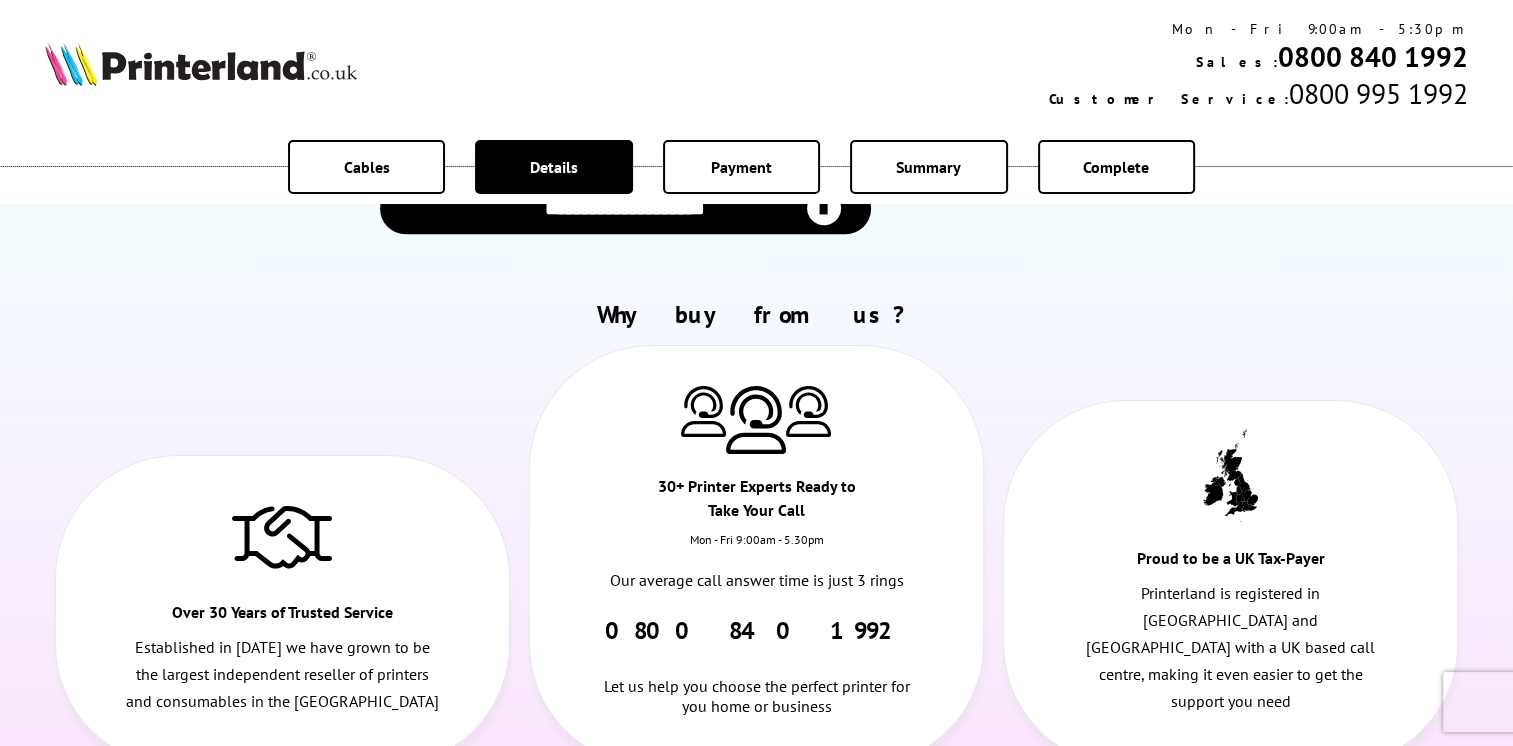 scroll, scrollTop: 1308, scrollLeft: 0, axis: vertical 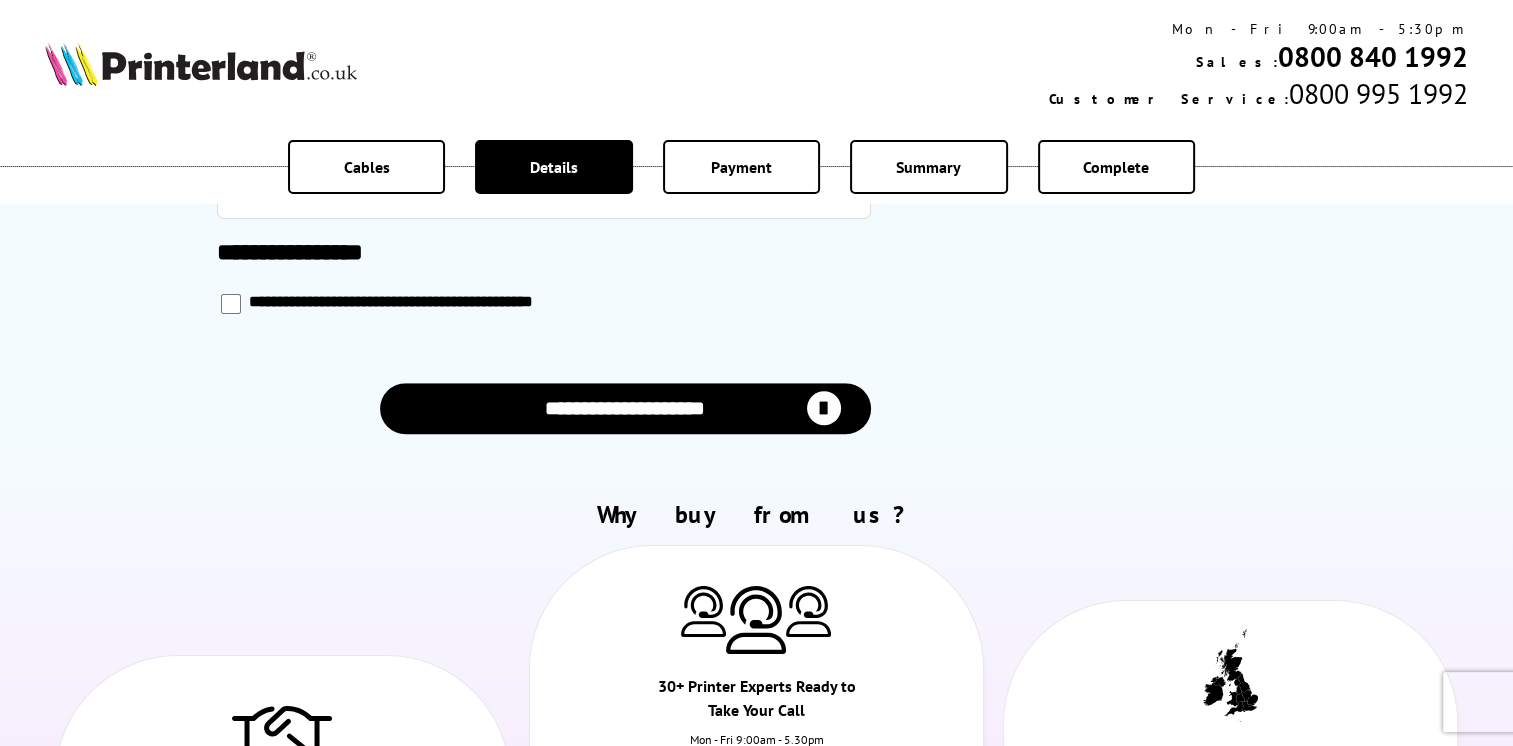 click at bounding box center [824, 408] 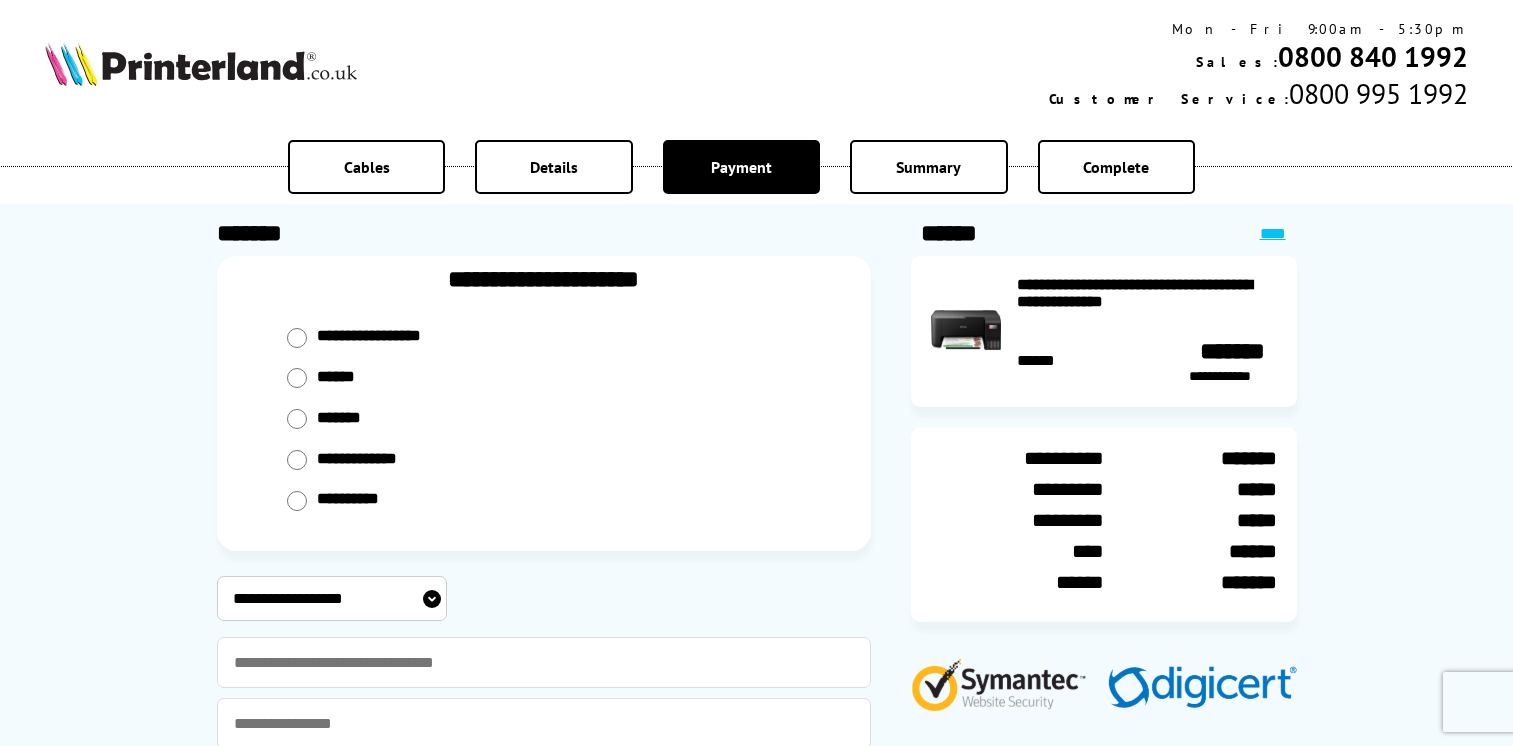 scroll, scrollTop: 0, scrollLeft: 0, axis: both 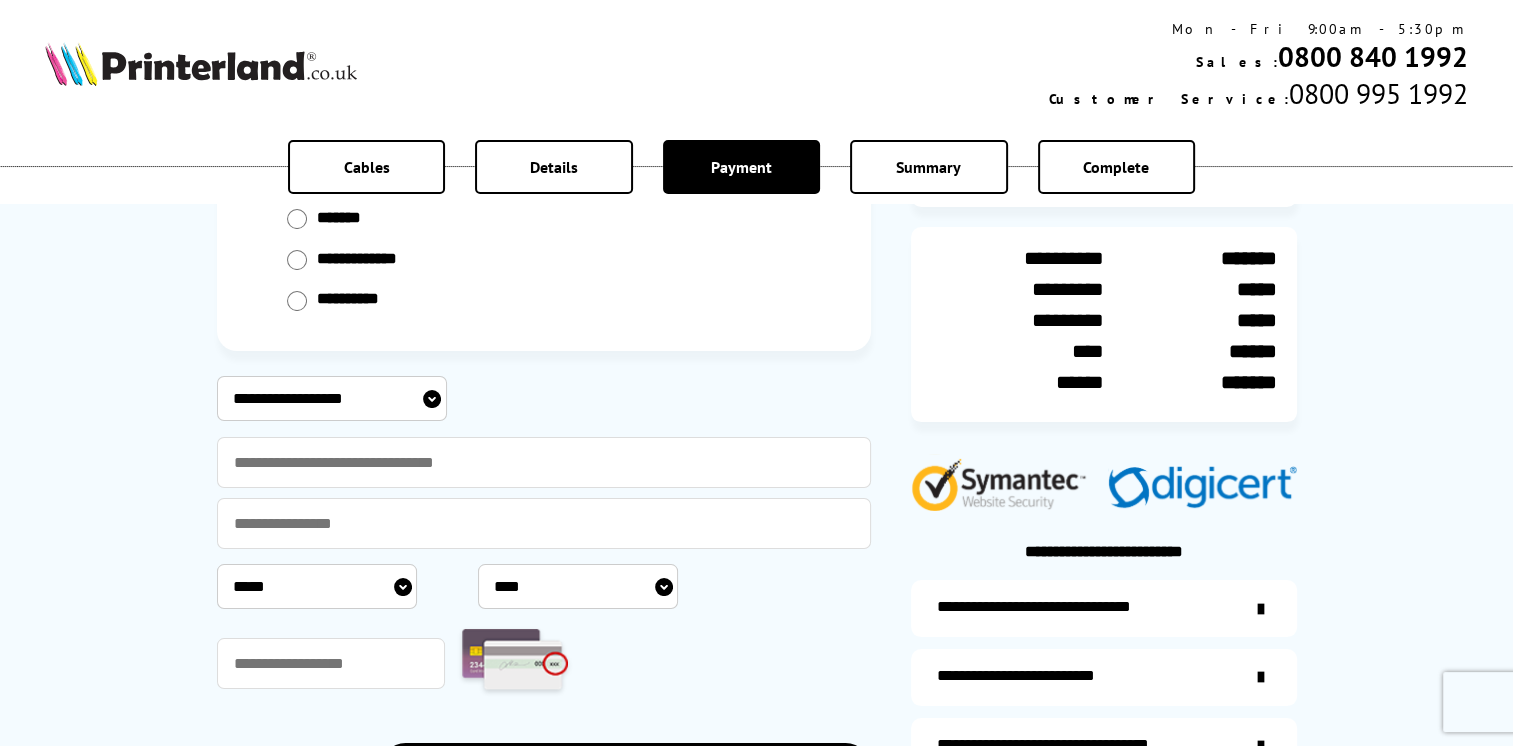 click on "**********" at bounding box center (332, 398) 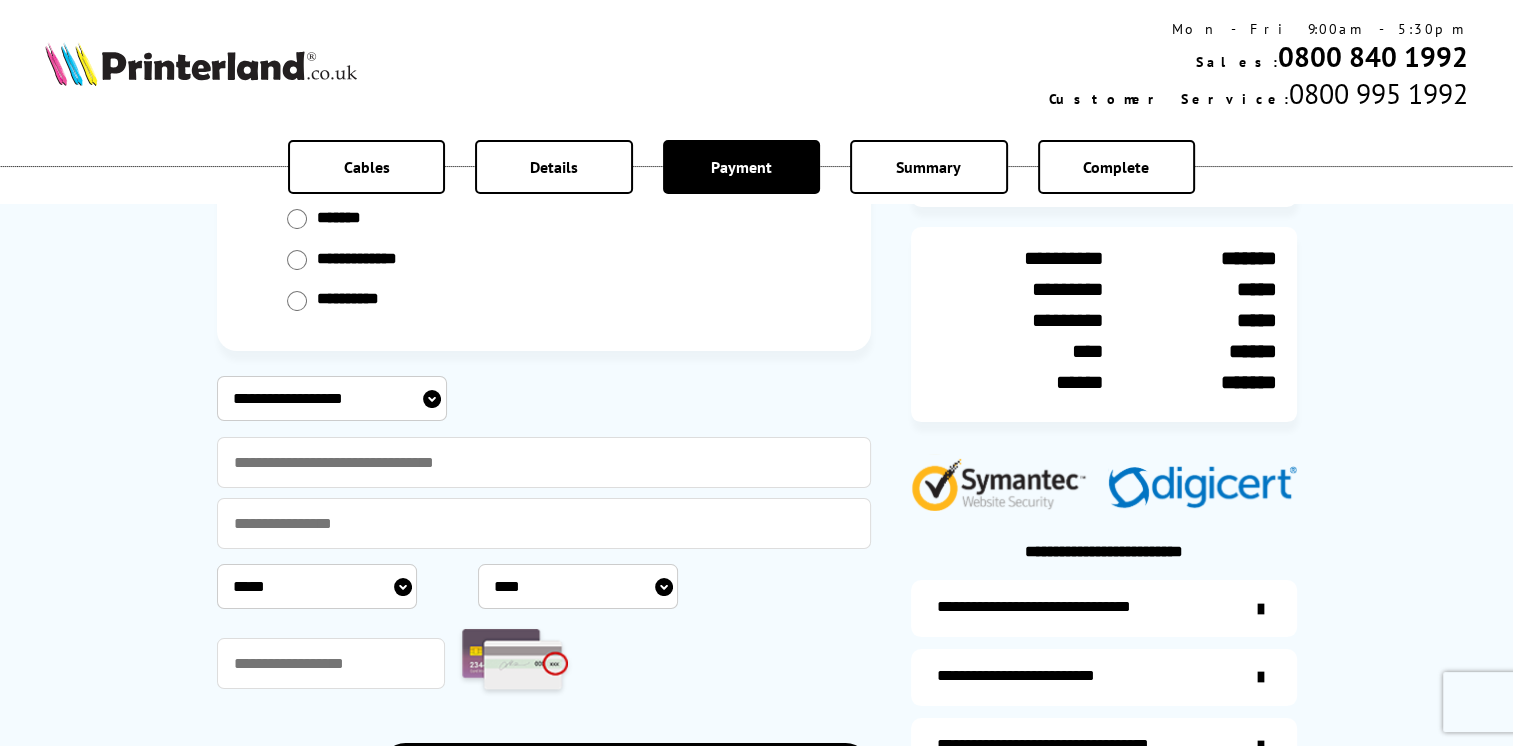select on "****" 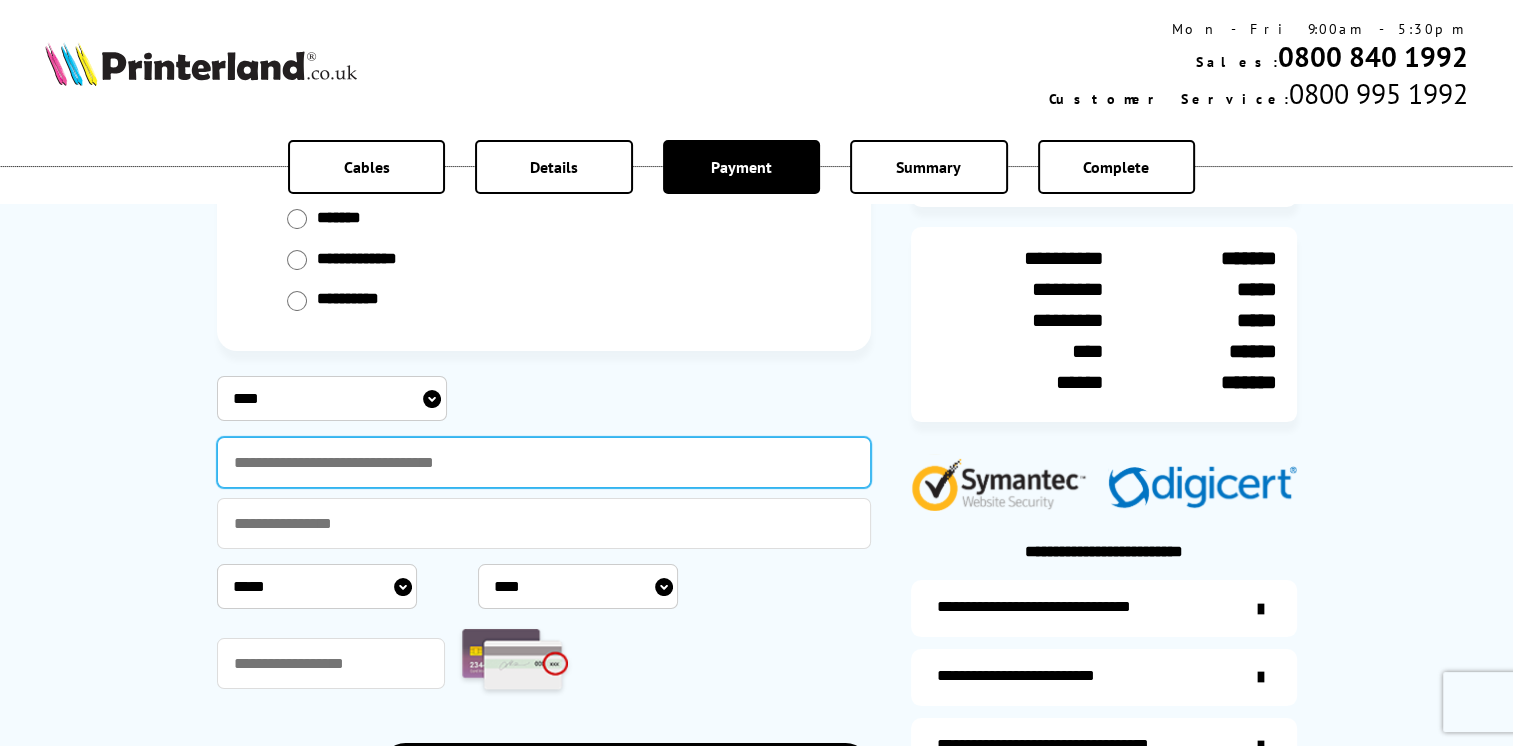 click at bounding box center (544, 462) 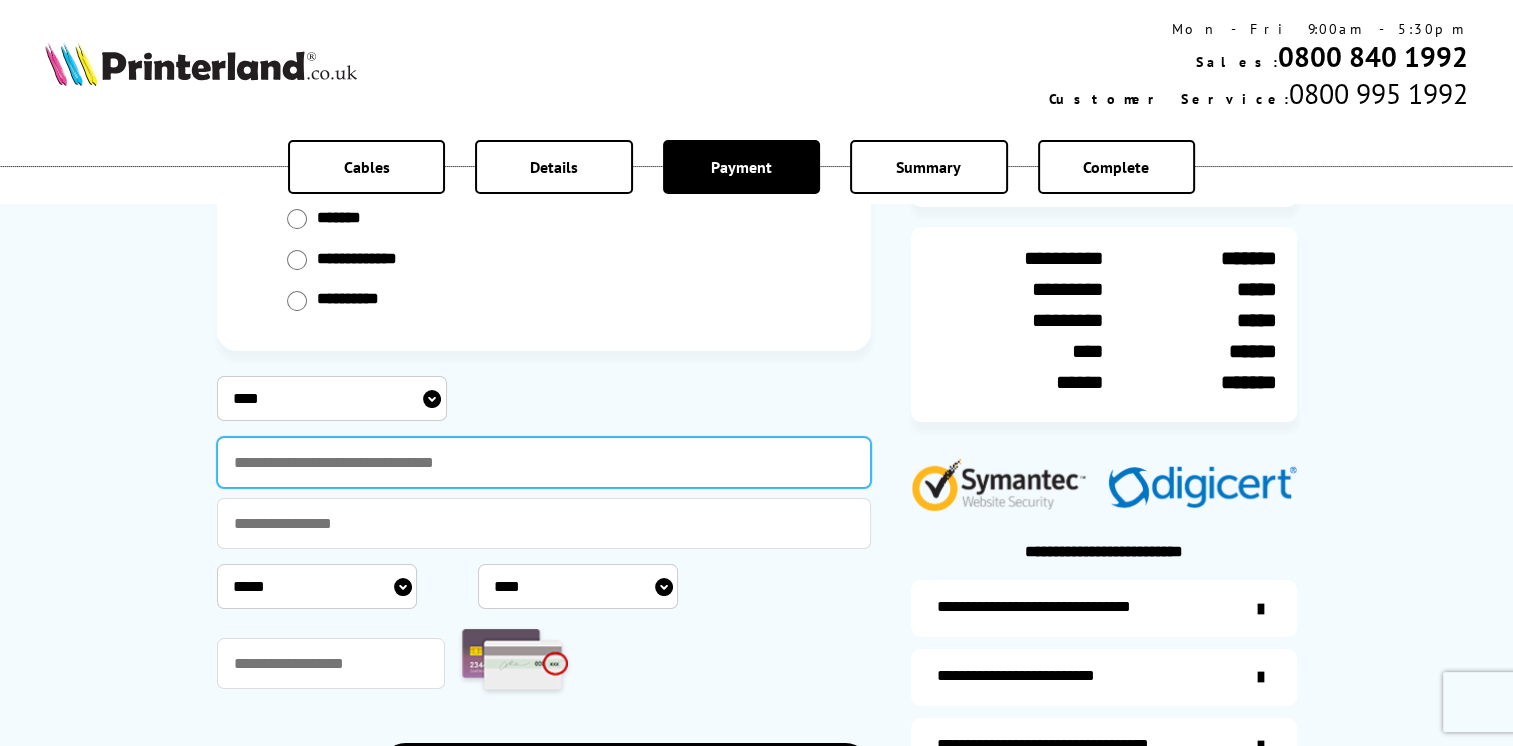 type on "**********" 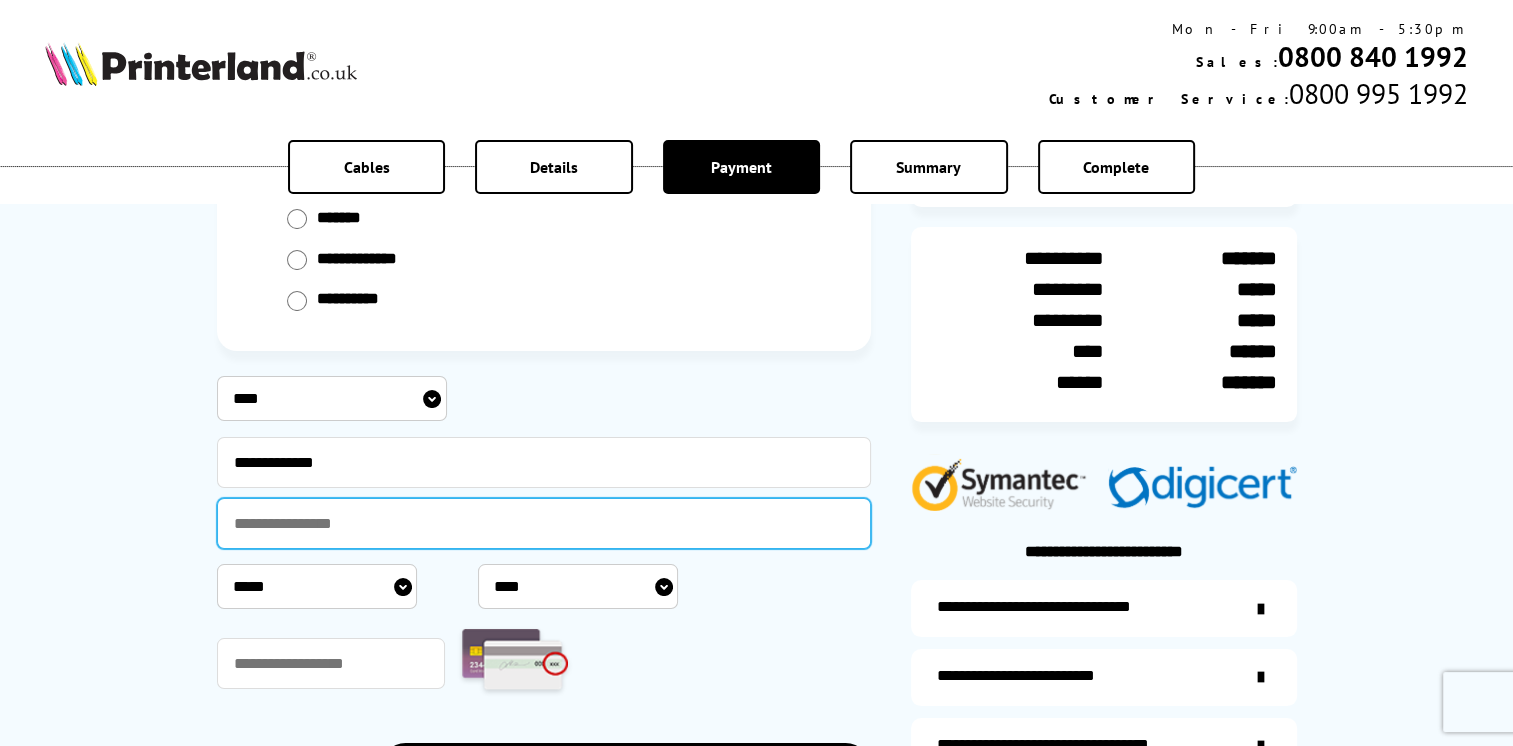 type on "**********" 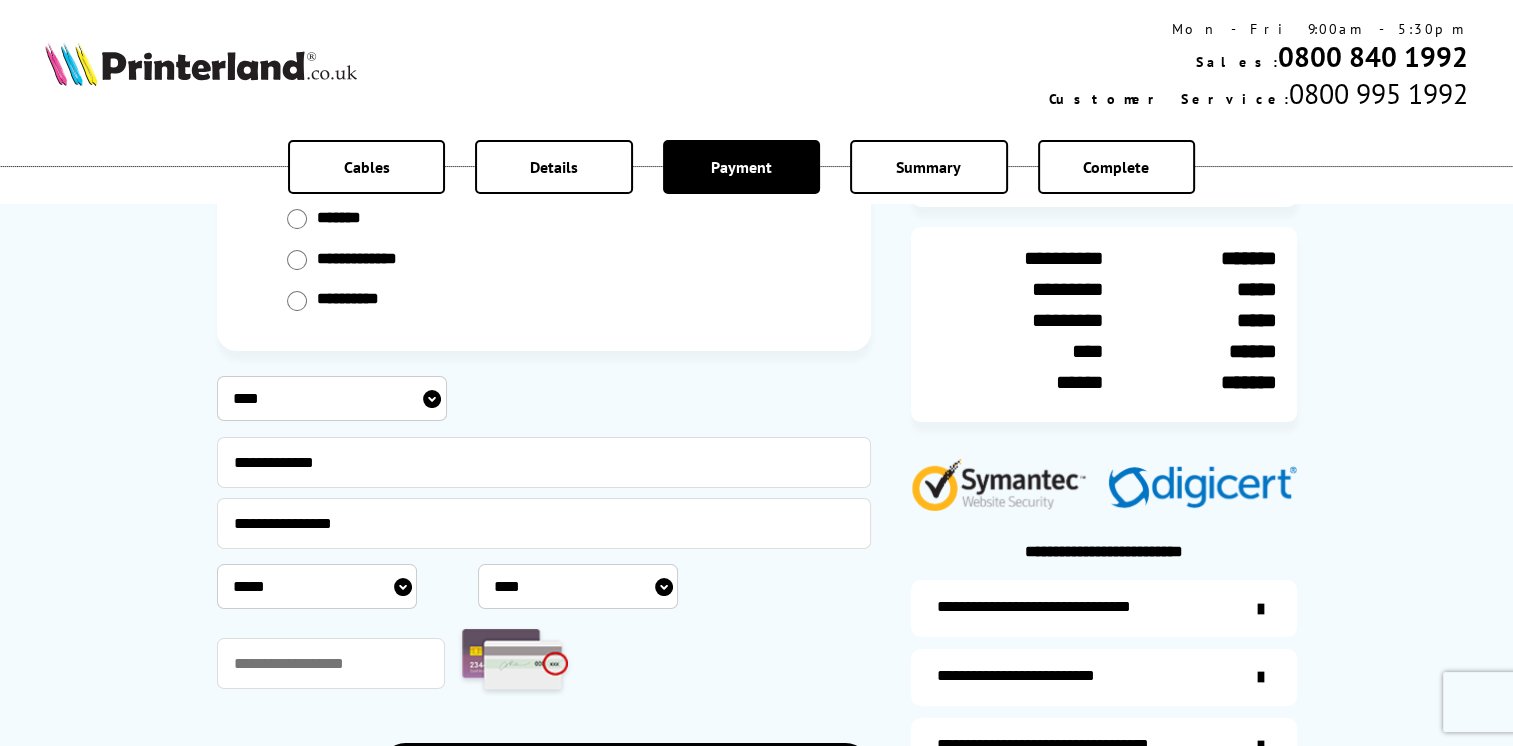 select on "*" 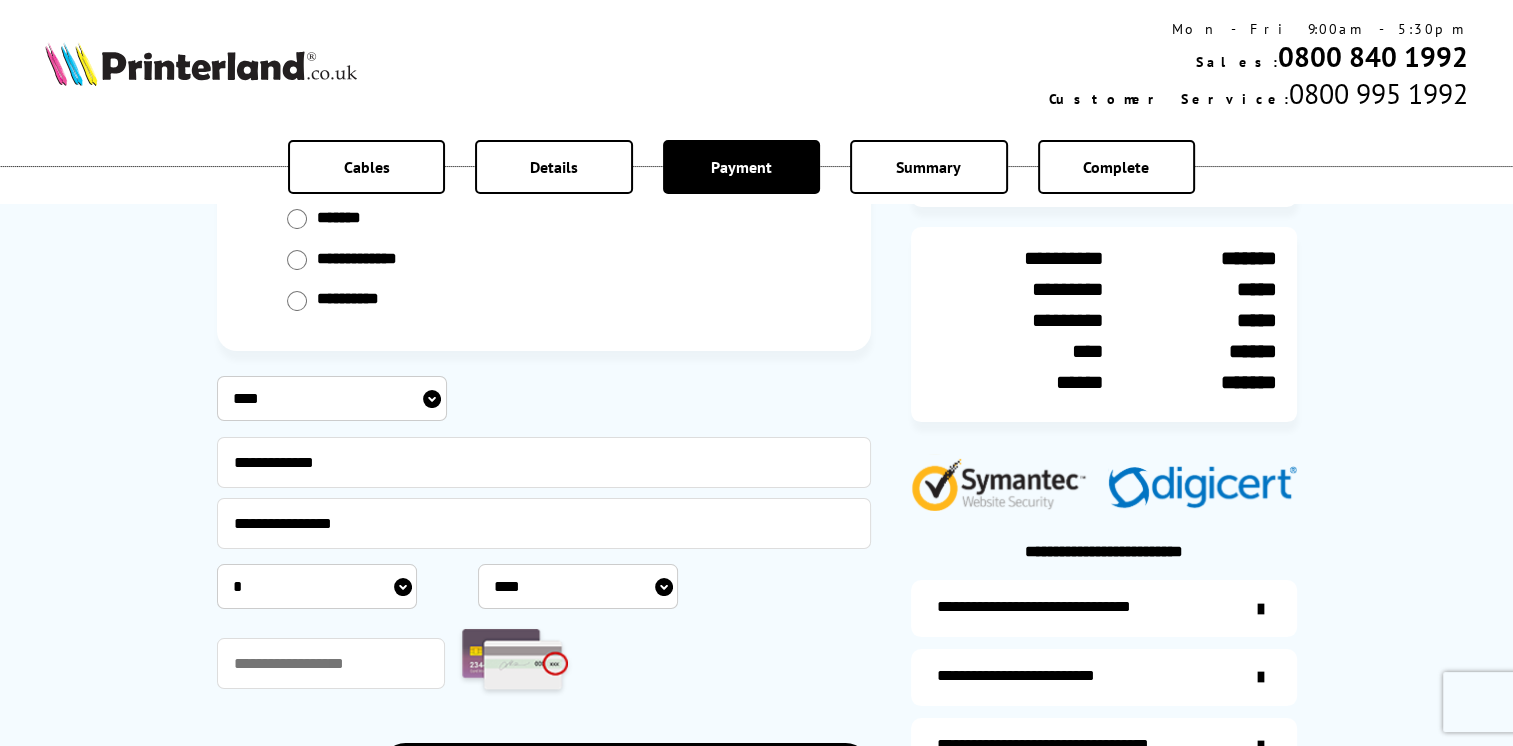 select on "****" 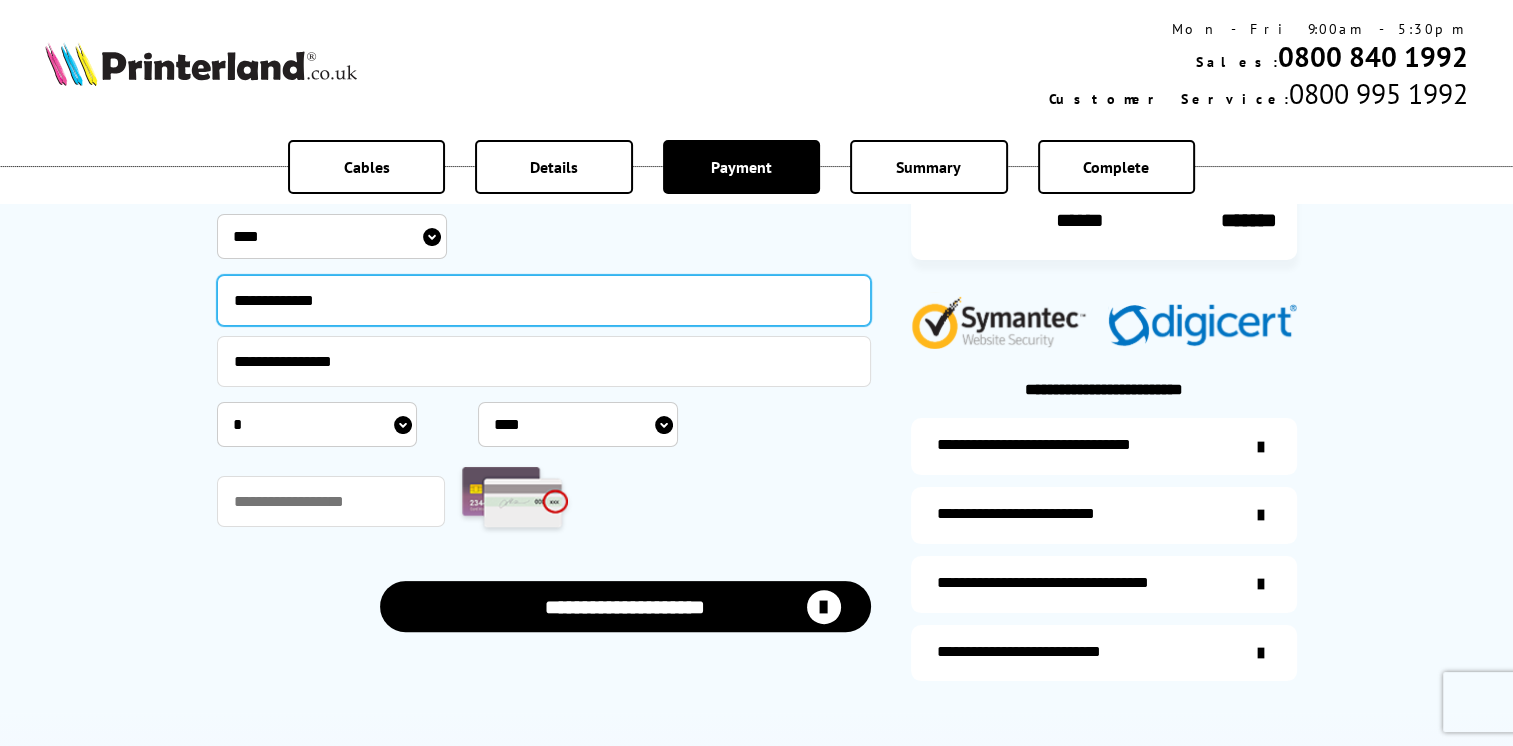 scroll, scrollTop: 400, scrollLeft: 0, axis: vertical 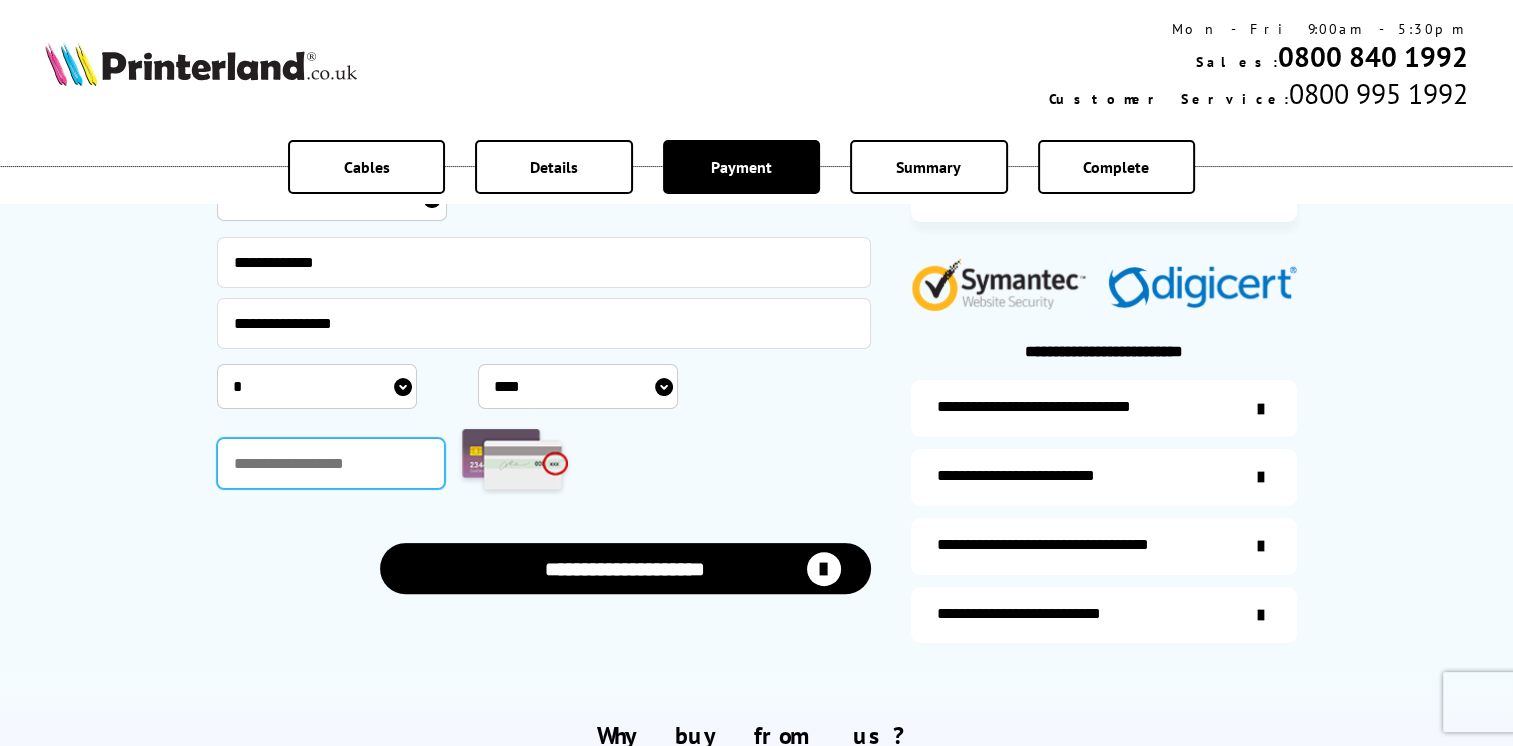 click at bounding box center [331, 463] 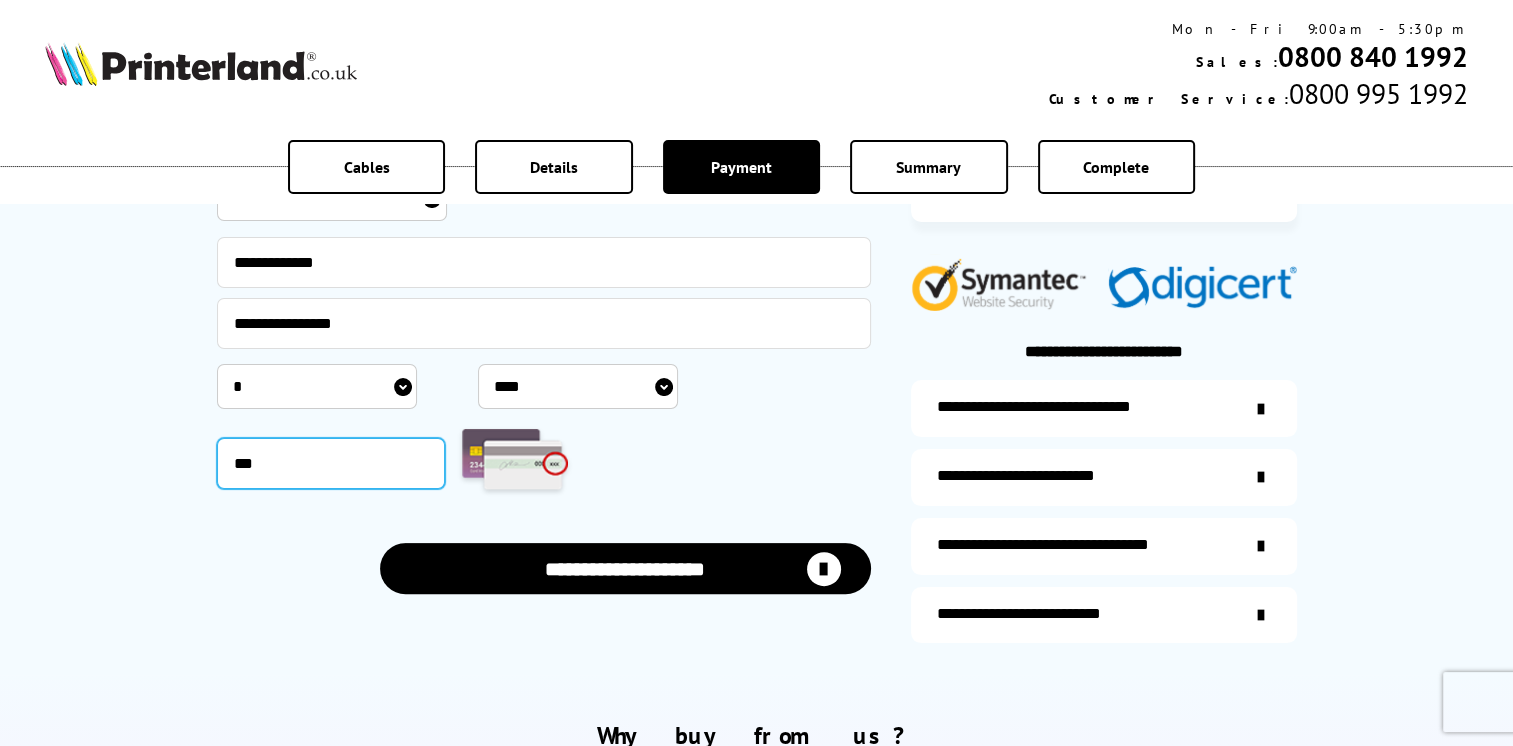 type on "***" 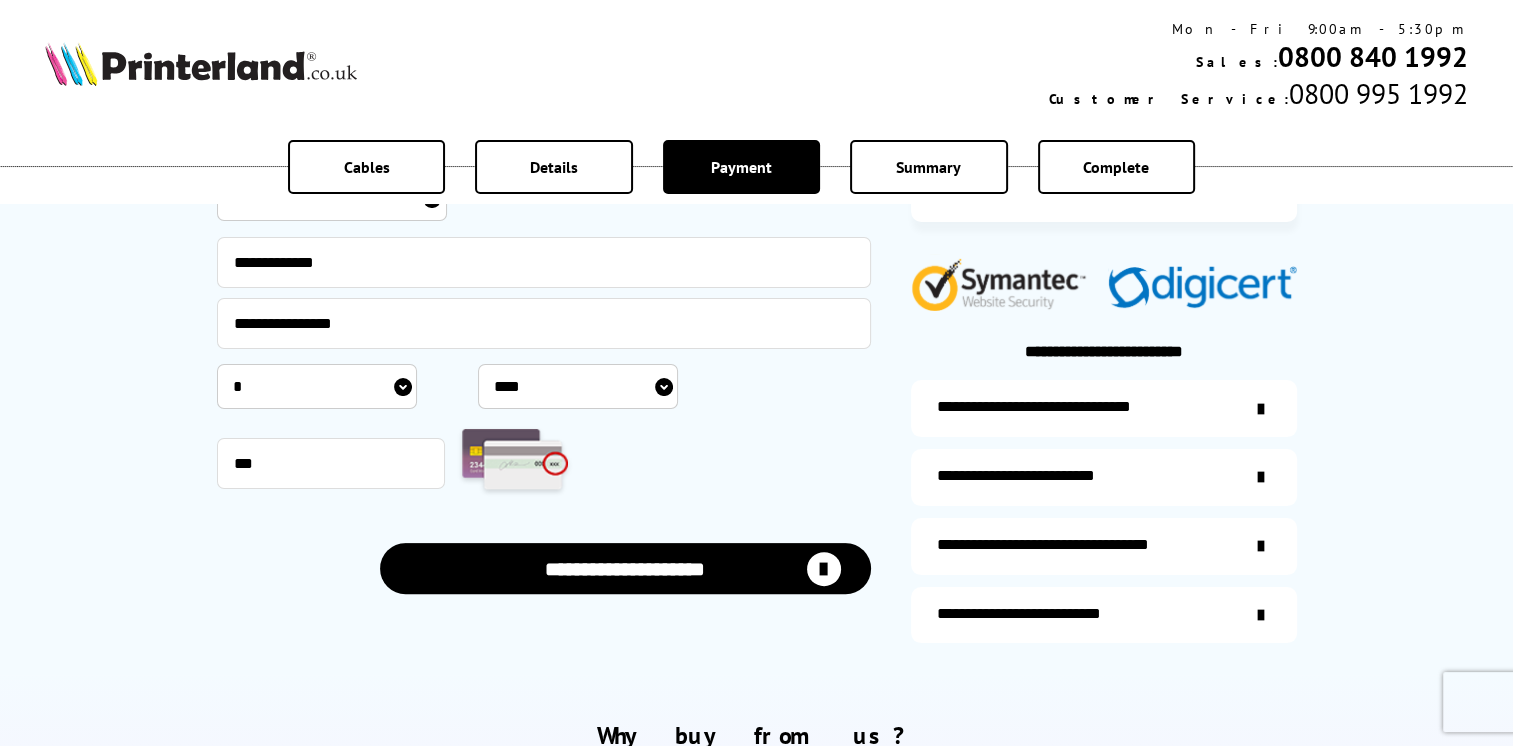 click at bounding box center [824, 569] 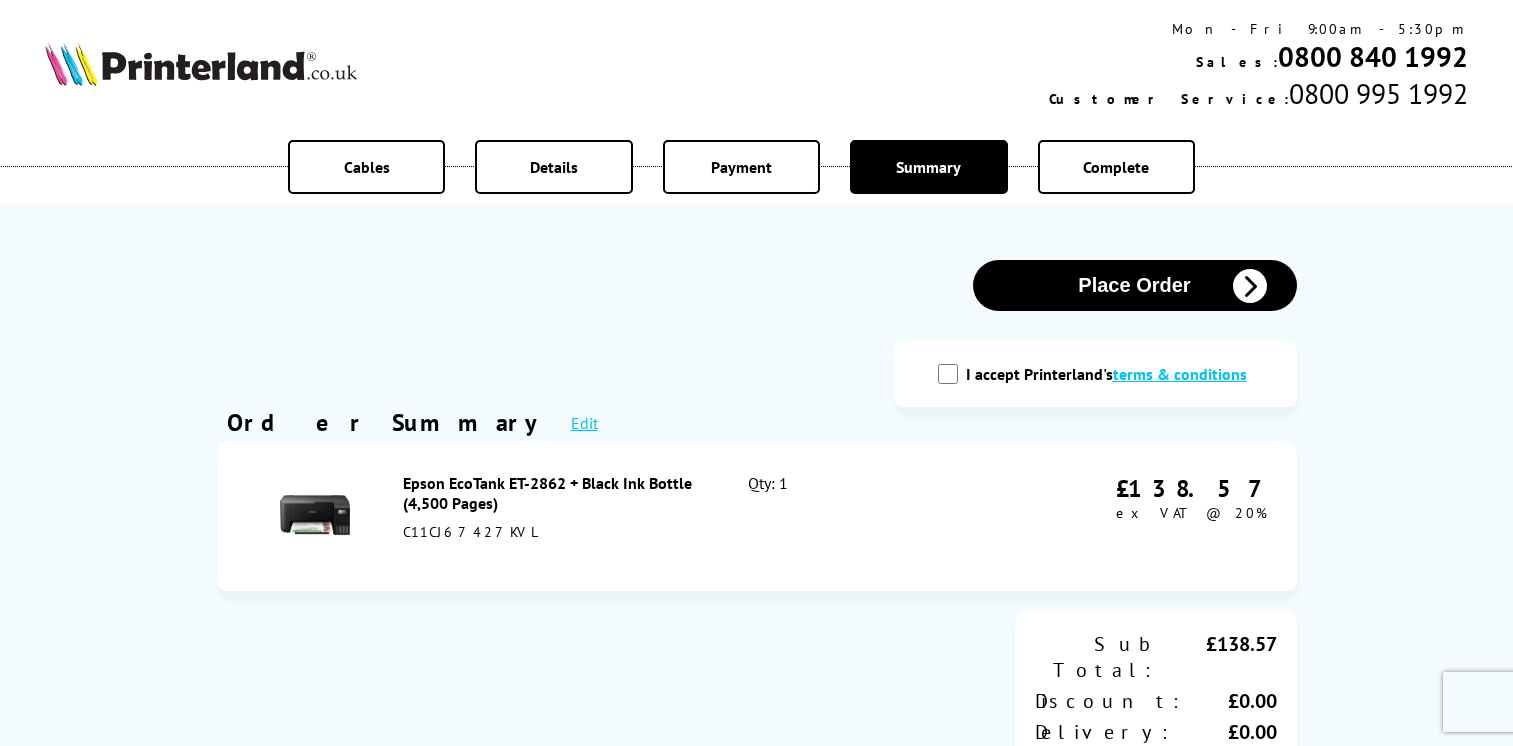 scroll, scrollTop: 0, scrollLeft: 0, axis: both 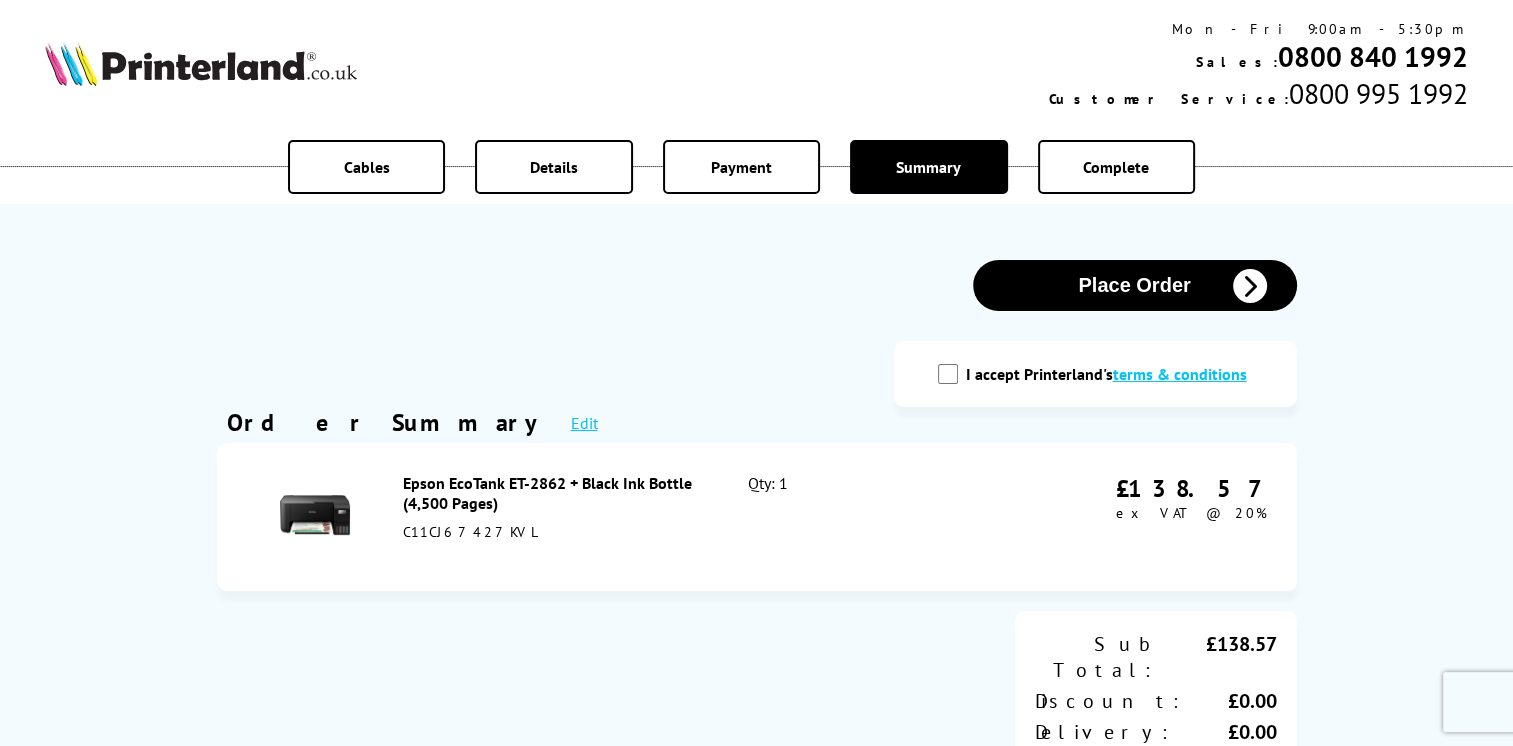 click on "I accept Printerland's  terms & conditions" at bounding box center [948, 374] 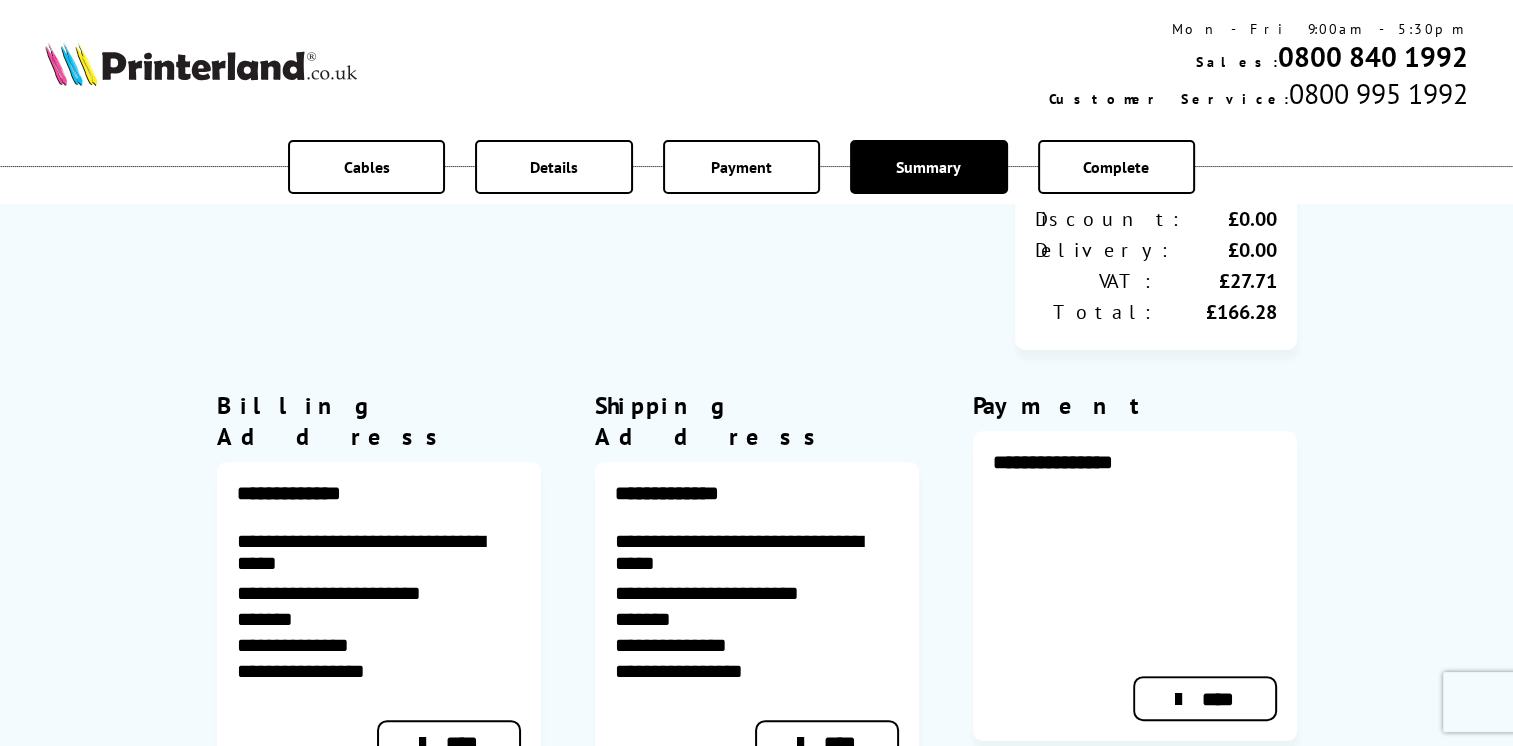scroll, scrollTop: 500, scrollLeft: 0, axis: vertical 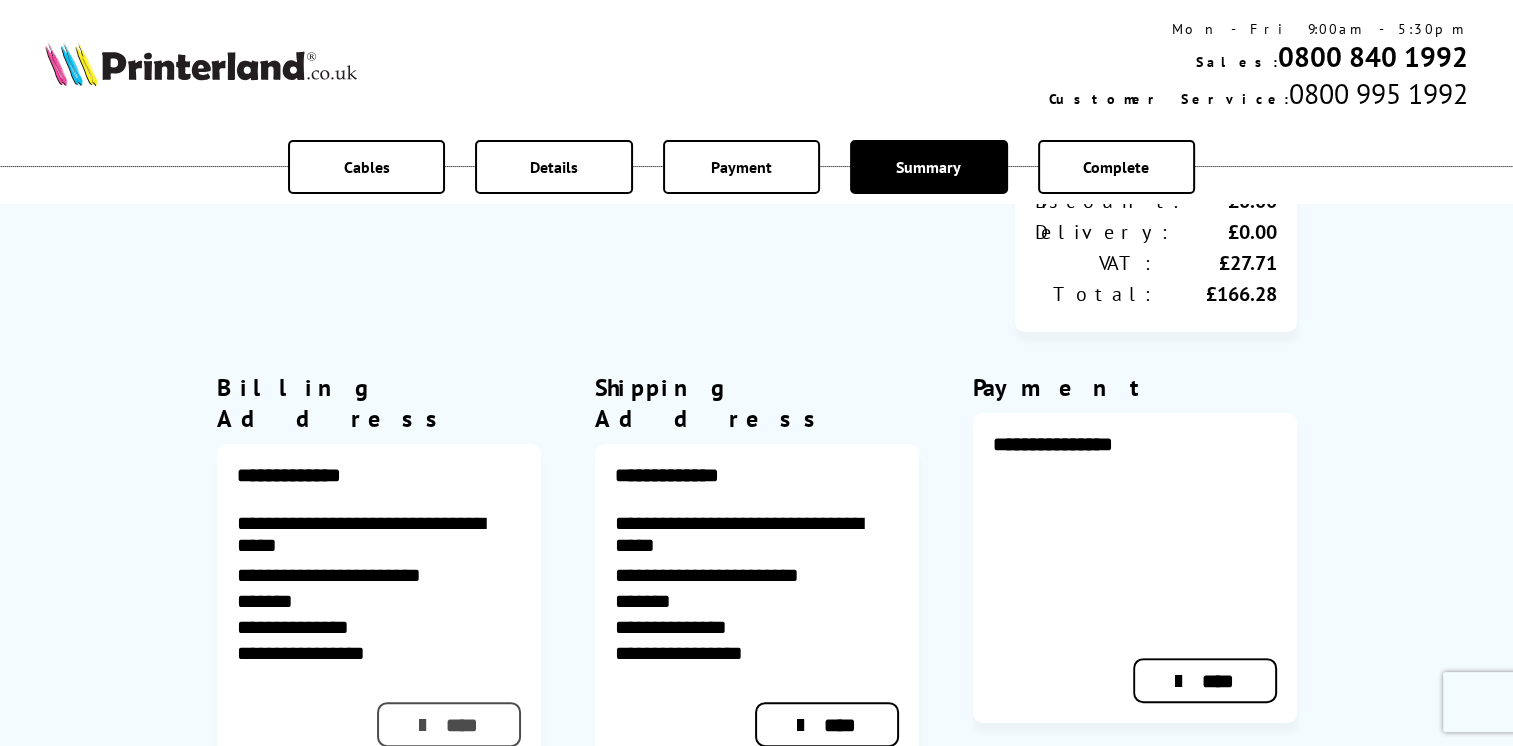 click on "****" at bounding box center (448, 724) 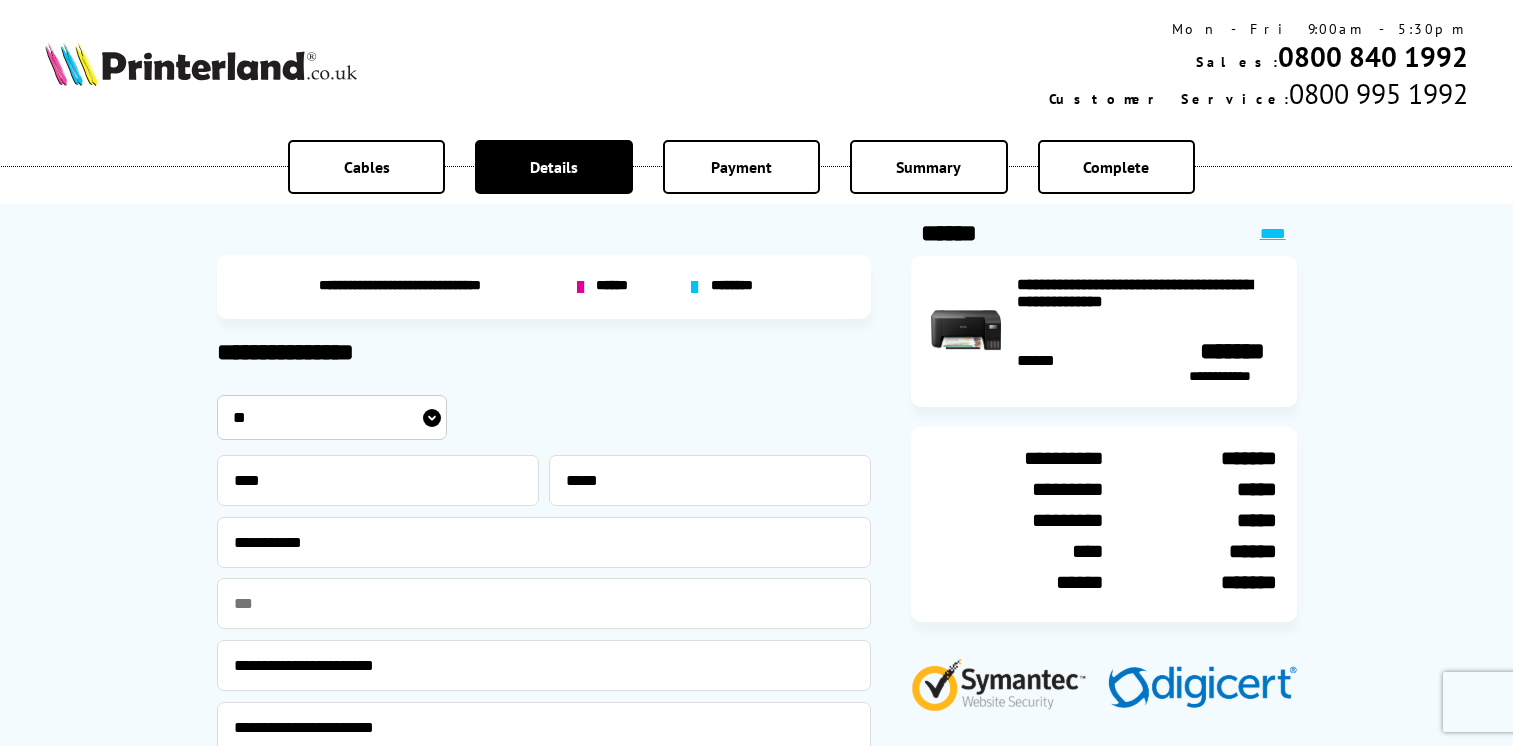 scroll, scrollTop: 0, scrollLeft: 0, axis: both 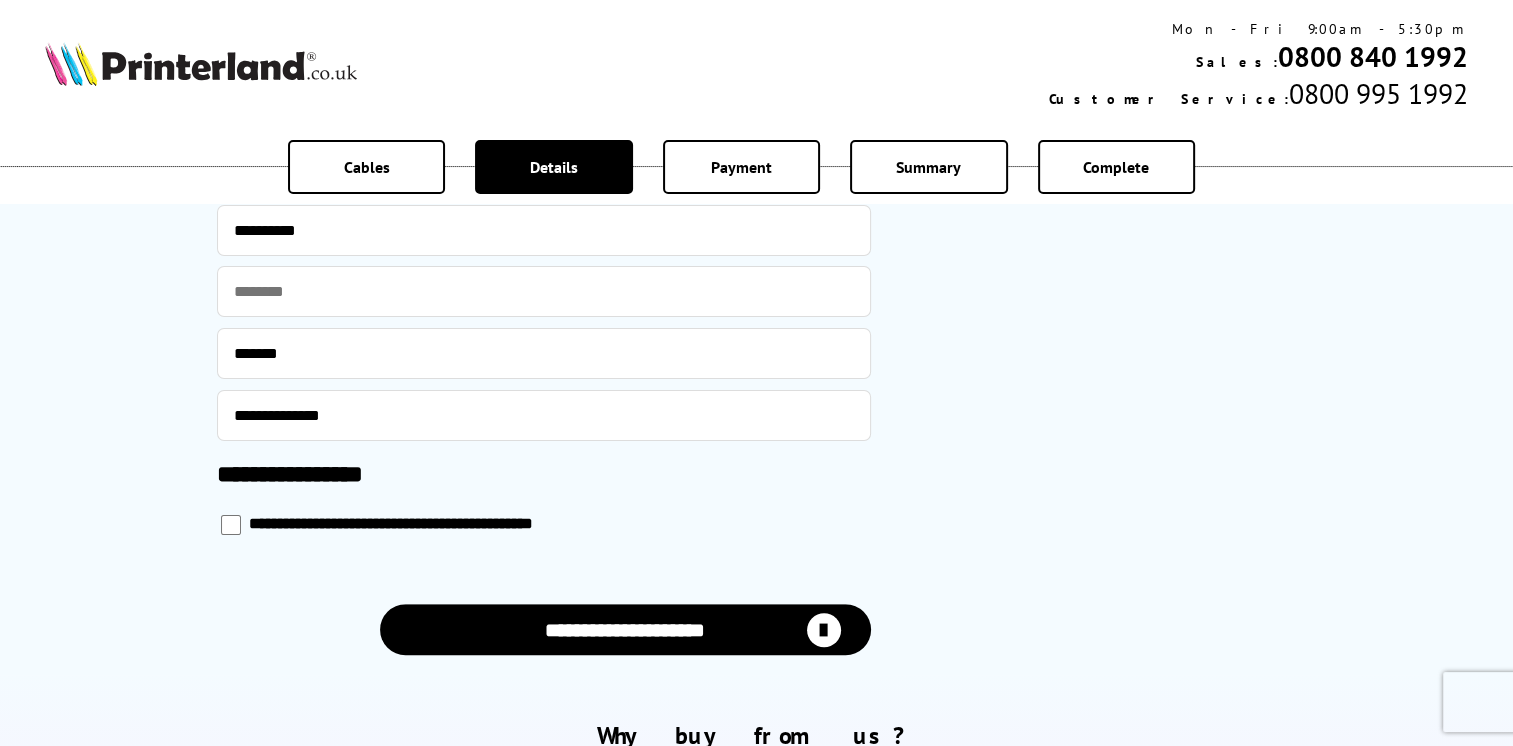 click at bounding box center (231, 525) 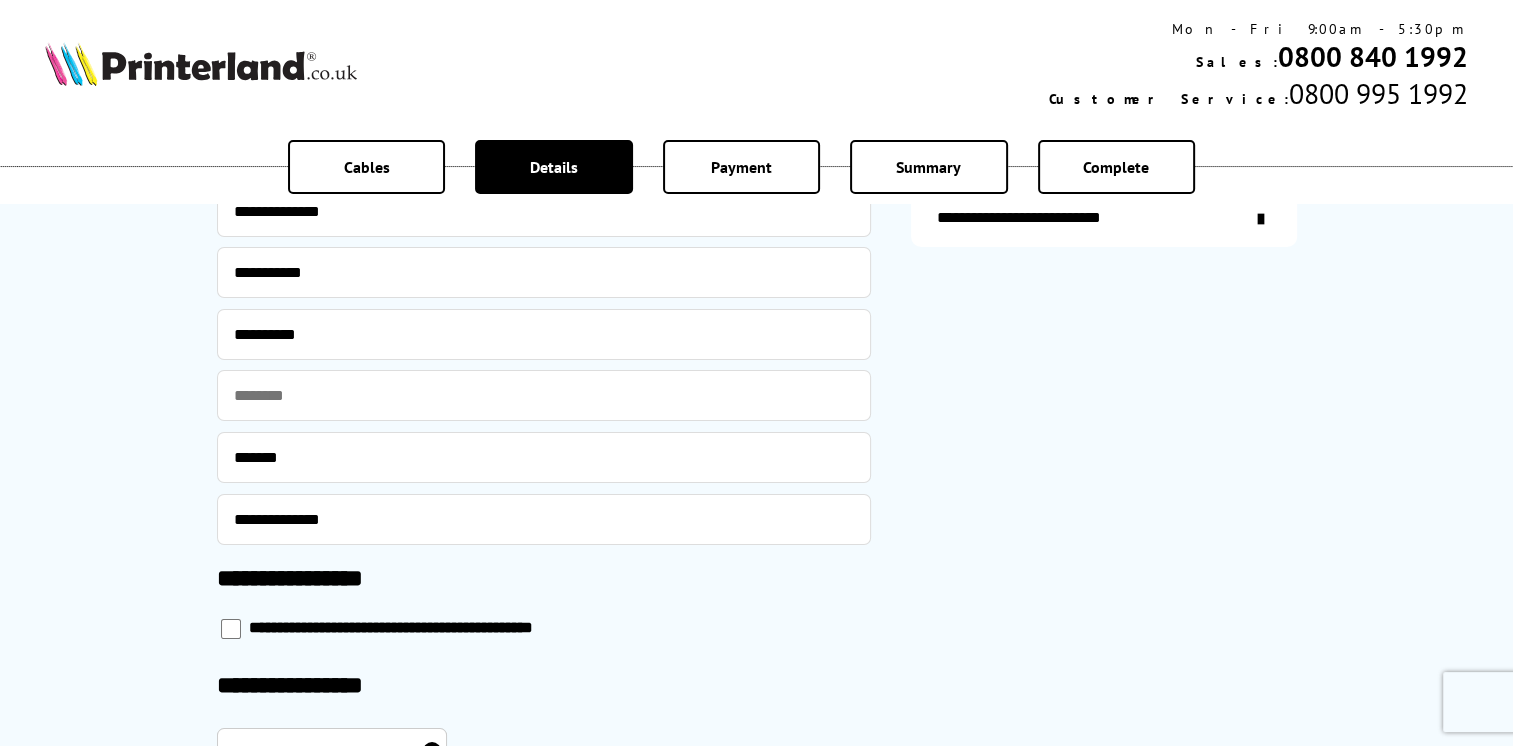 scroll, scrollTop: 700, scrollLeft: 0, axis: vertical 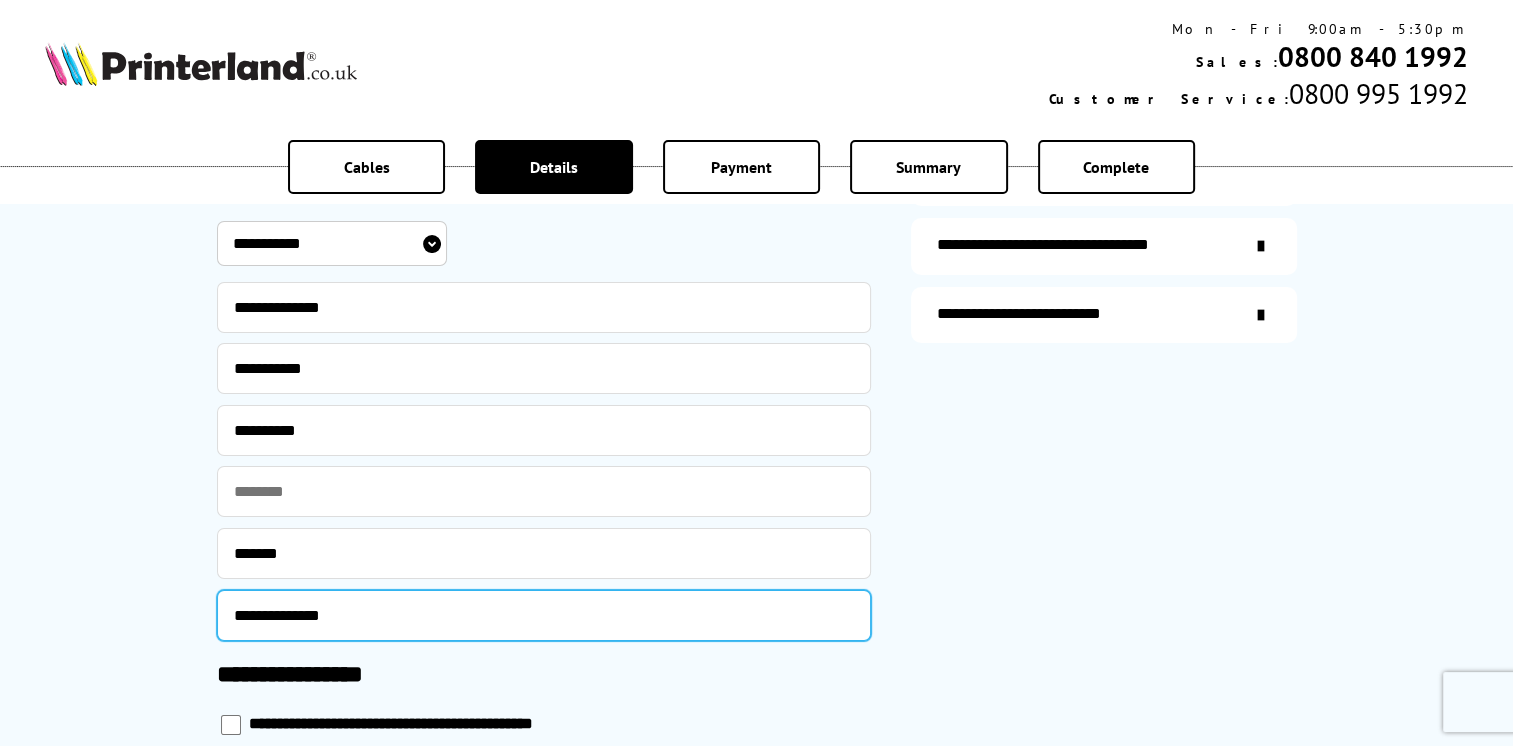 drag, startPoint x: 378, startPoint y: 611, endPoint x: 175, endPoint y: 336, distance: 341.80988 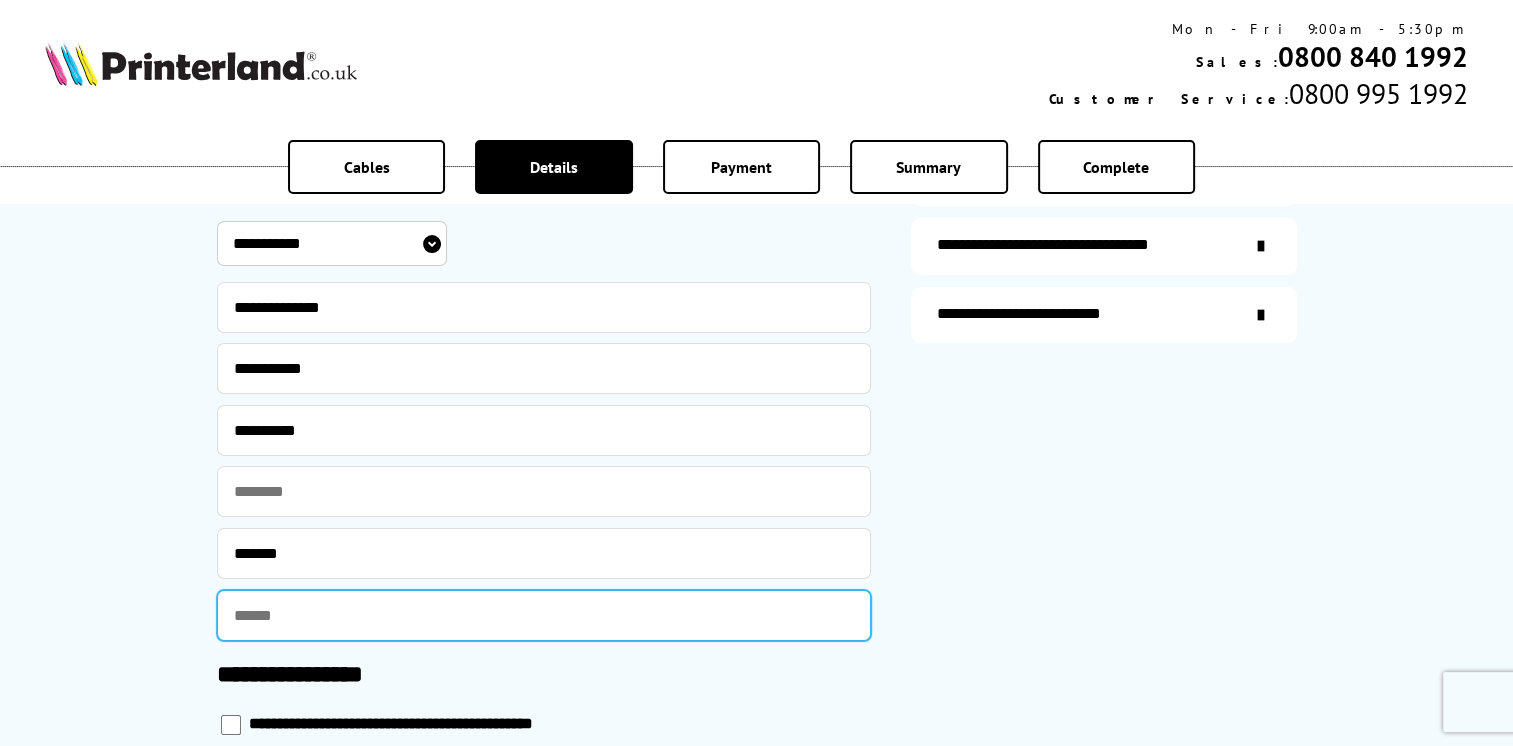 type 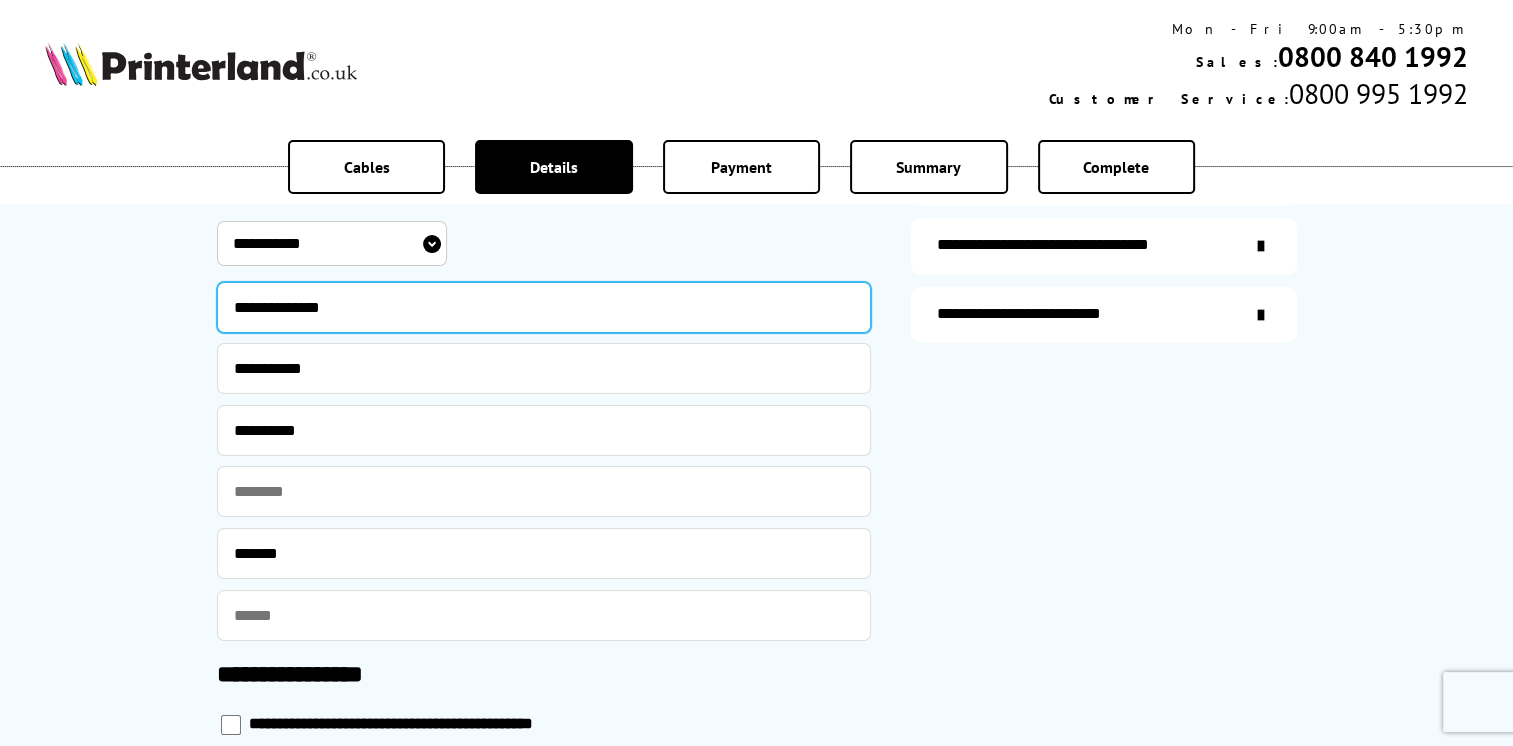 drag, startPoint x: 350, startPoint y: 297, endPoint x: 142, endPoint y: 293, distance: 208.03845 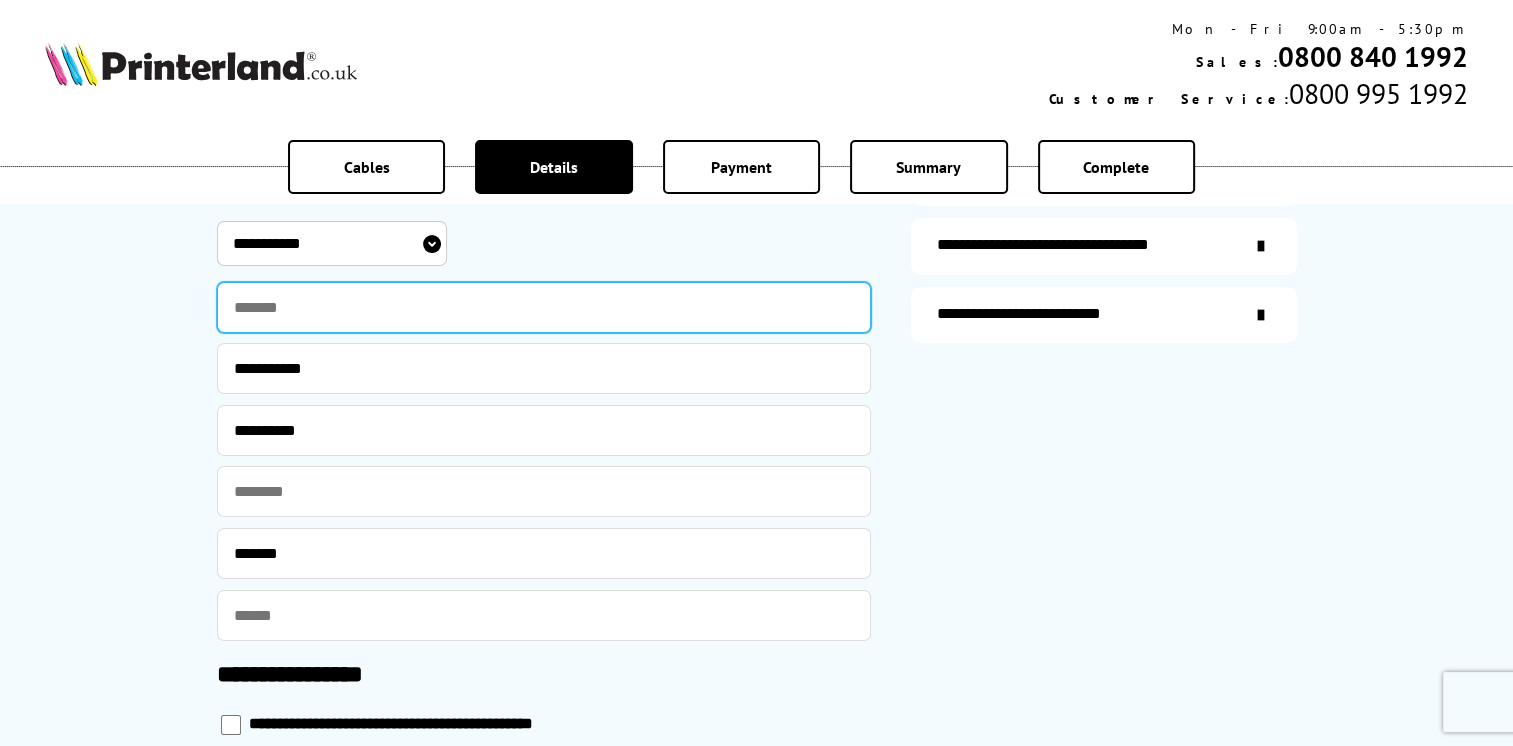 paste on "**********" 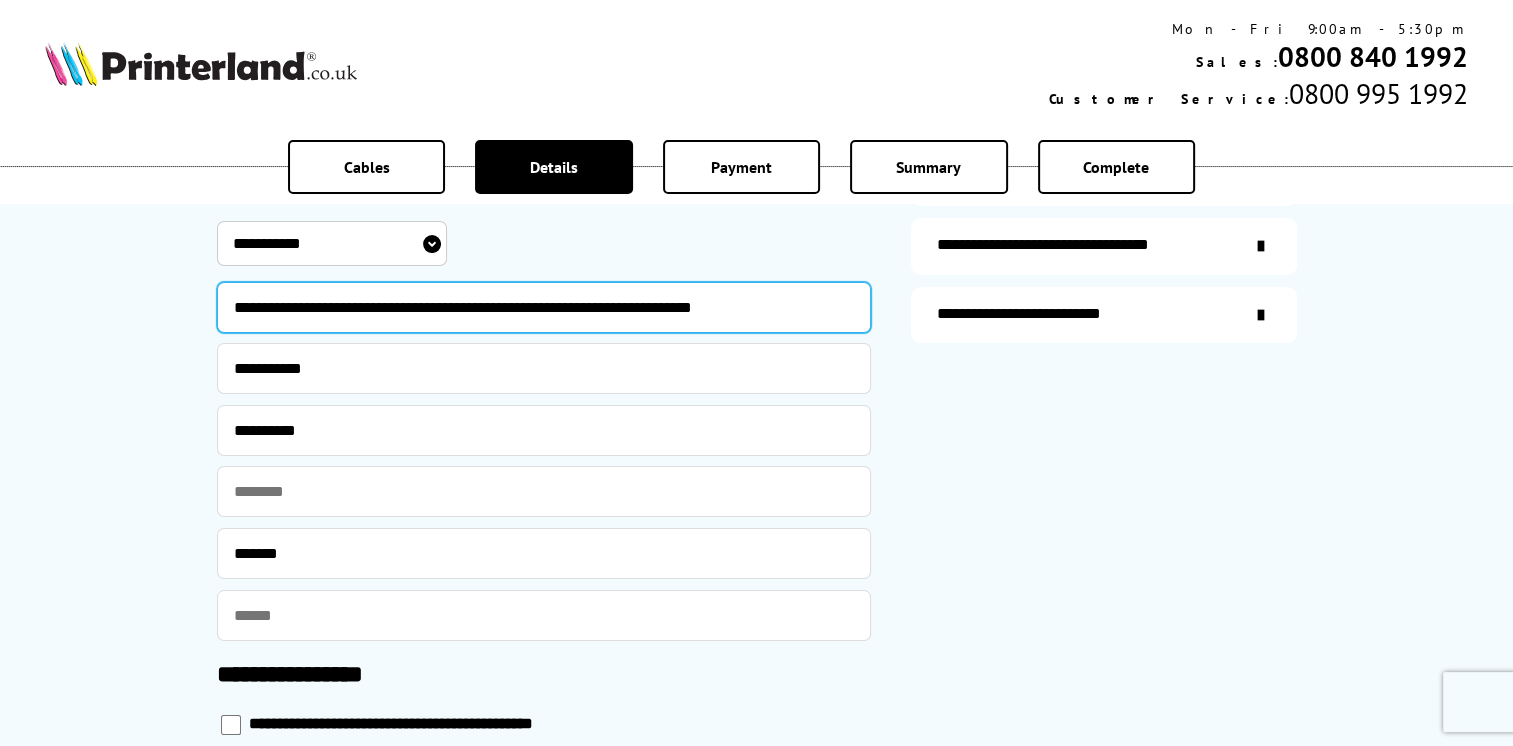 type on "**********" 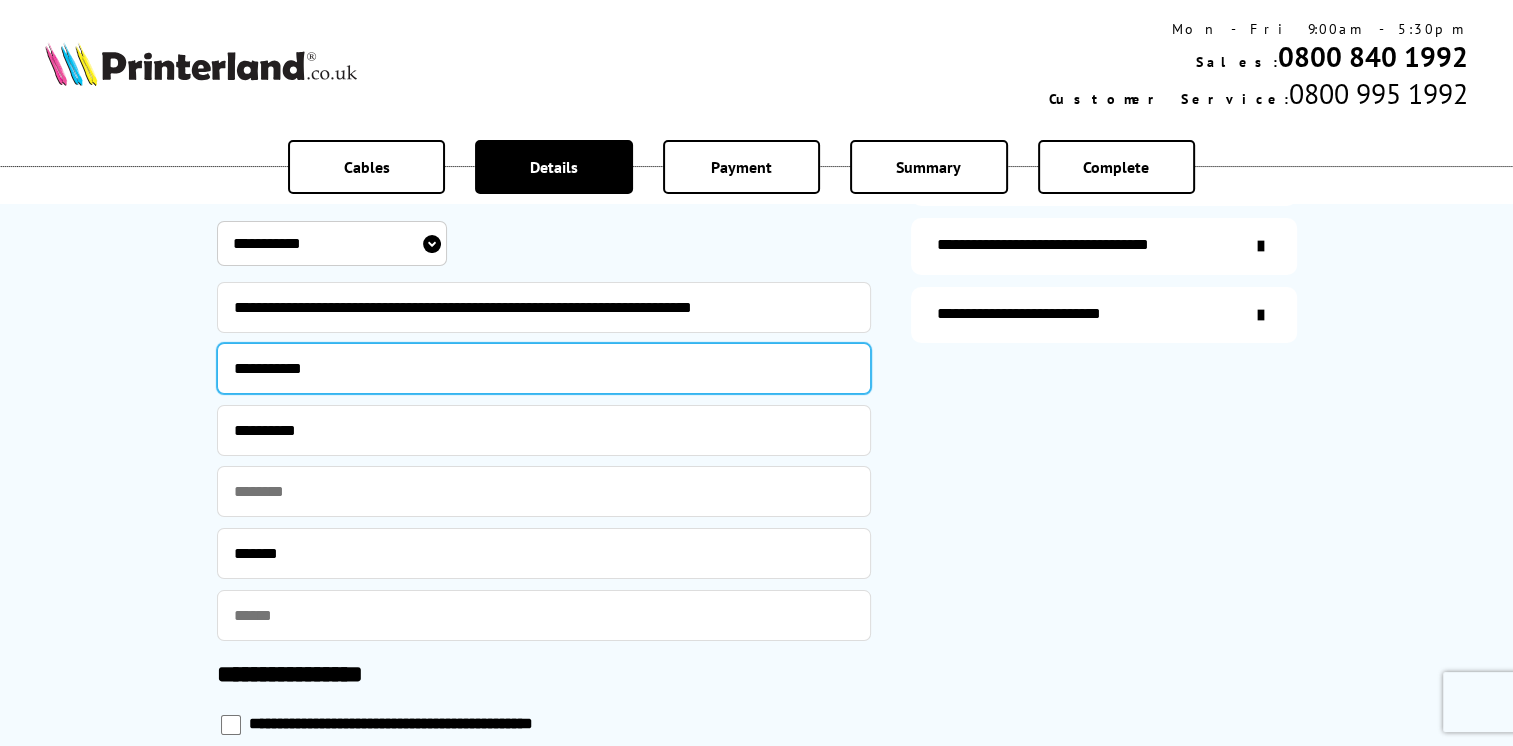 drag, startPoint x: 333, startPoint y: 371, endPoint x: 163, endPoint y: 390, distance: 171.05847 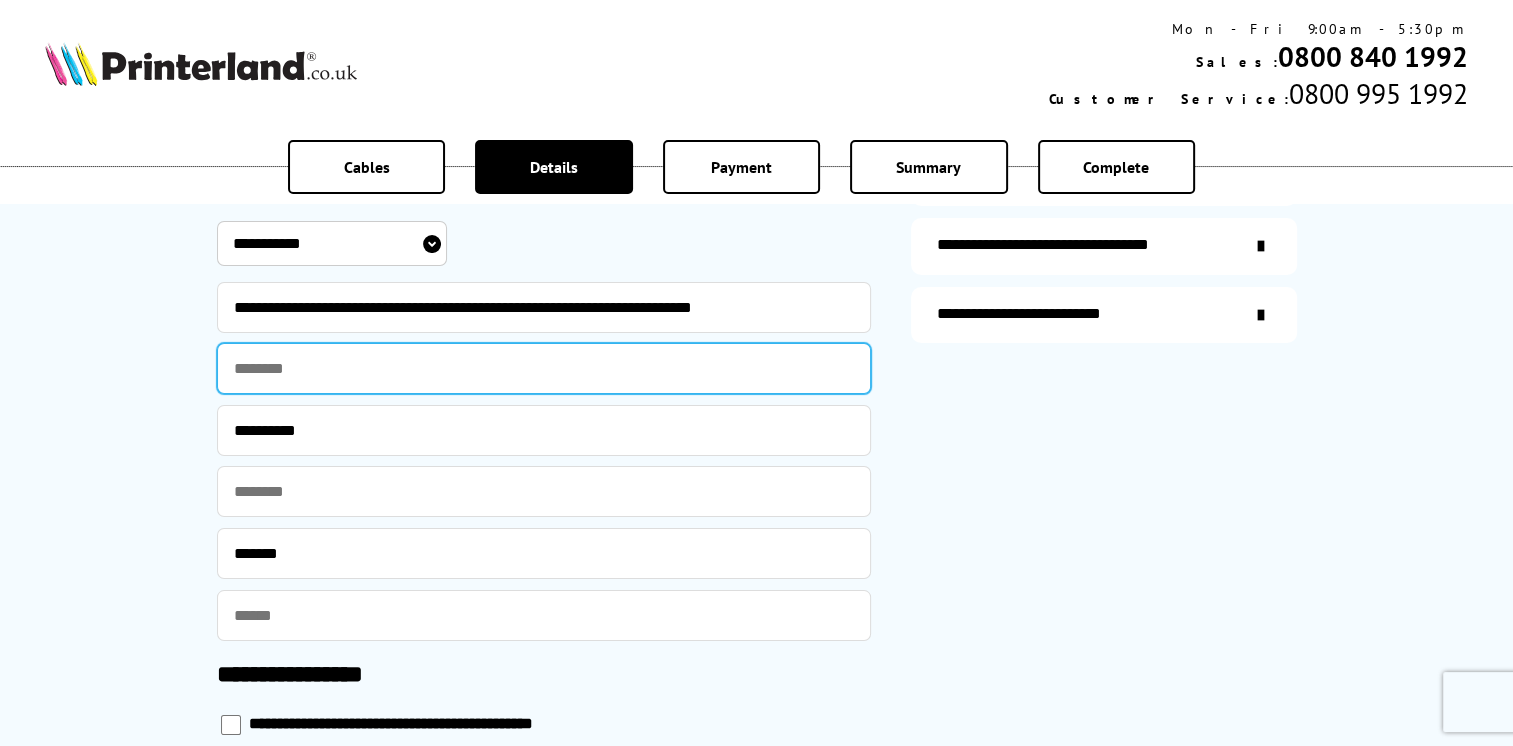 type 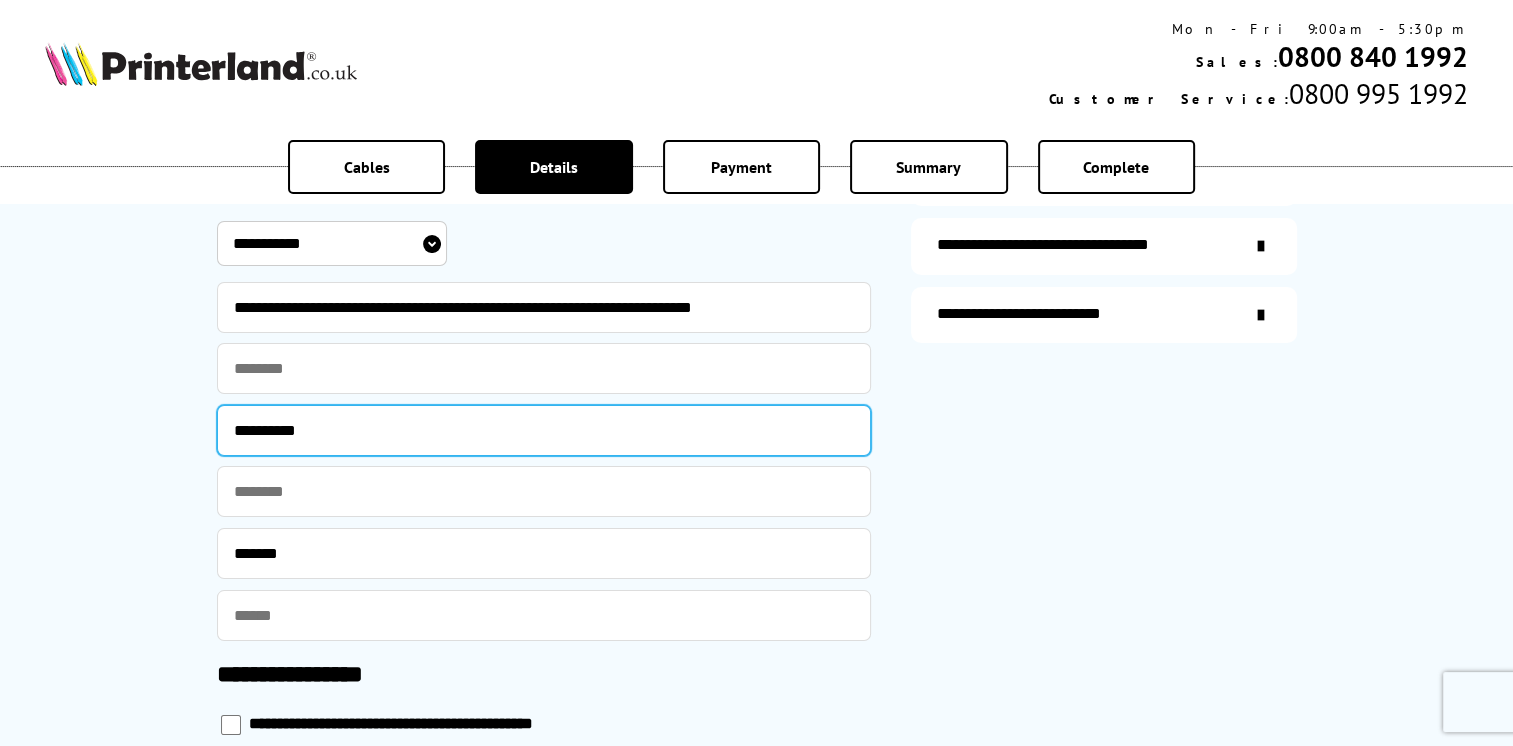 drag, startPoint x: 332, startPoint y: 434, endPoint x: 180, endPoint y: 422, distance: 152.47295 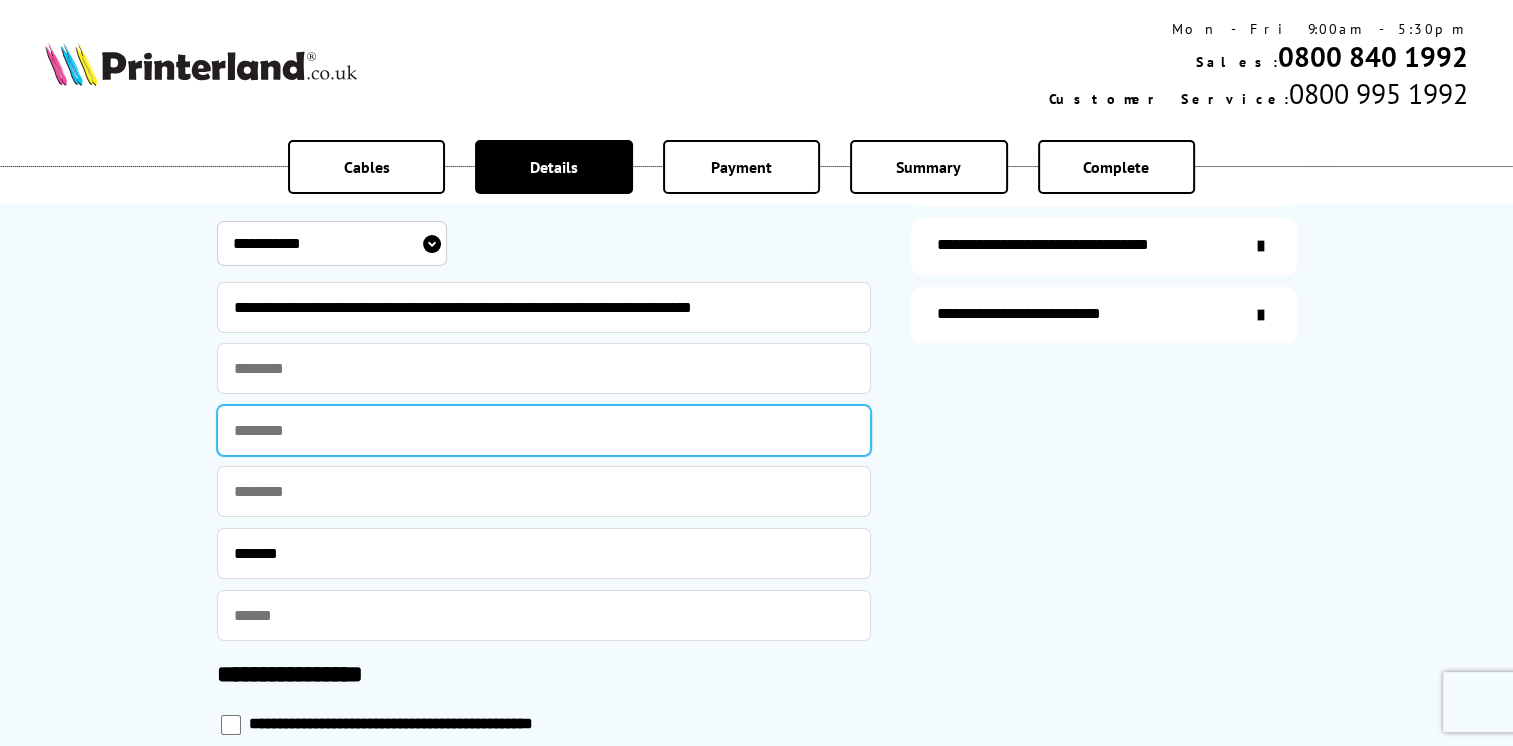 type 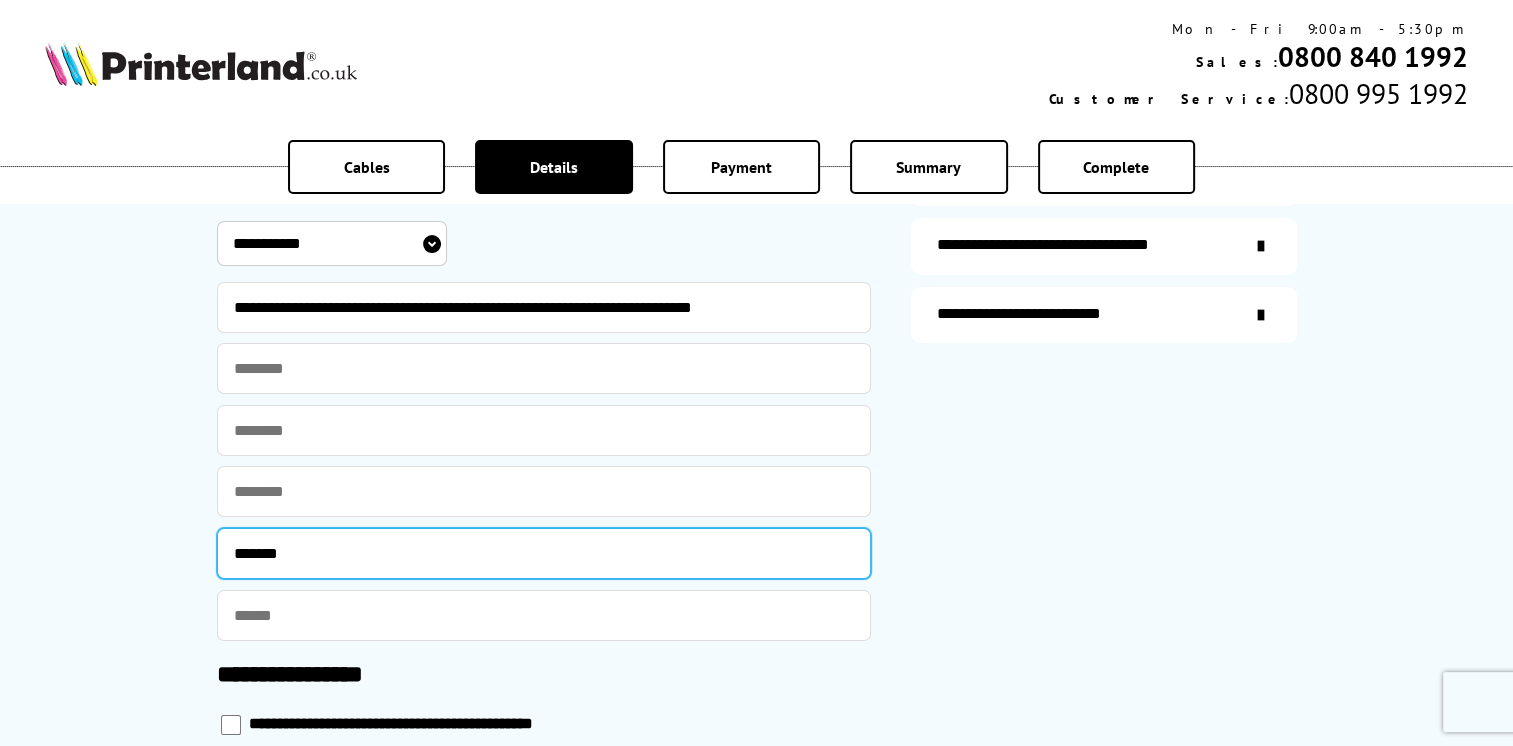 click on "*******" at bounding box center (544, 553) 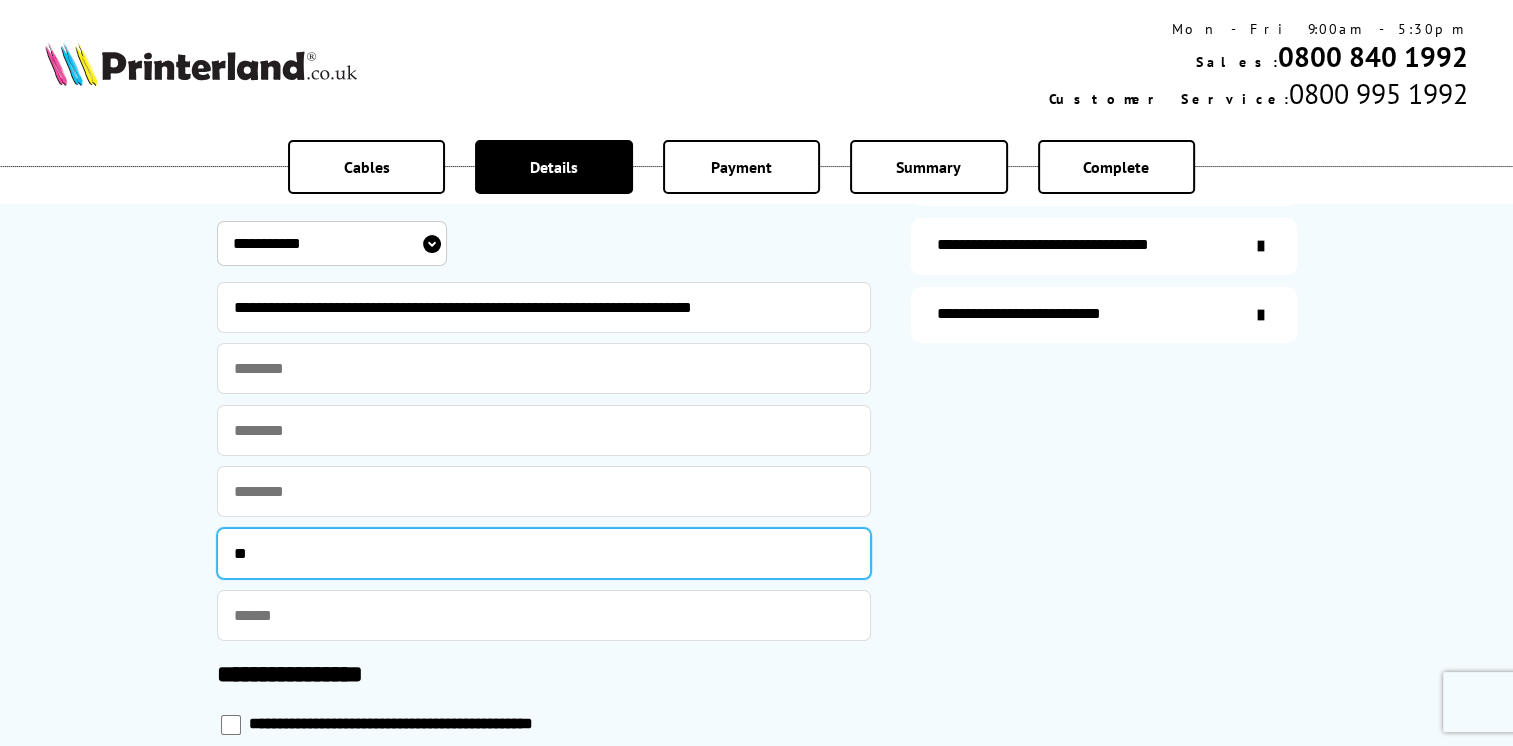type on "*" 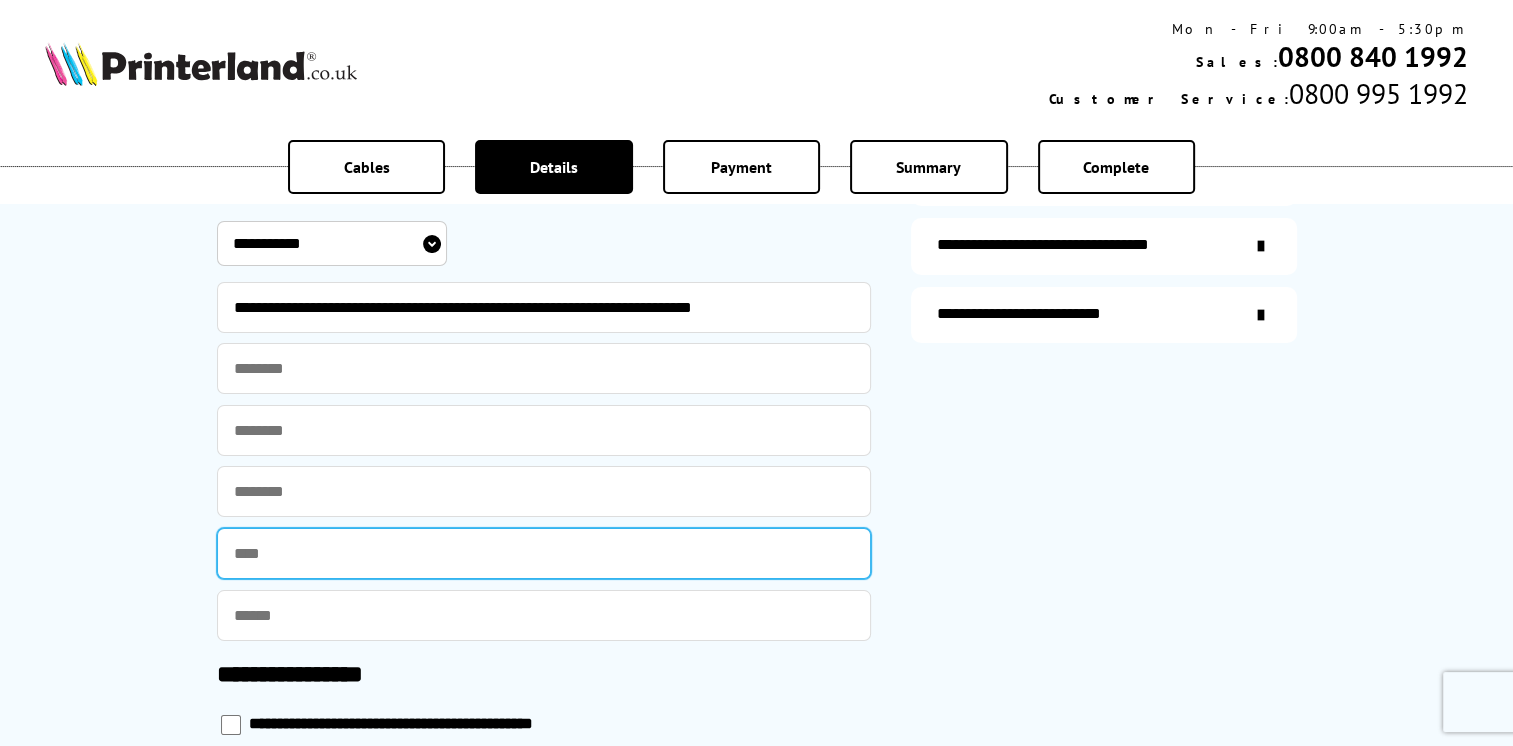 type 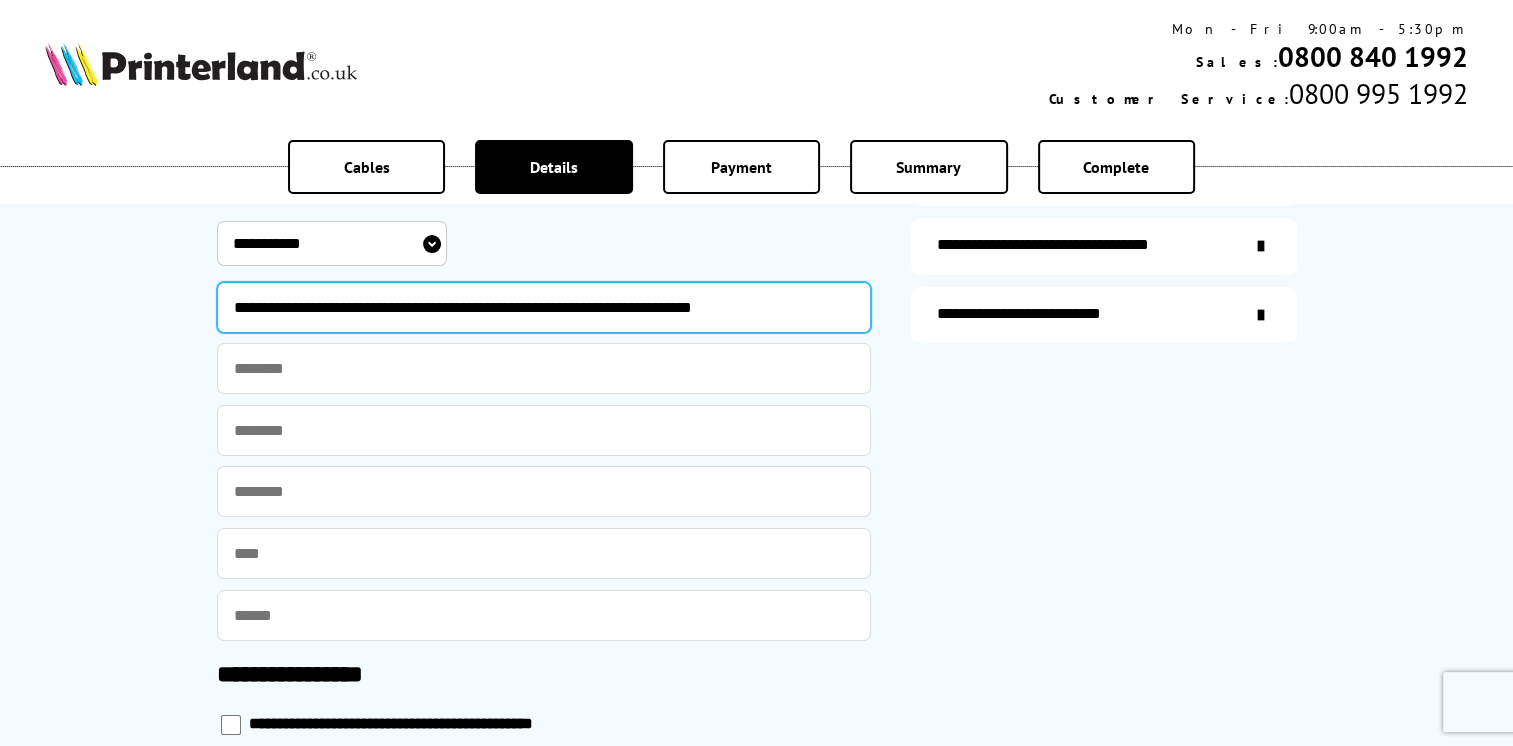 drag, startPoint x: 446, startPoint y: 306, endPoint x: 482, endPoint y: 303, distance: 36.124783 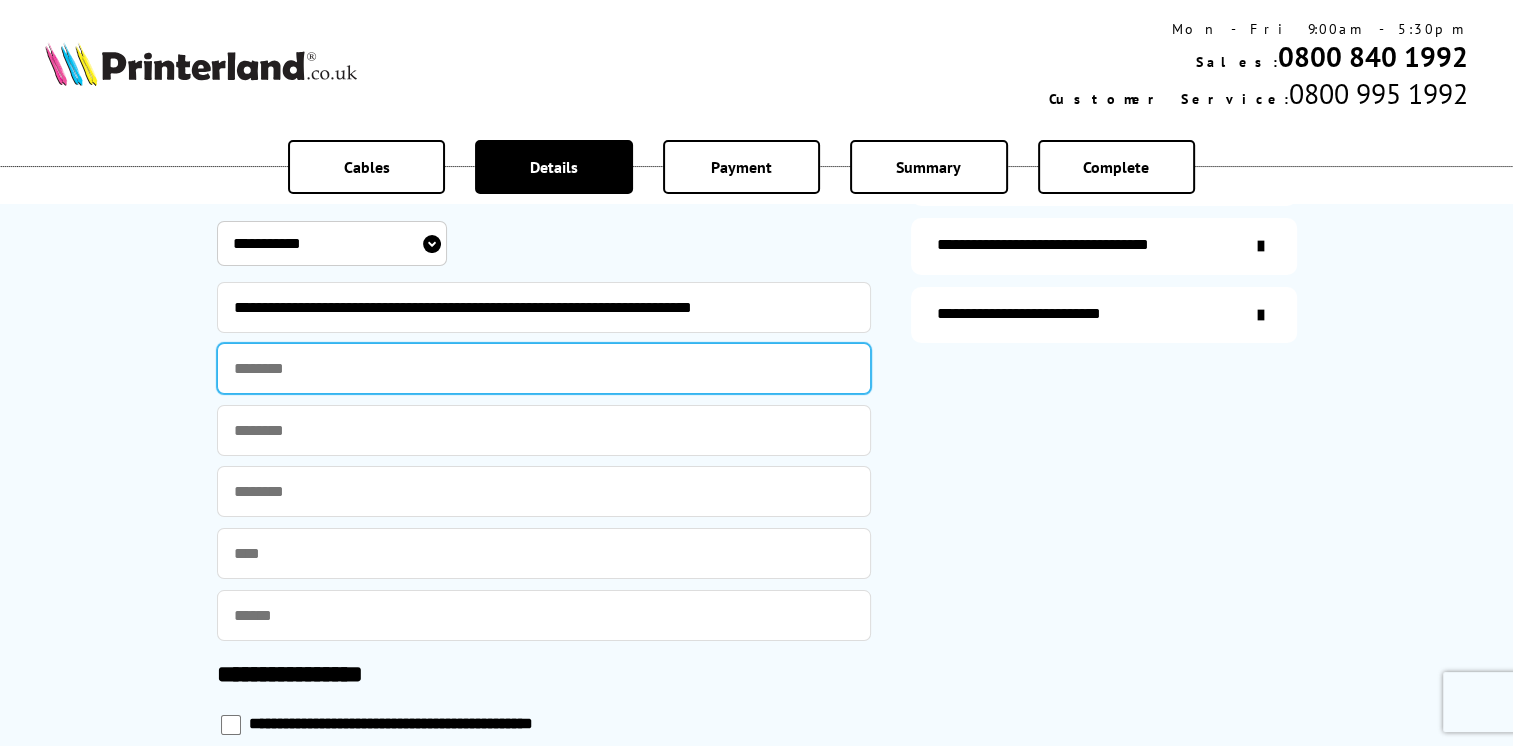 click at bounding box center [544, 368] 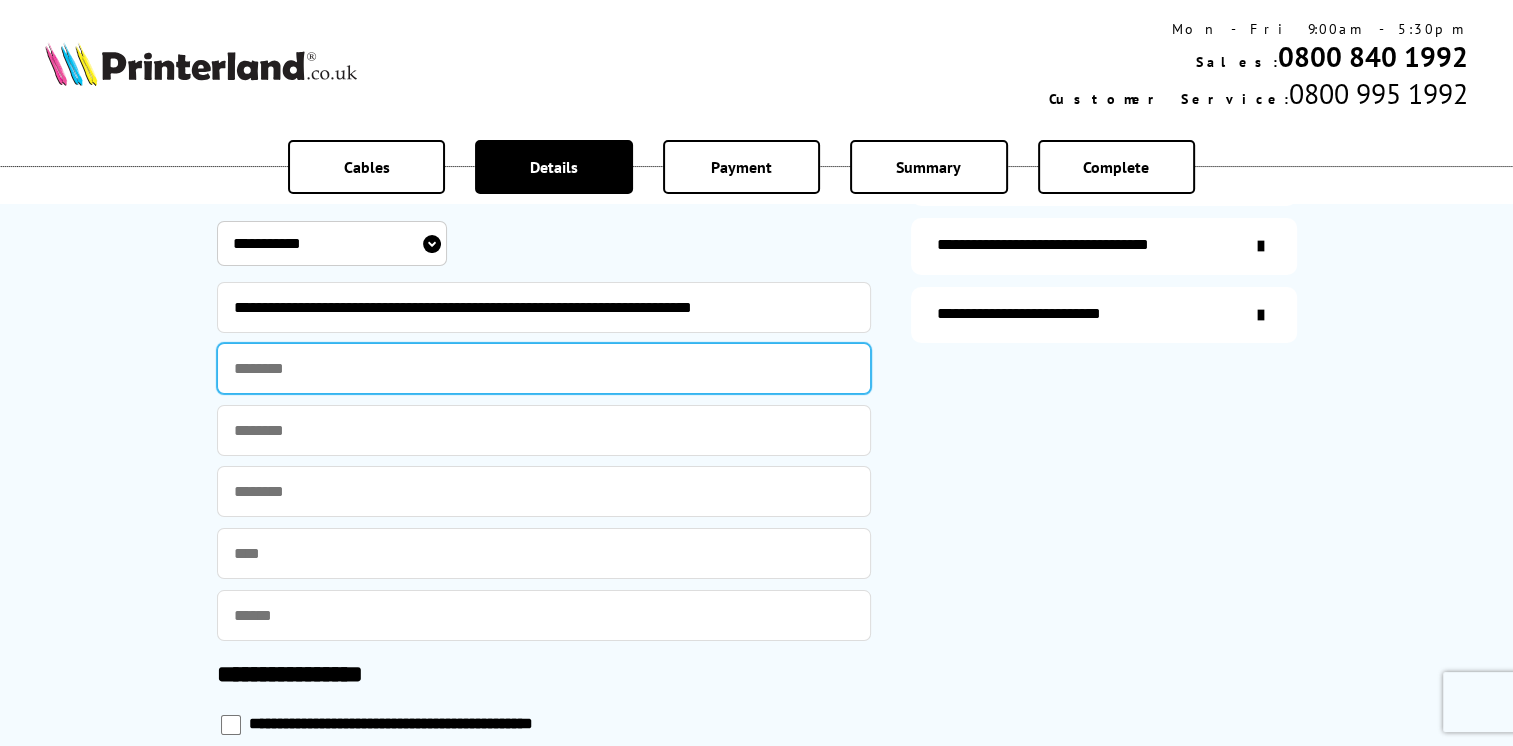 paste on "**********" 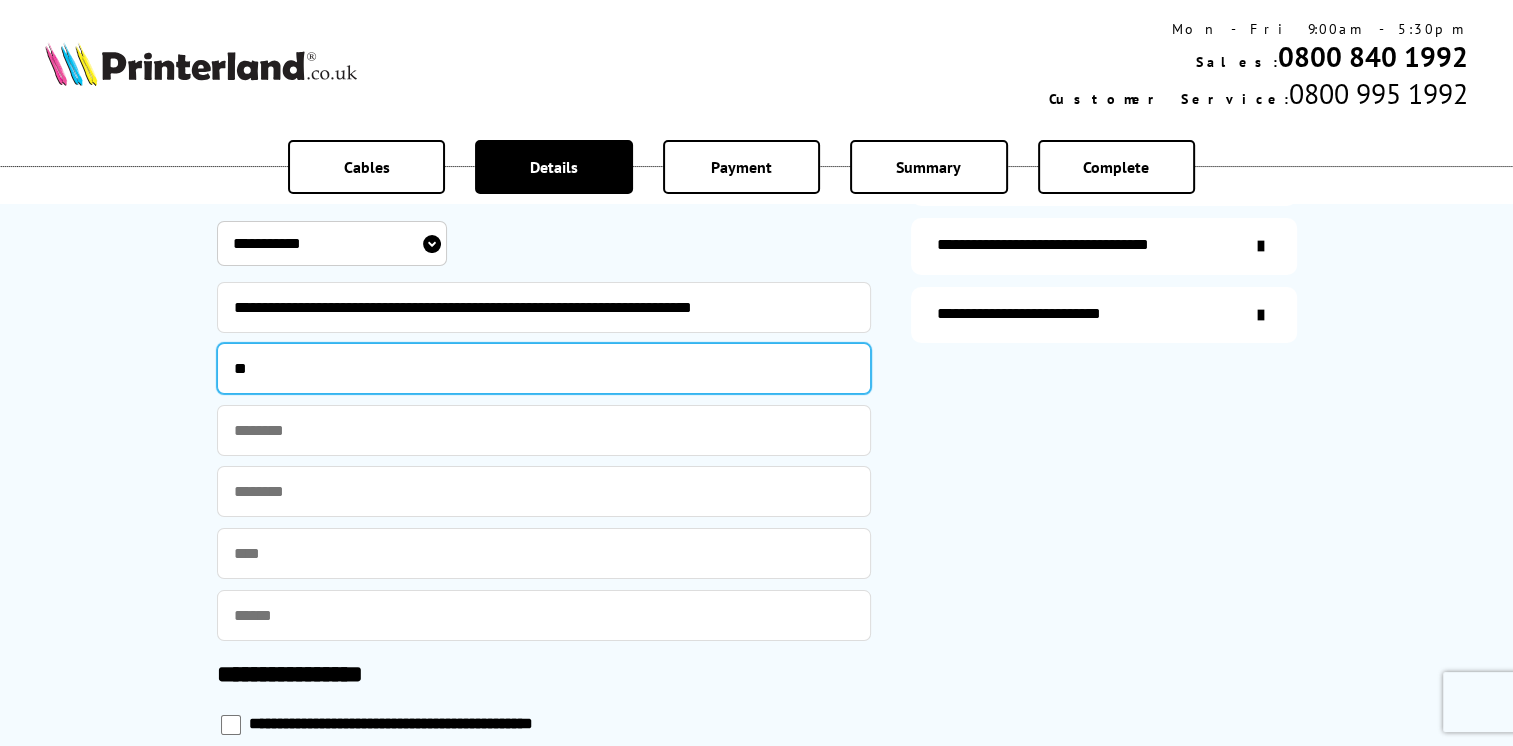 type on "*" 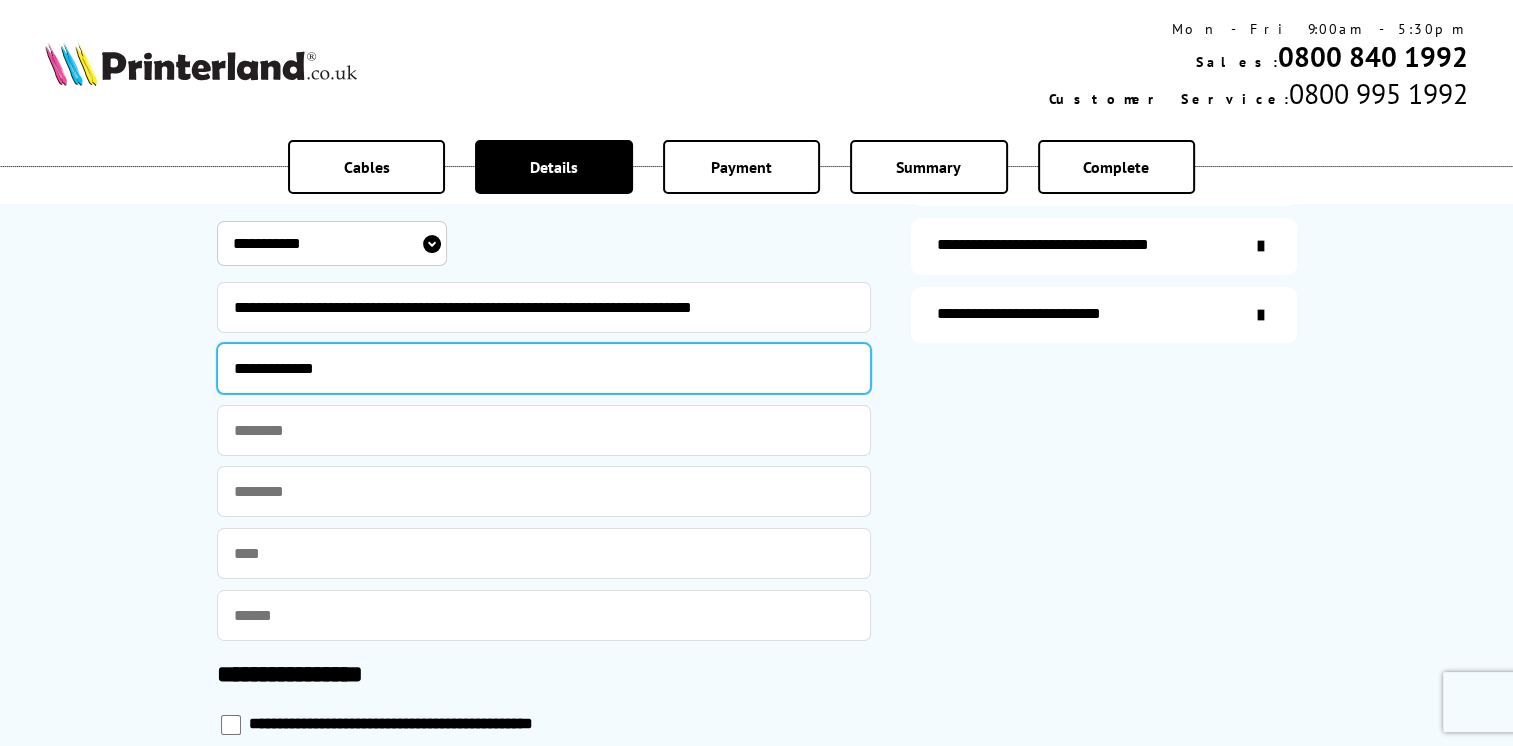 type on "**********" 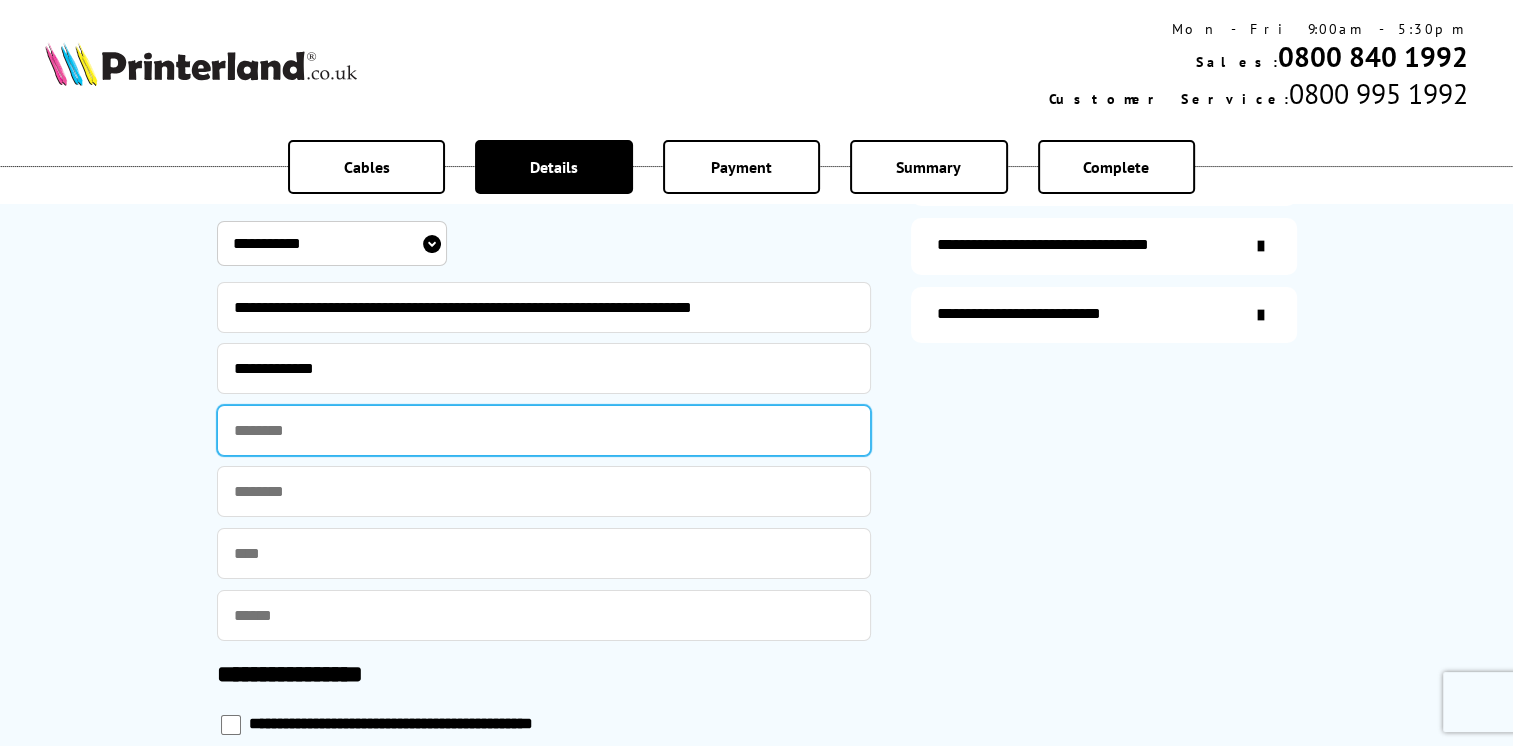 click at bounding box center (544, 430) 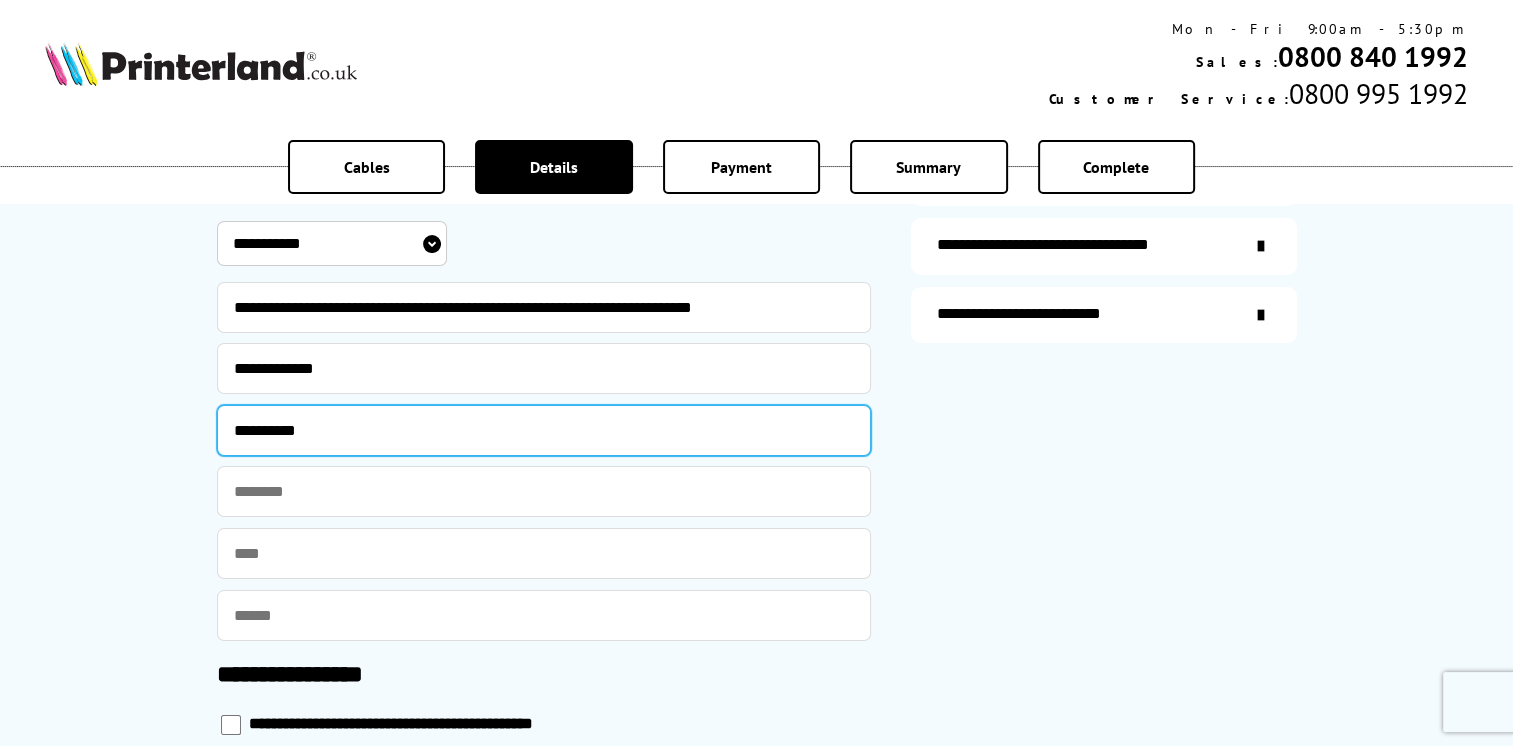 type on "**********" 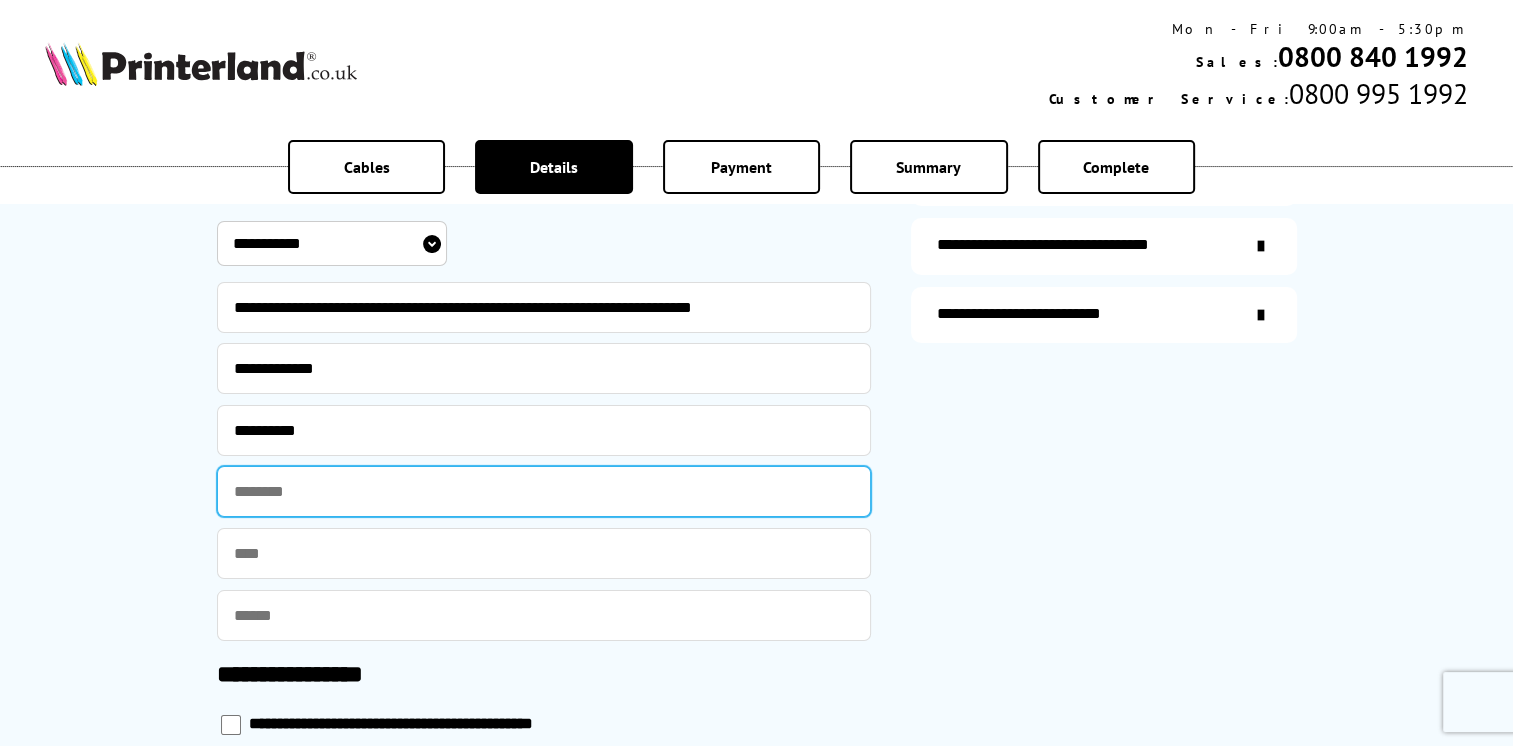 click at bounding box center (544, 491) 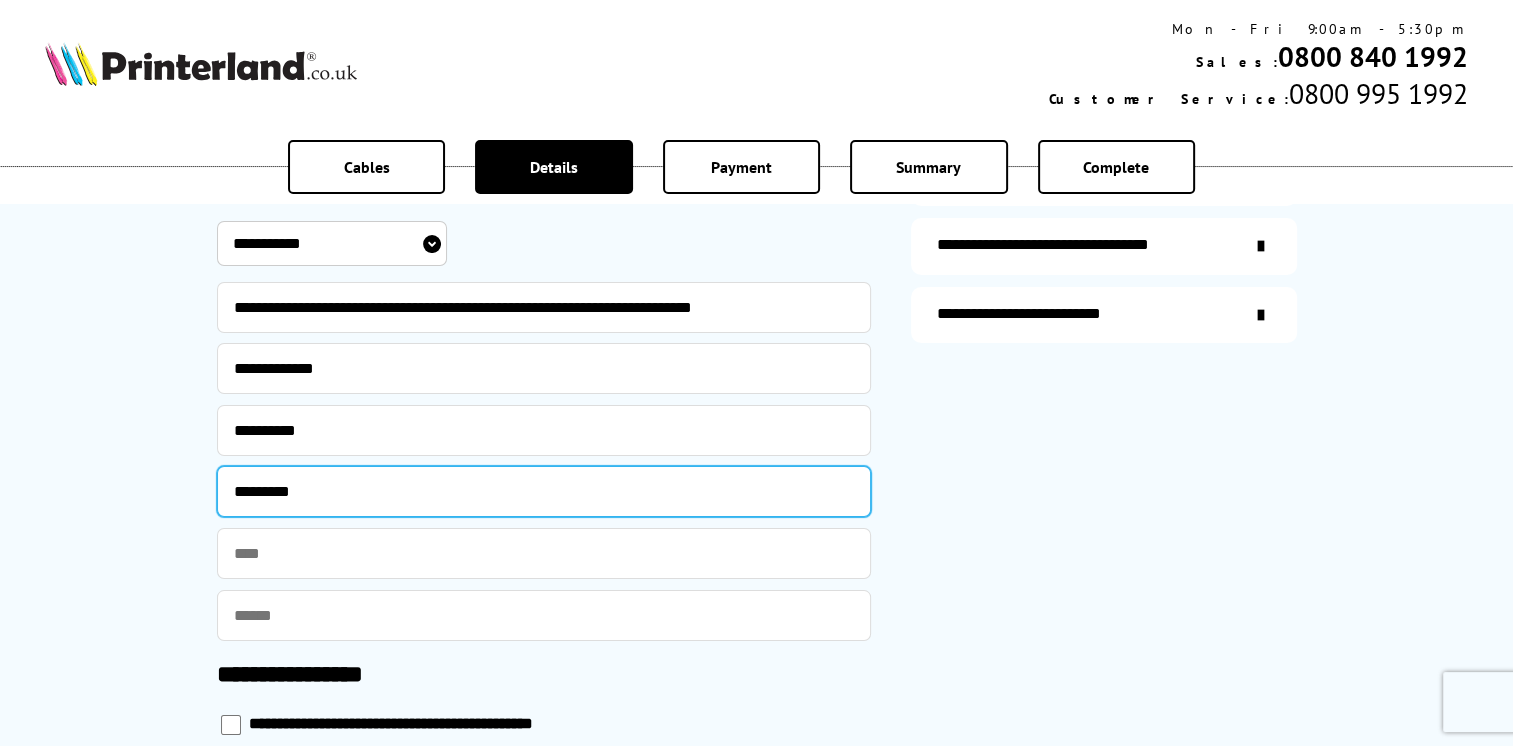 type on "*********" 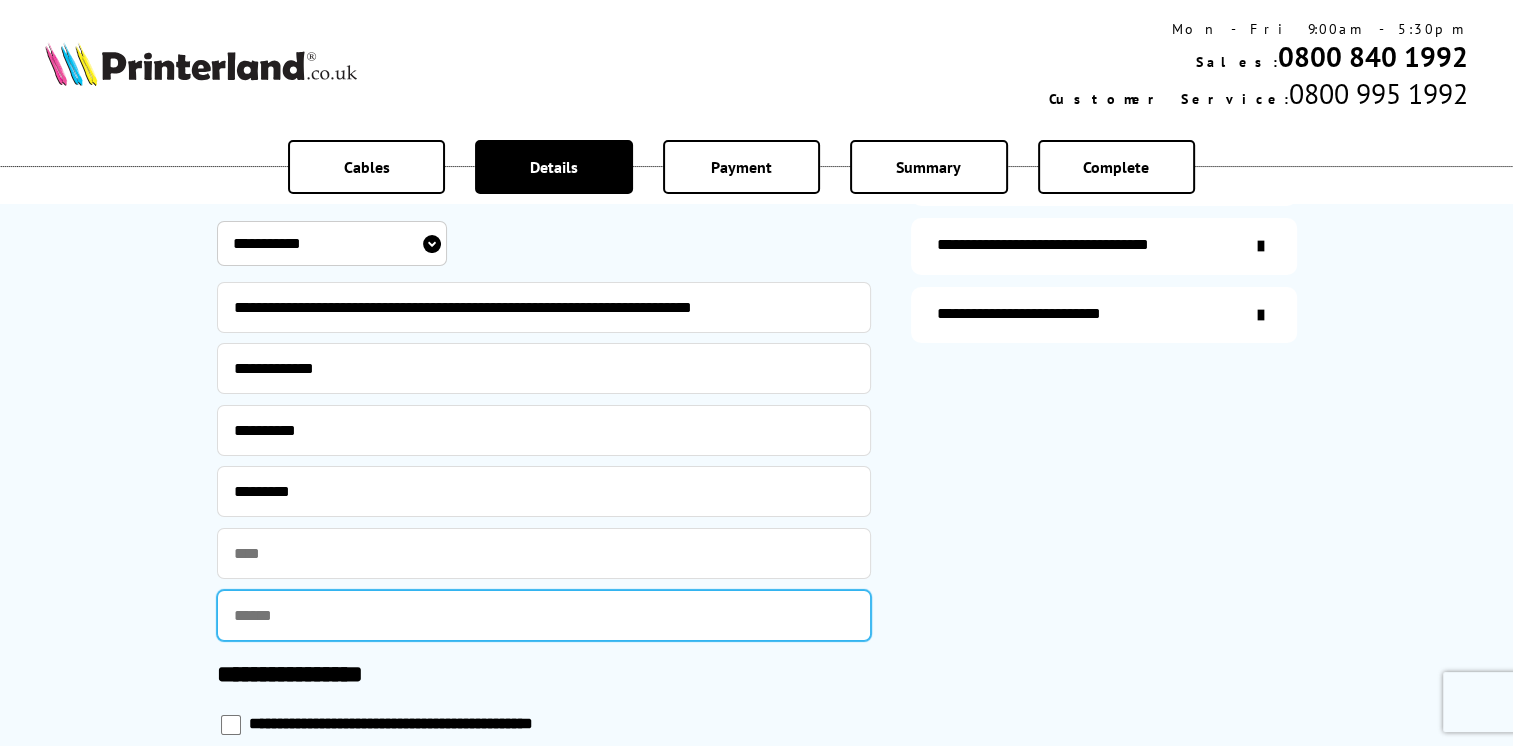 click at bounding box center [544, 615] 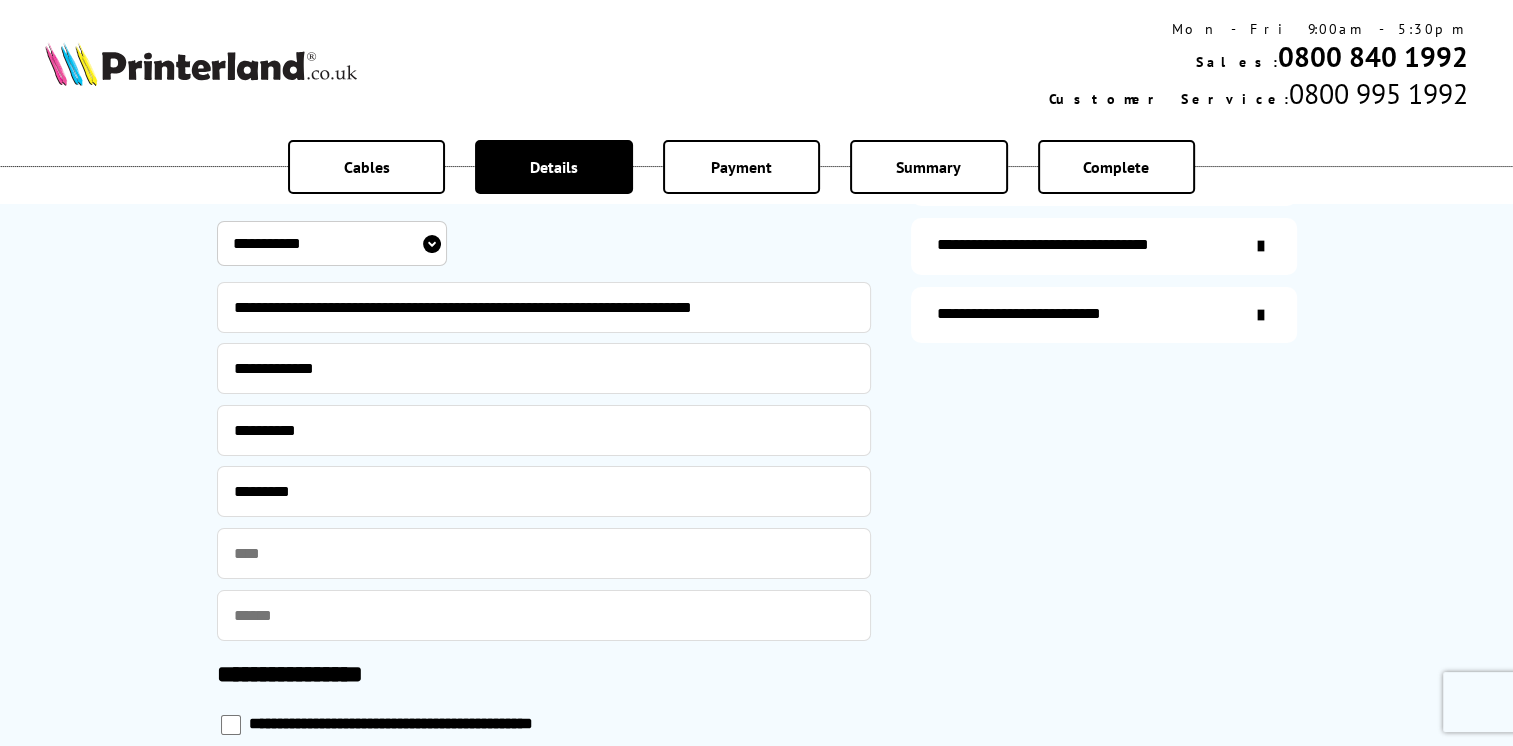 click on "**********" at bounding box center [756, 378] 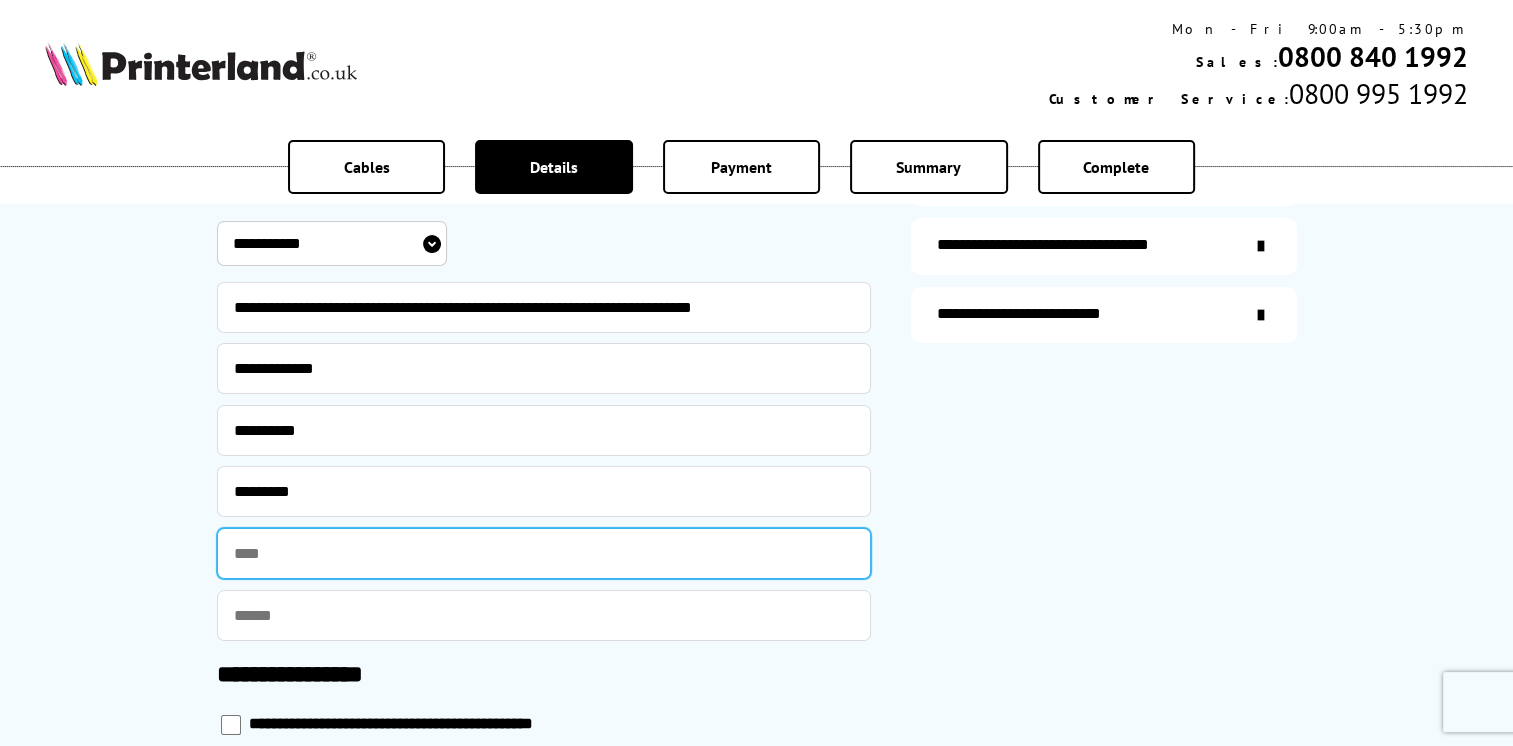 drag, startPoint x: 269, startPoint y: 554, endPoint x: 282, endPoint y: 560, distance: 14.3178215 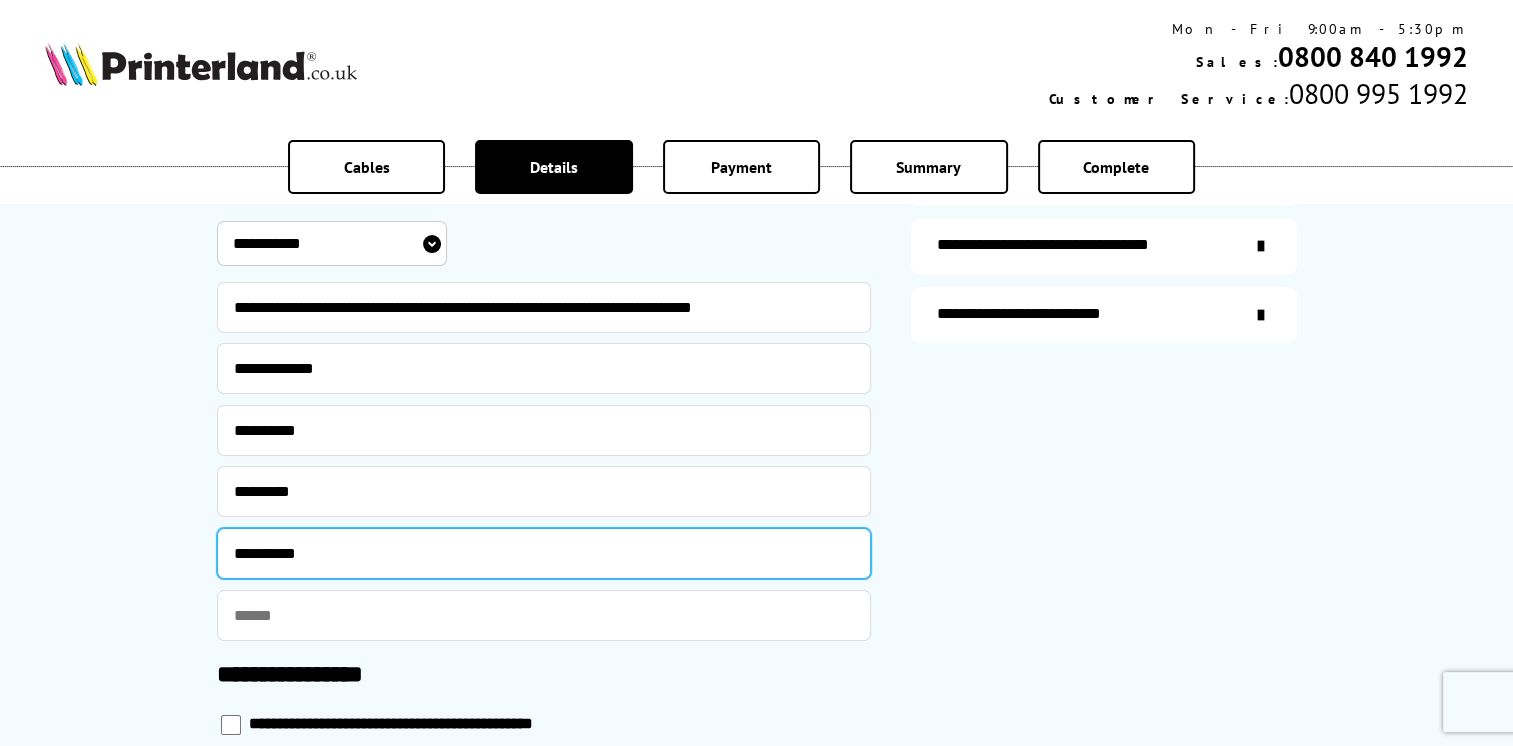 type on "**********" 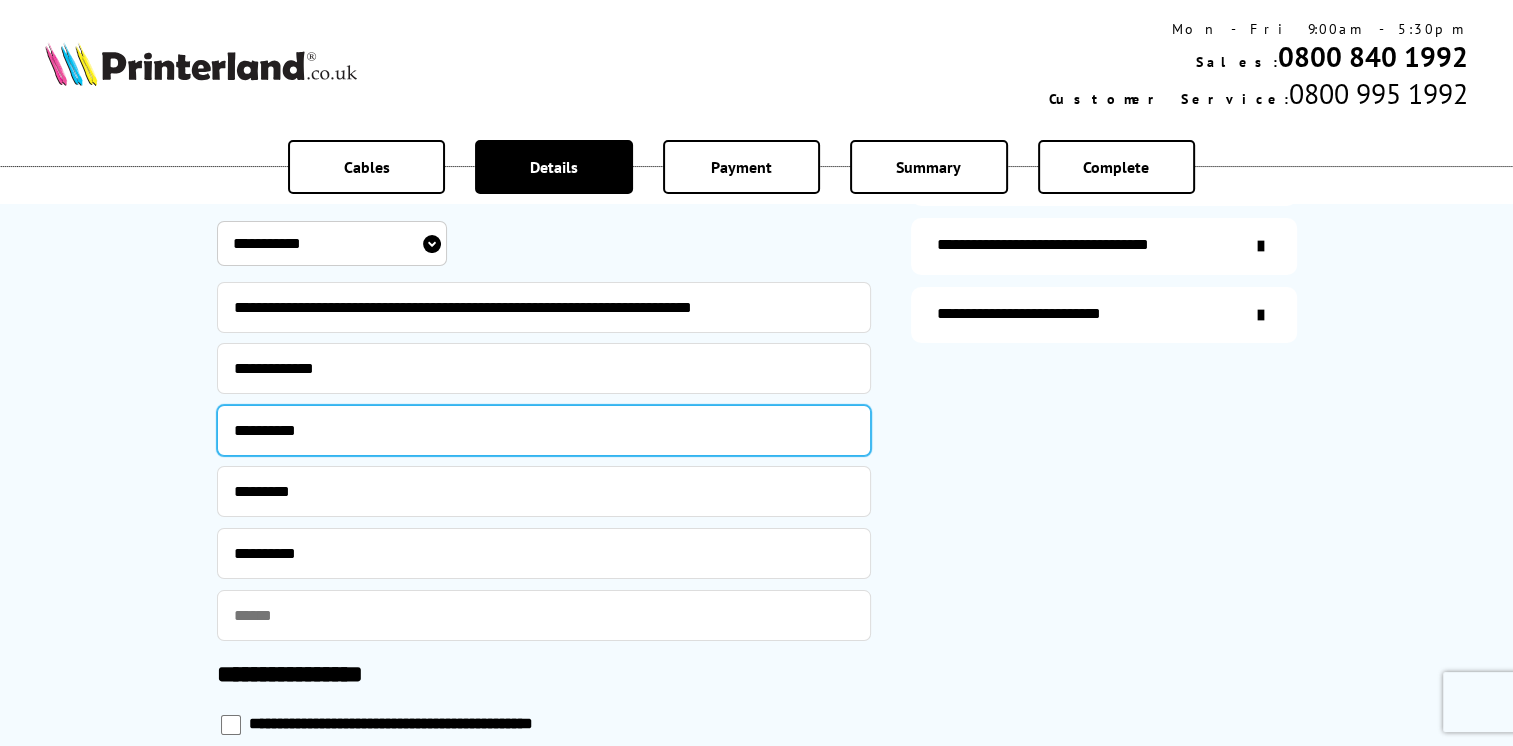 click on "**********" at bounding box center (544, 430) 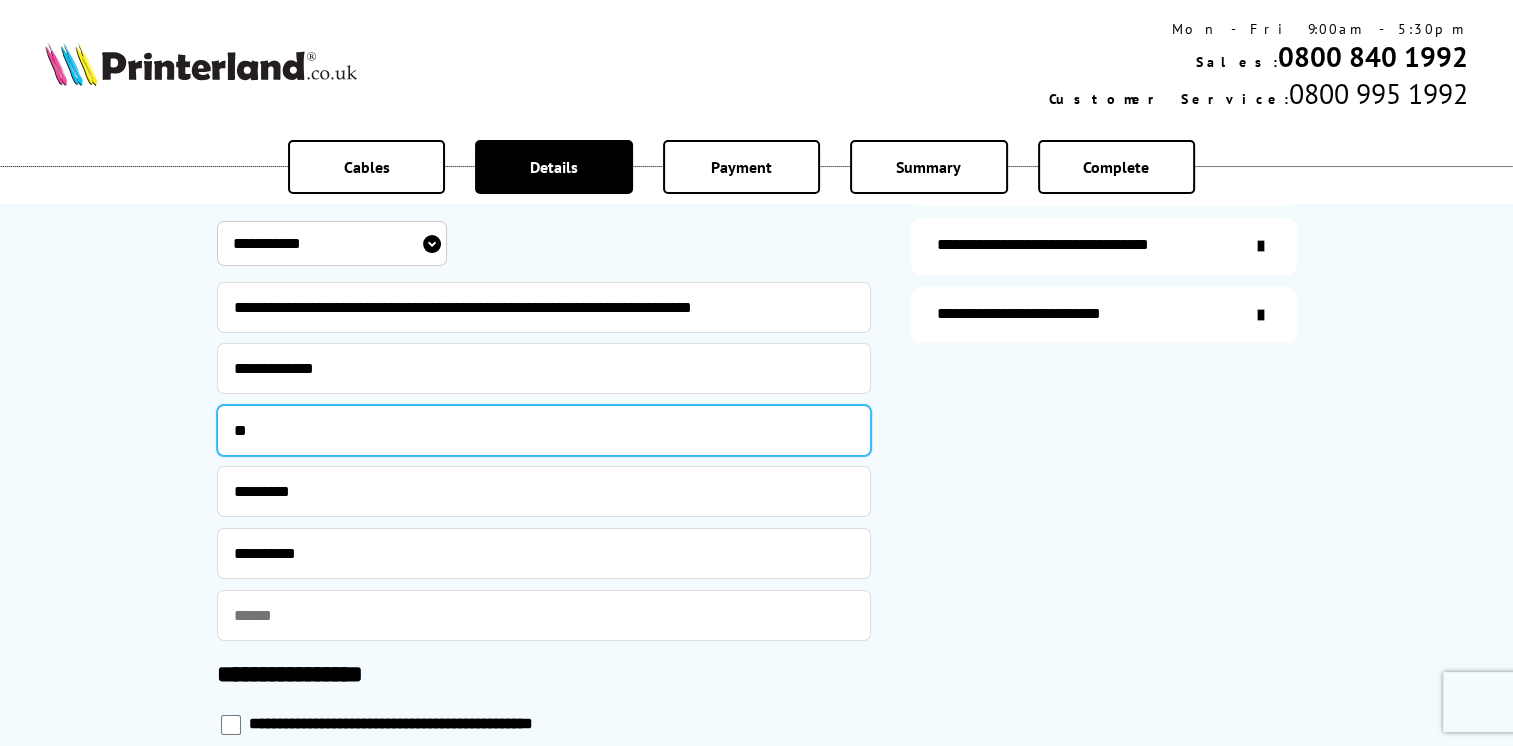 type on "*" 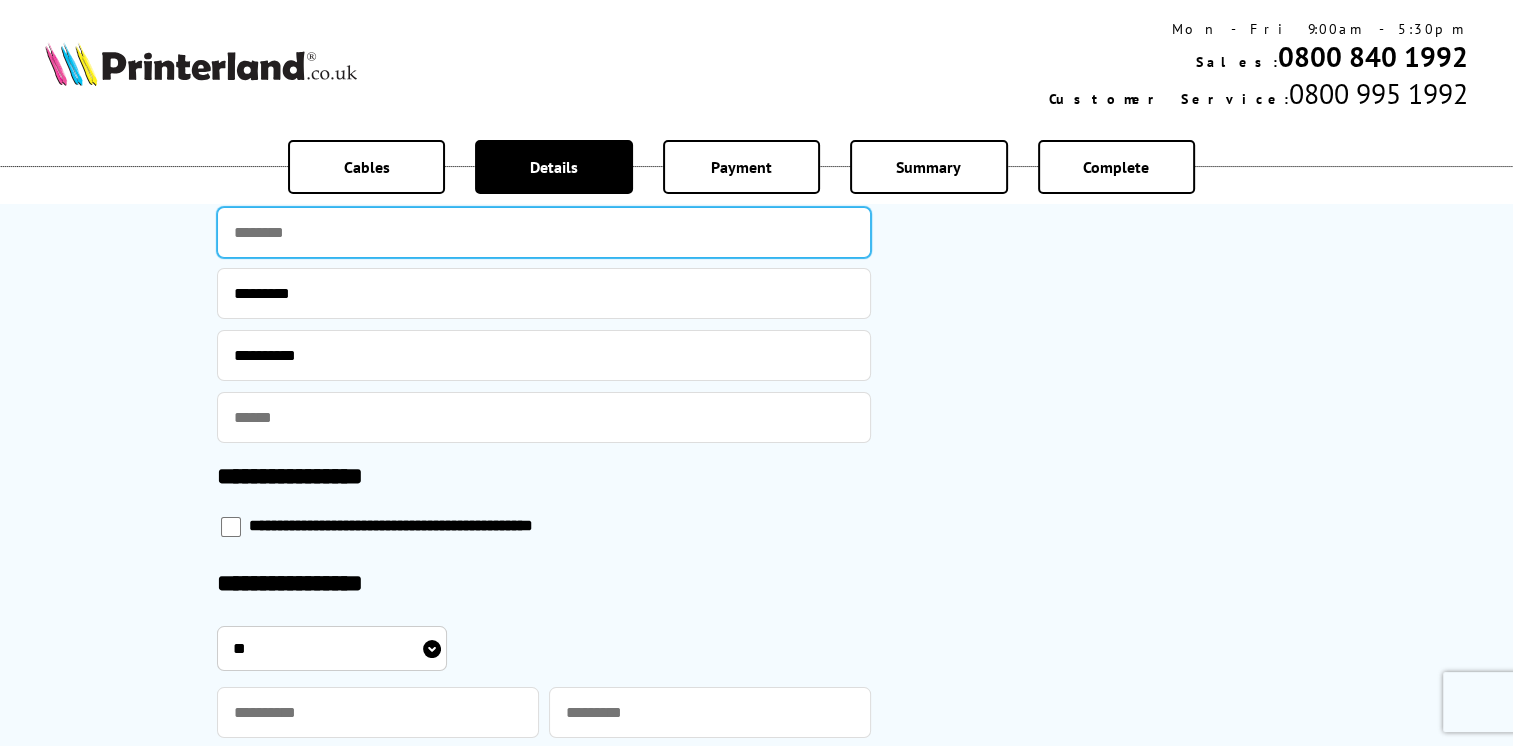 scroll, scrollTop: 900, scrollLeft: 0, axis: vertical 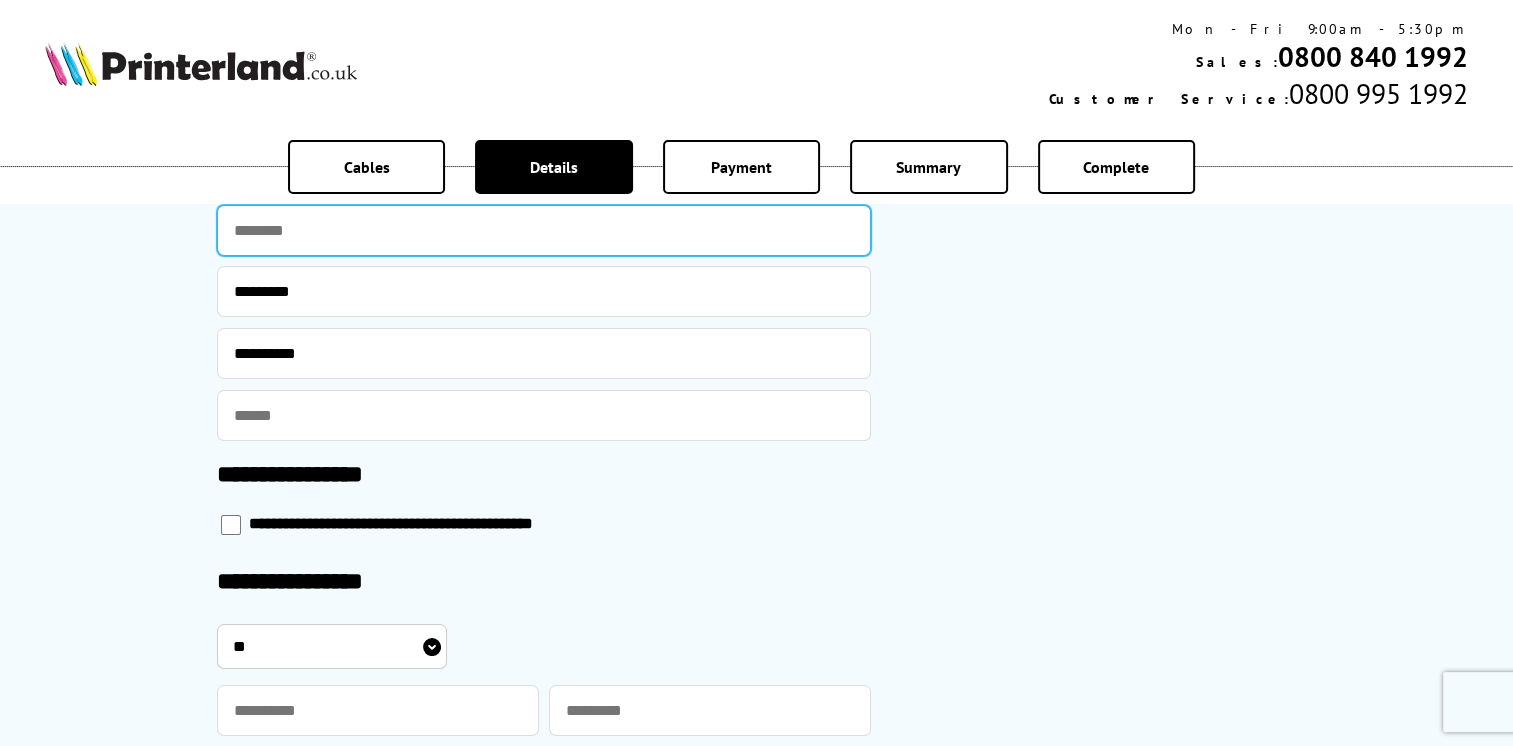 type 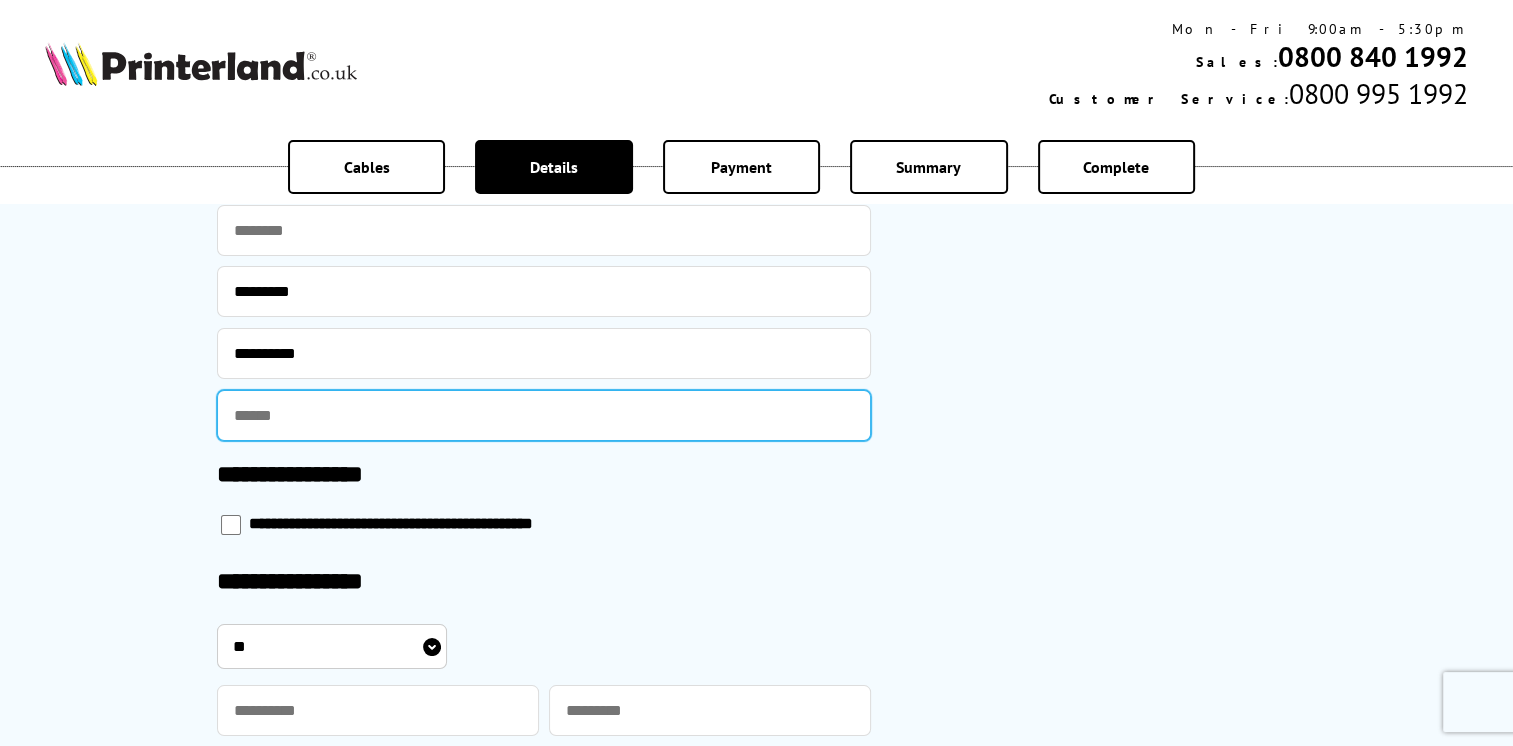 click at bounding box center (544, 415) 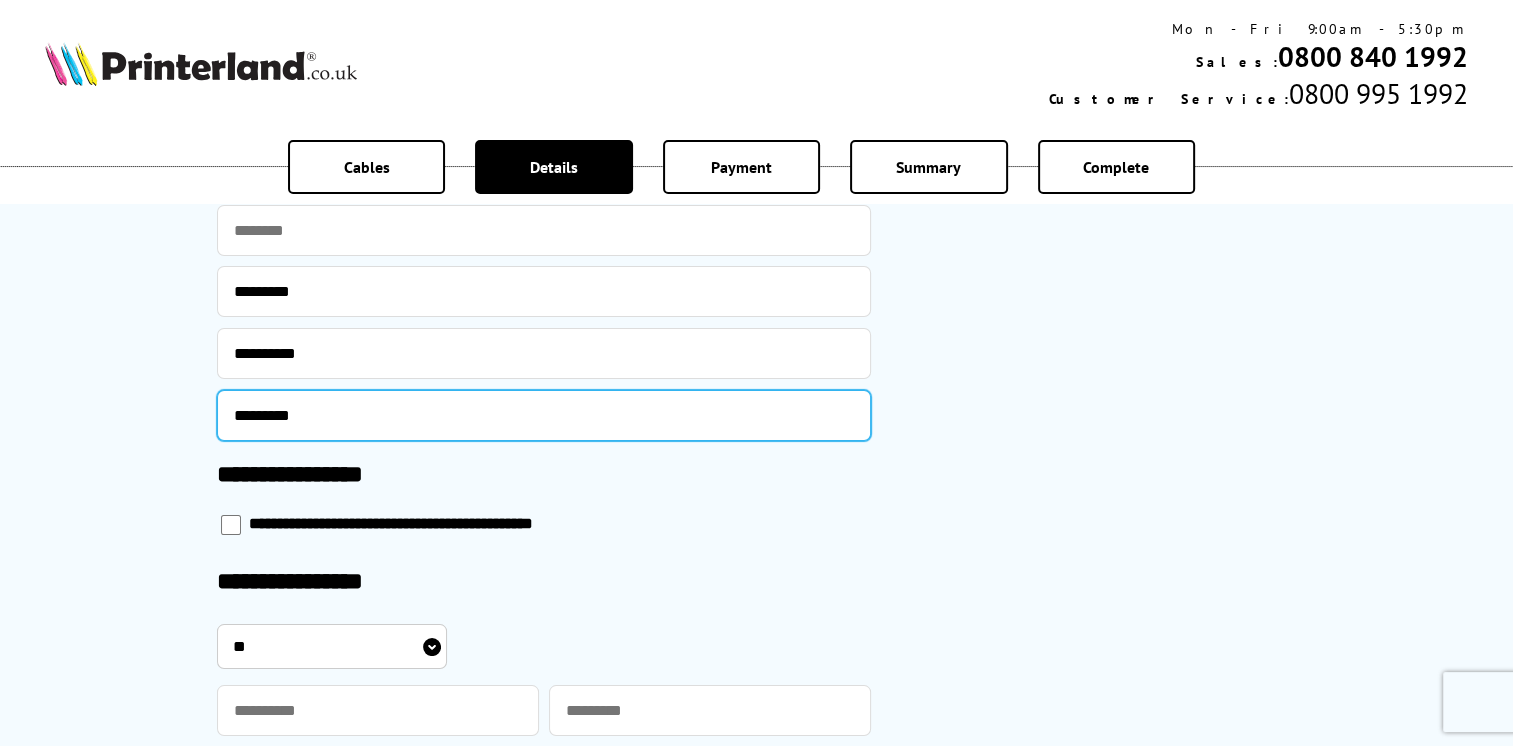 type on "*********" 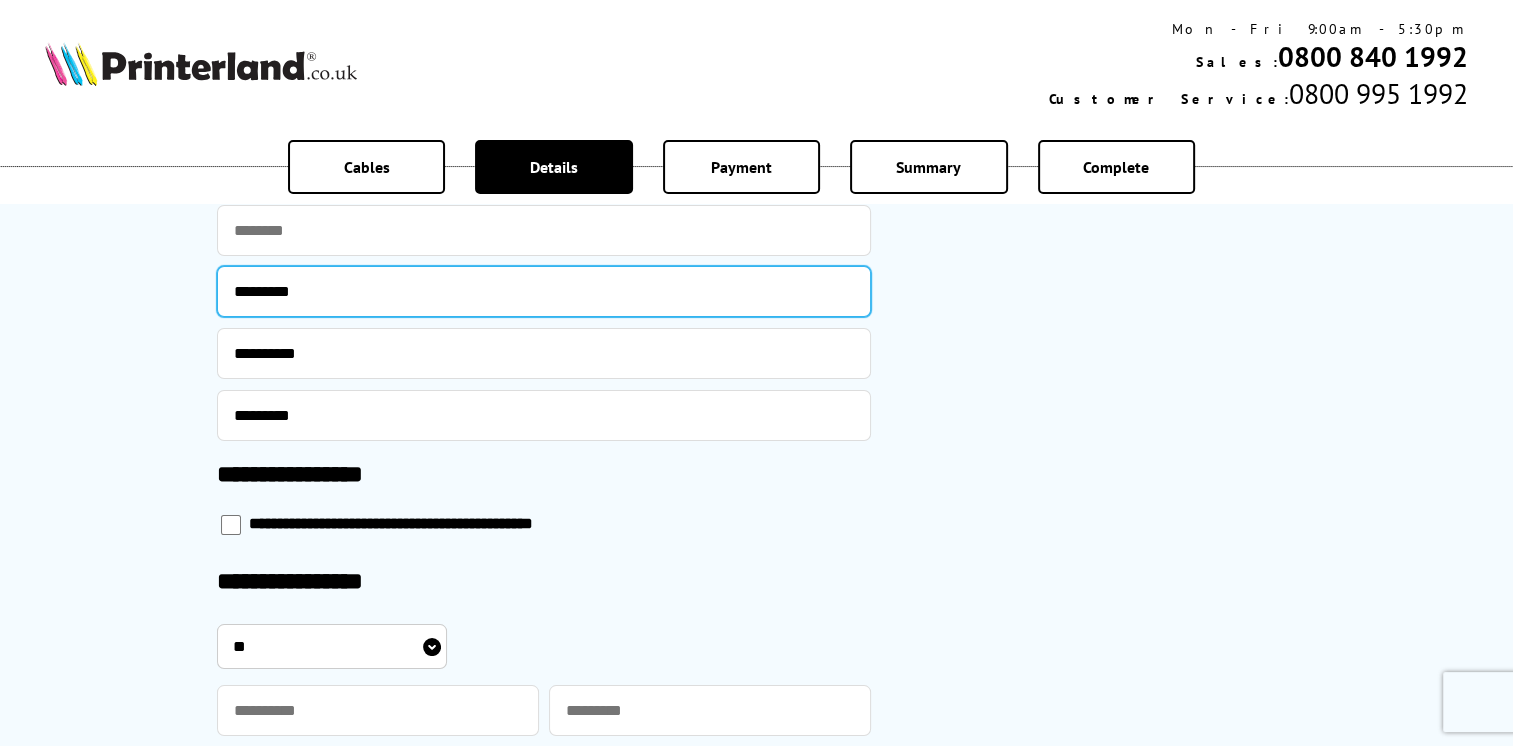 click on "*********" at bounding box center (544, 291) 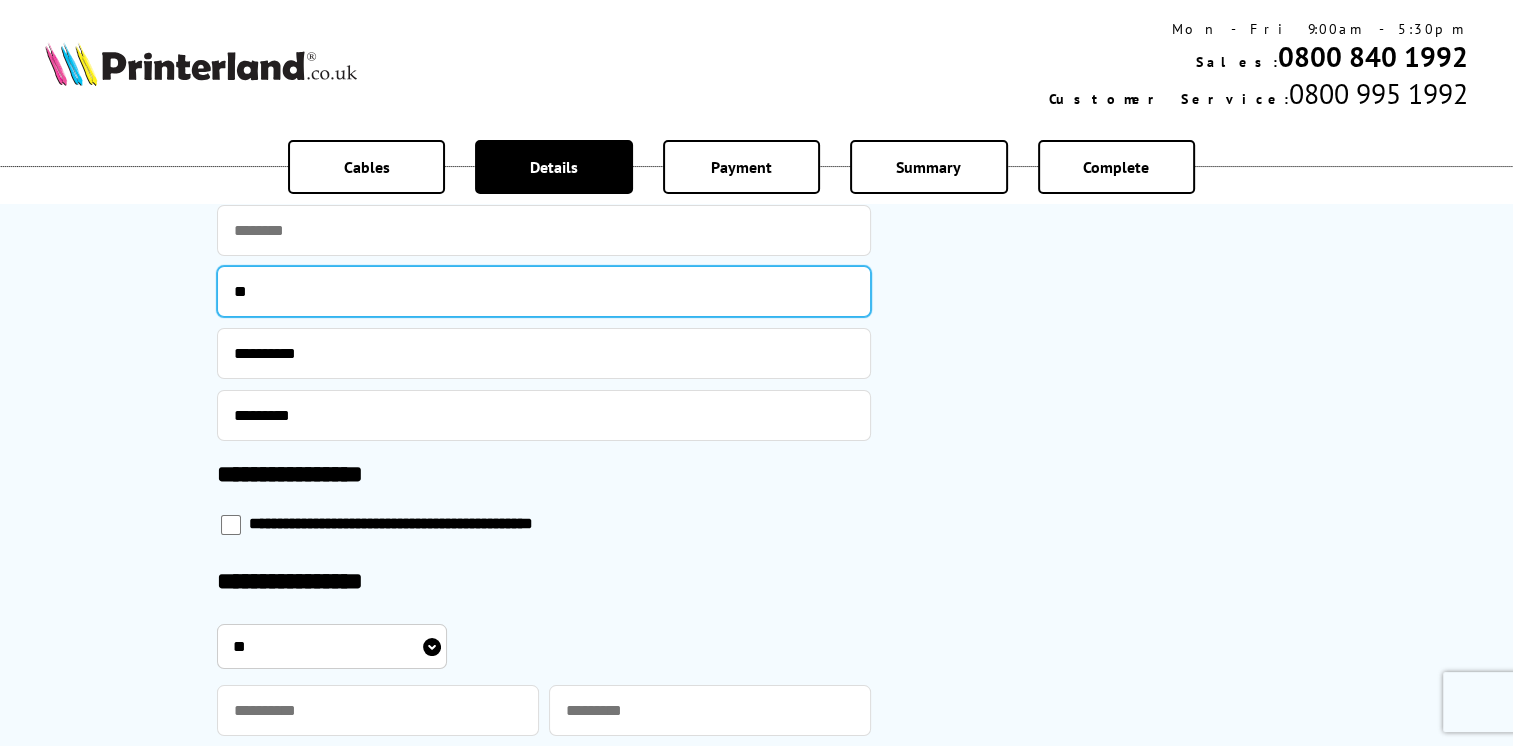 type on "*" 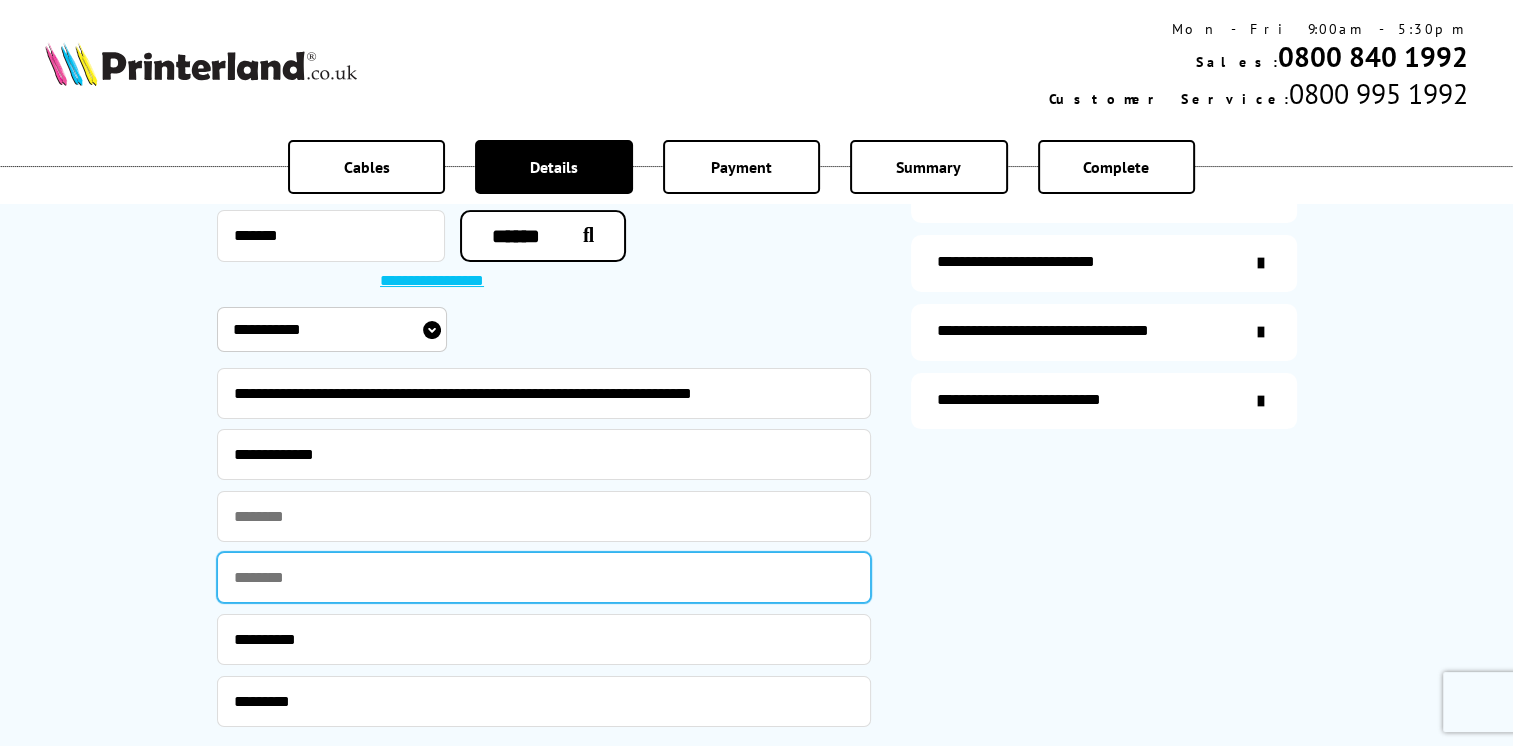 scroll, scrollTop: 600, scrollLeft: 0, axis: vertical 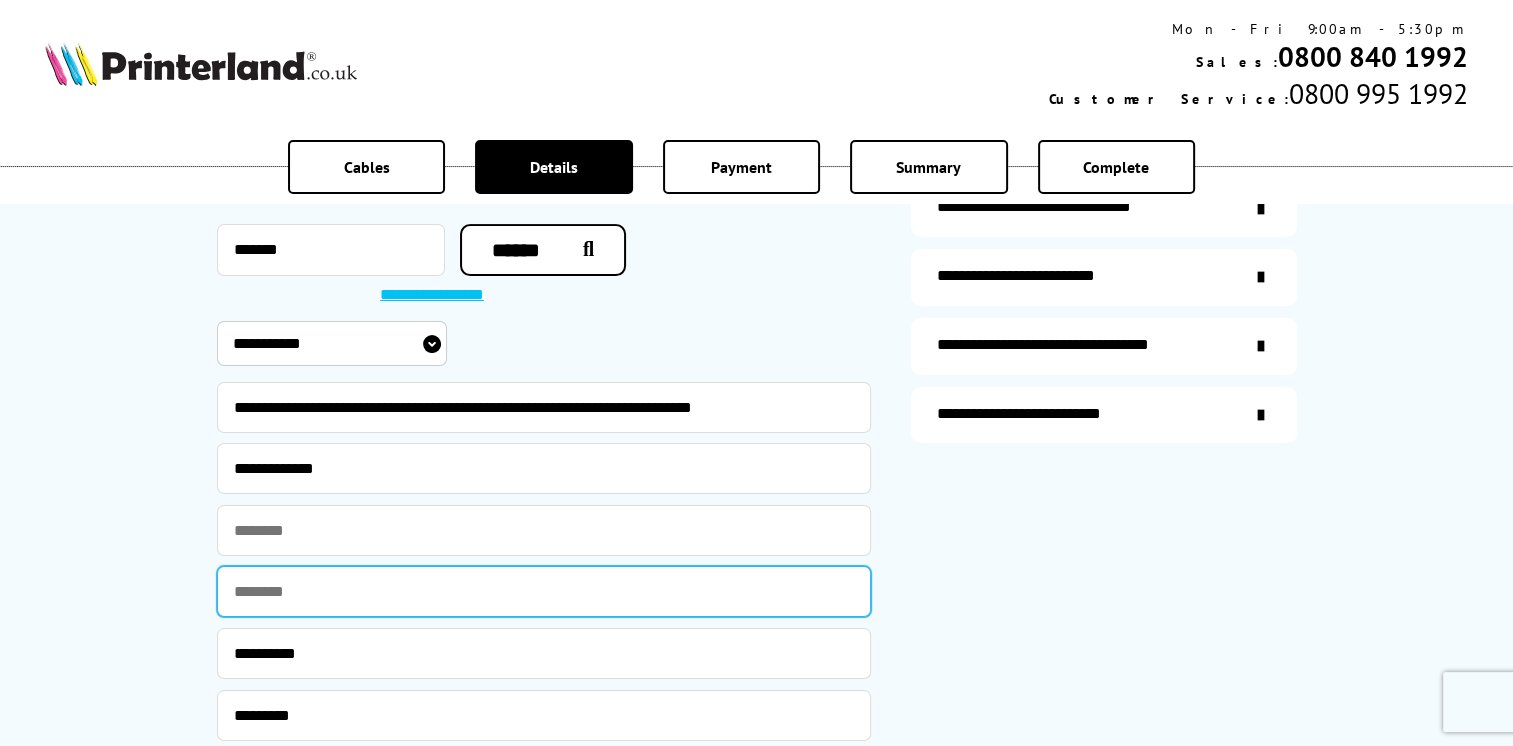 type 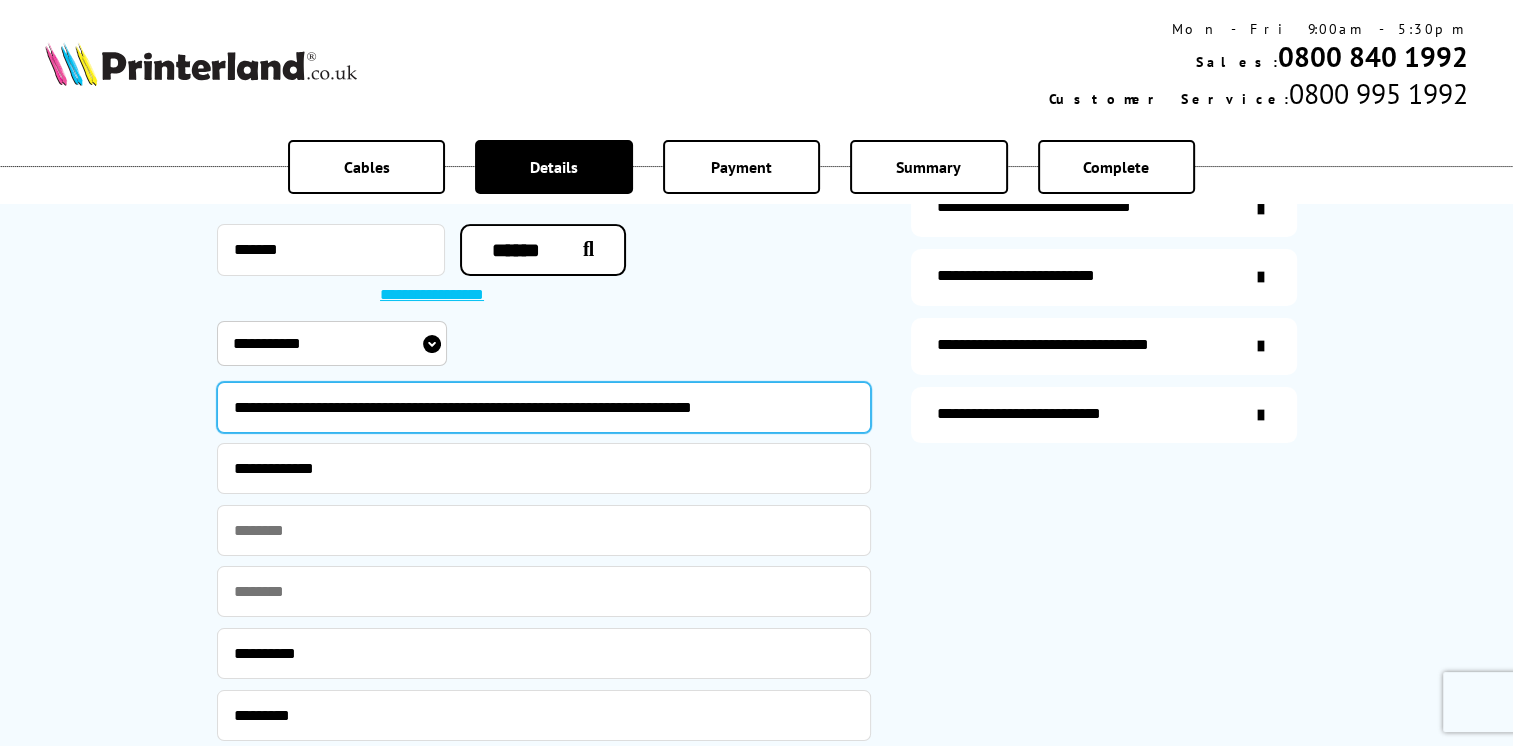 drag, startPoint x: 727, startPoint y: 404, endPoint x: 790, endPoint y: 406, distance: 63.03174 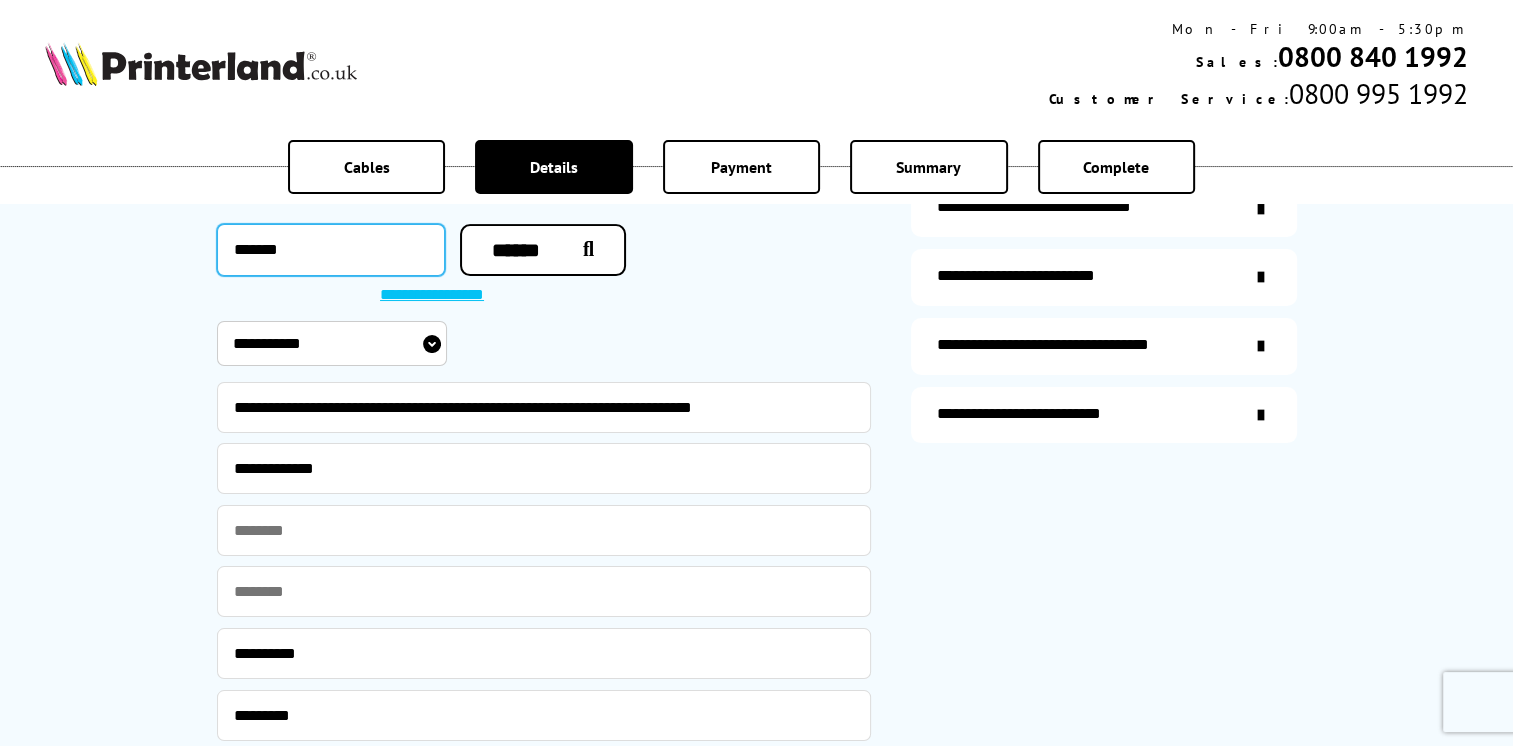 drag, startPoint x: 297, startPoint y: 241, endPoint x: 45, endPoint y: 205, distance: 254.55844 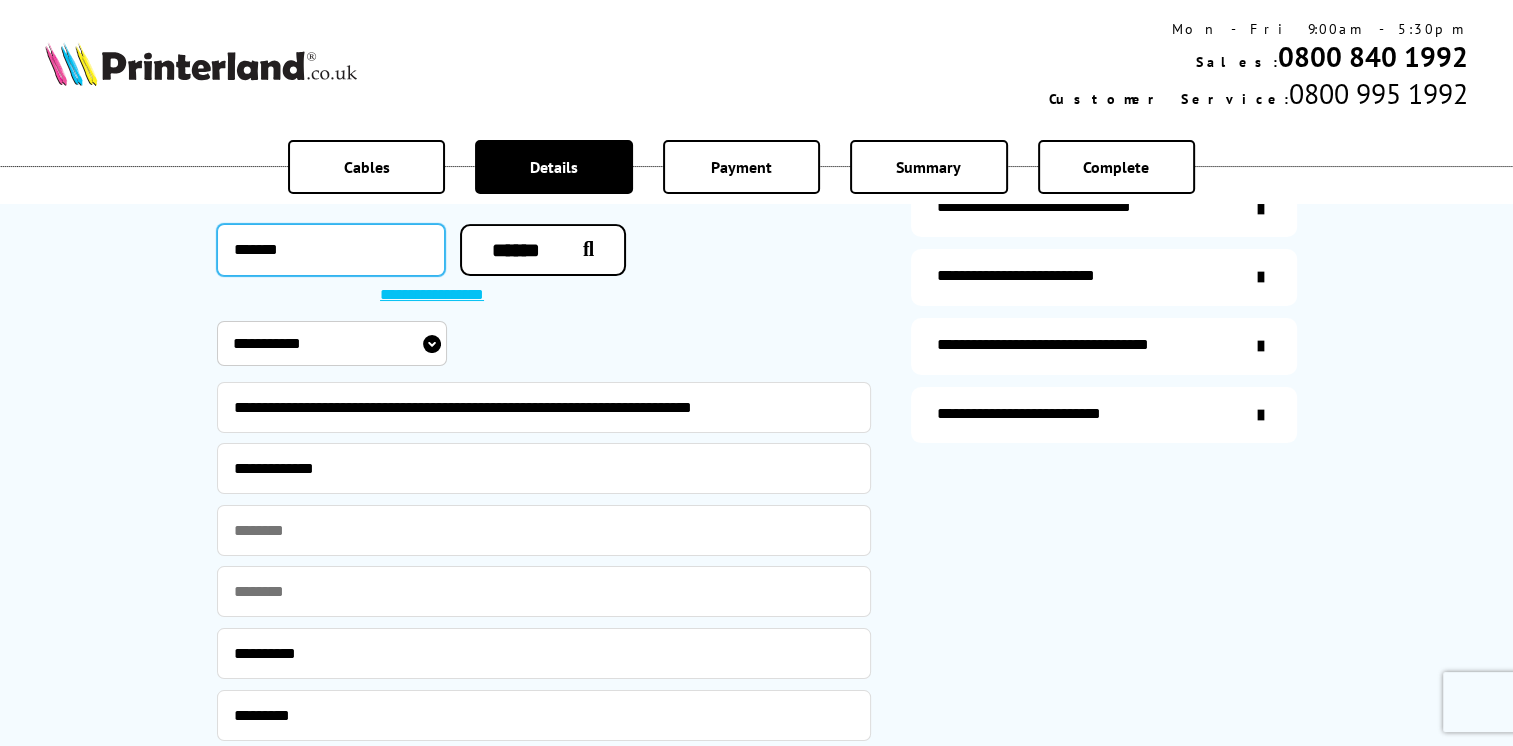paste 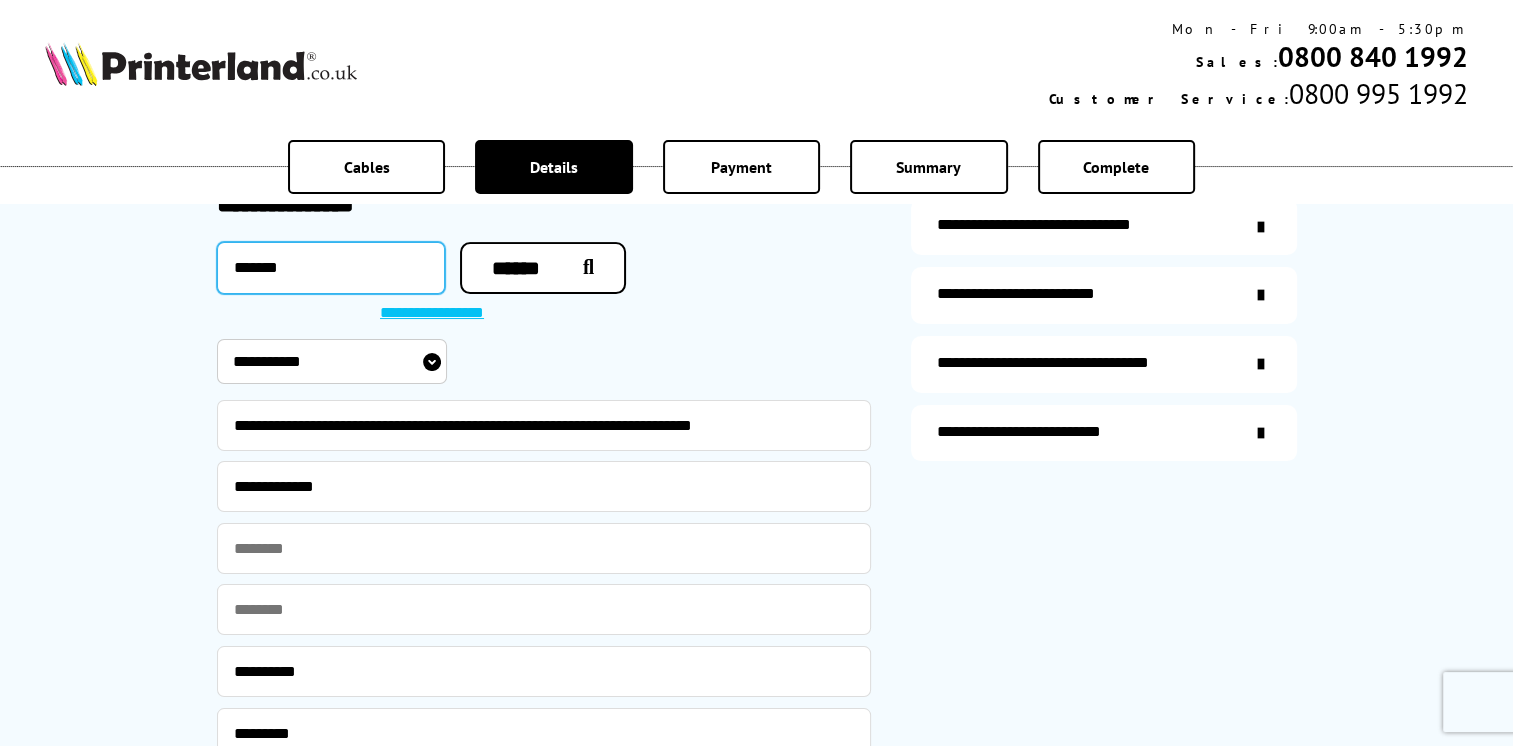 scroll, scrollTop: 600, scrollLeft: 0, axis: vertical 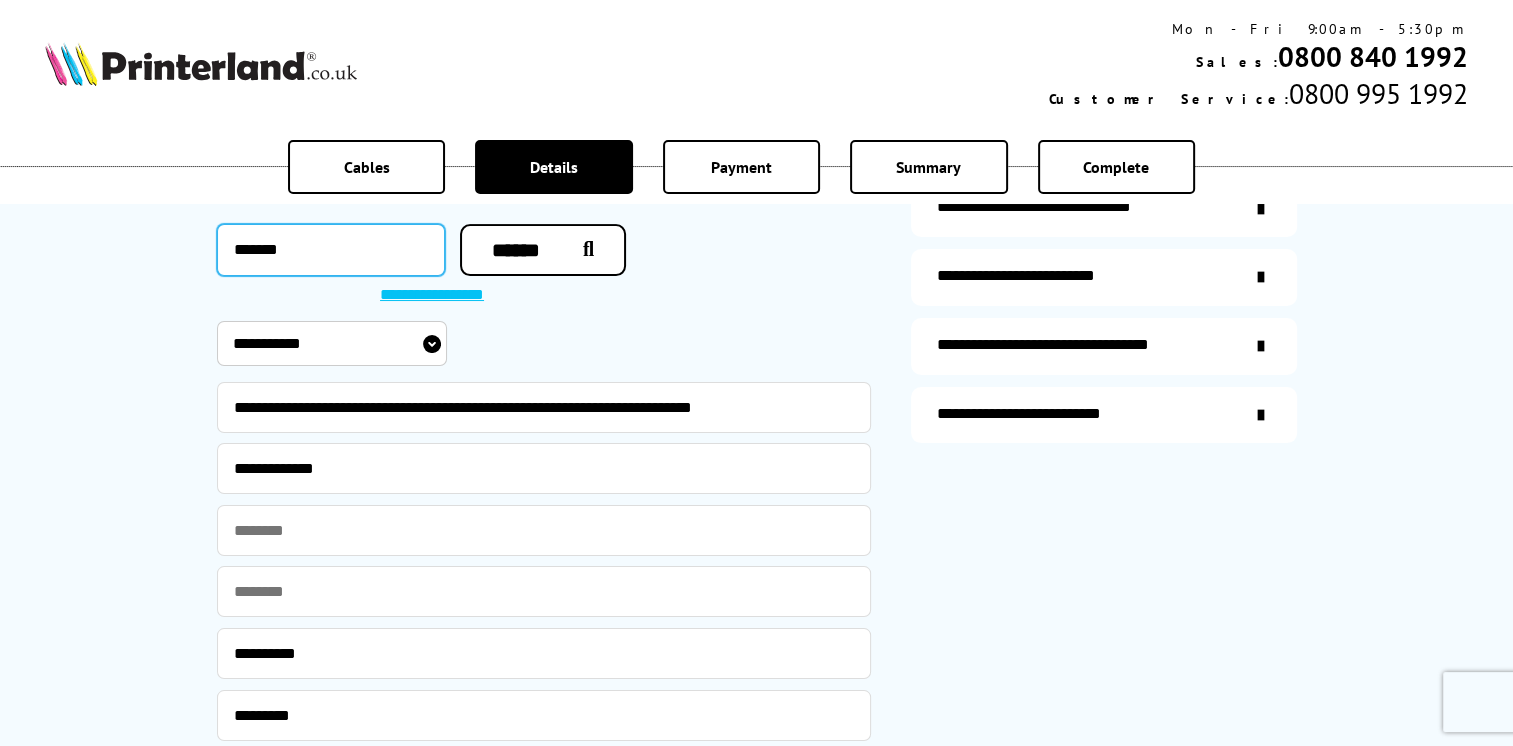 type on "*******" 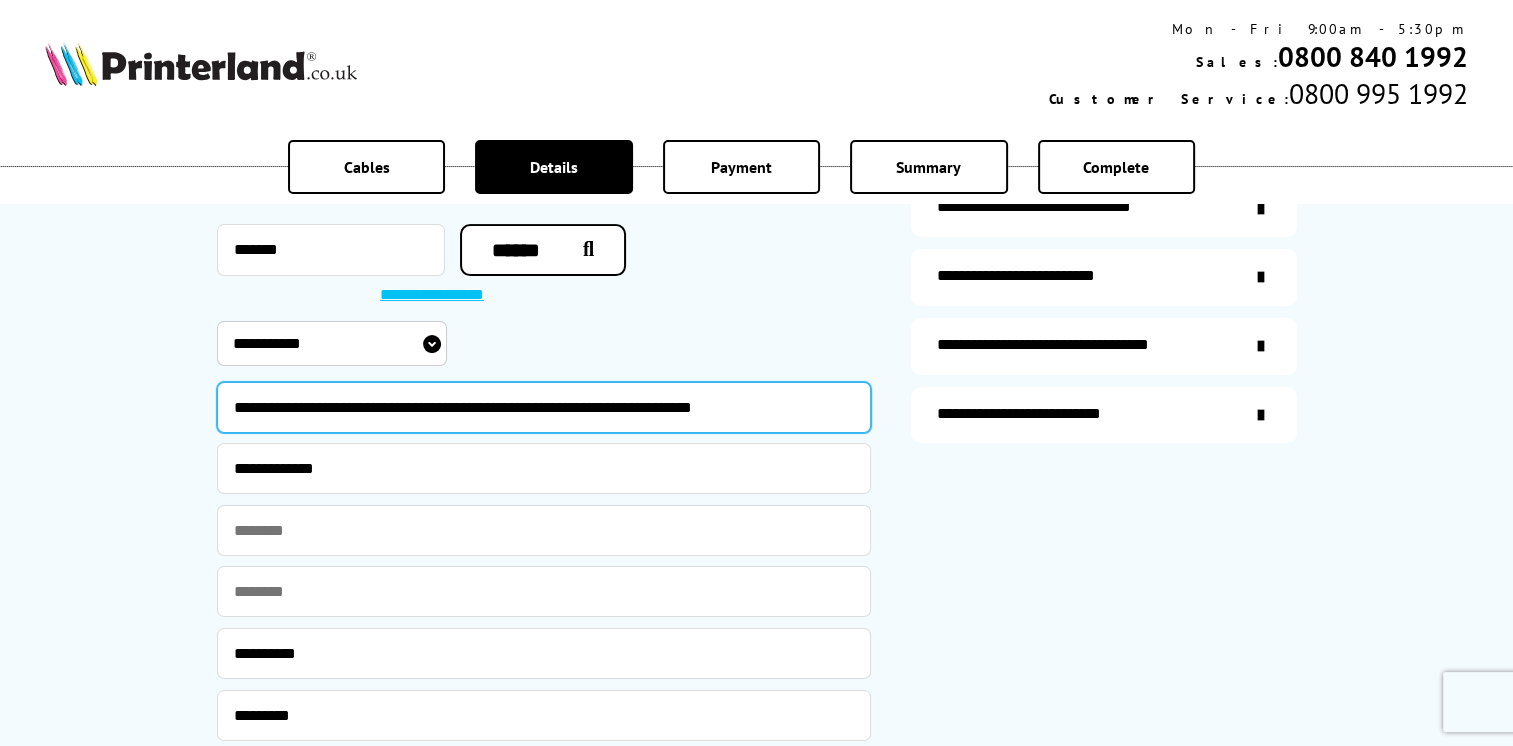 click on "**********" at bounding box center [544, 407] 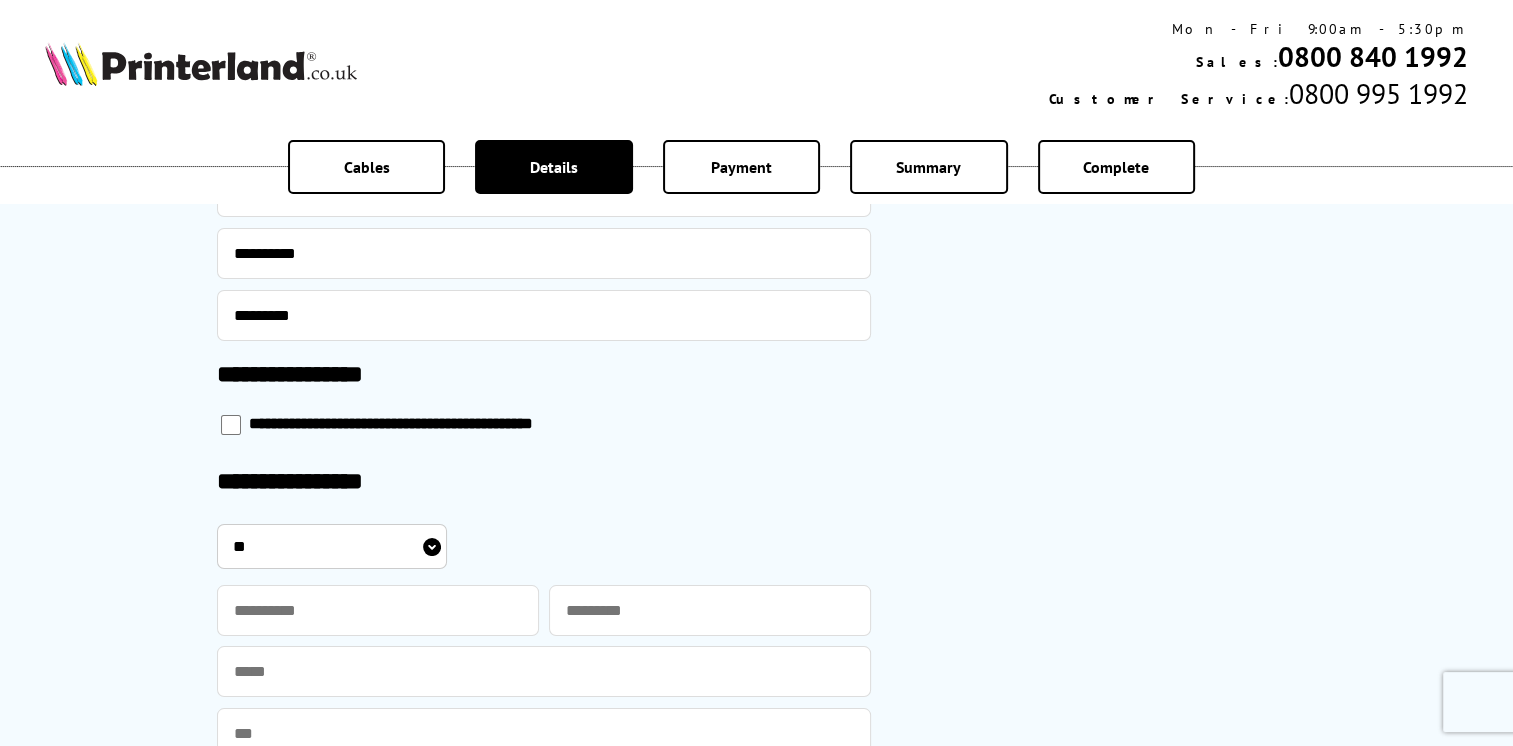 scroll, scrollTop: 1100, scrollLeft: 0, axis: vertical 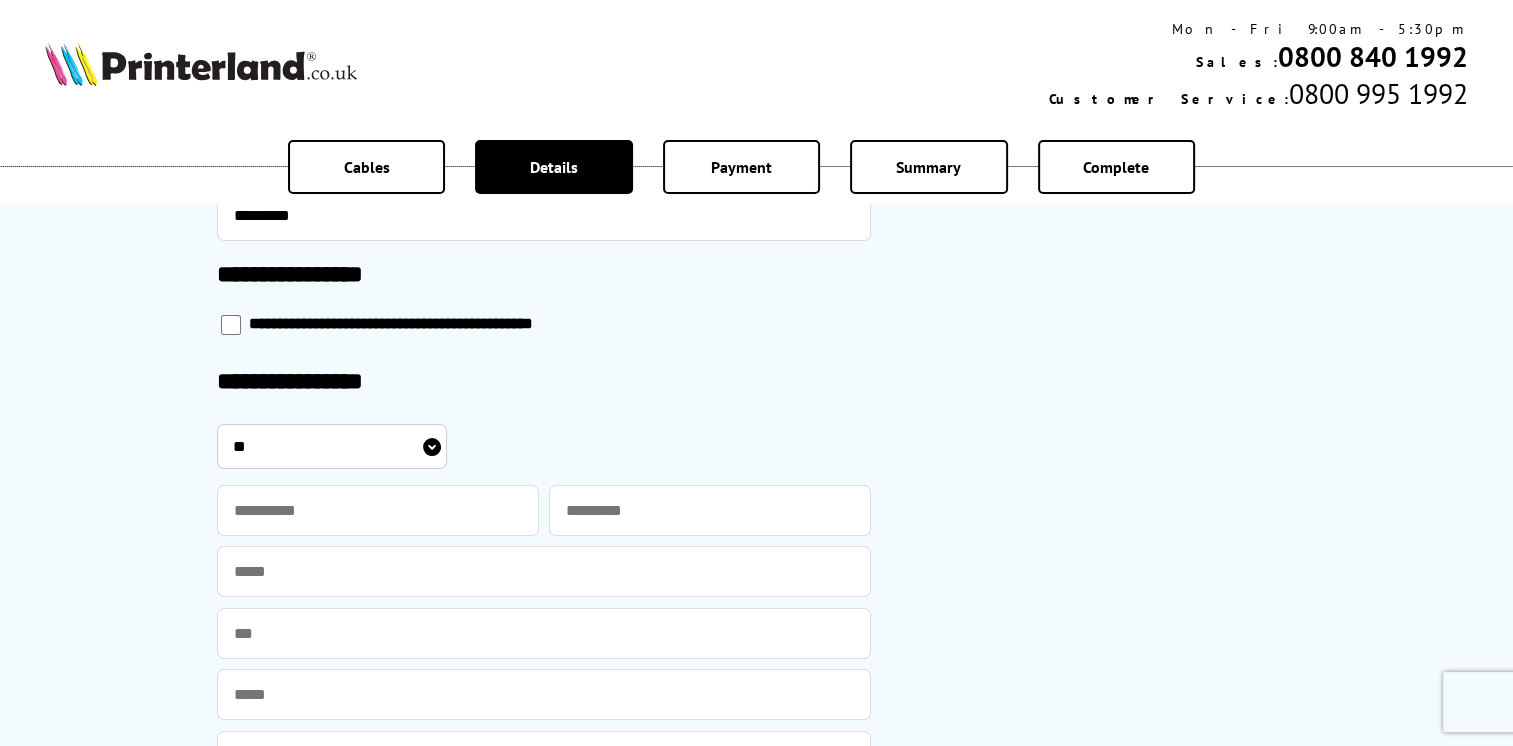 type on "**********" 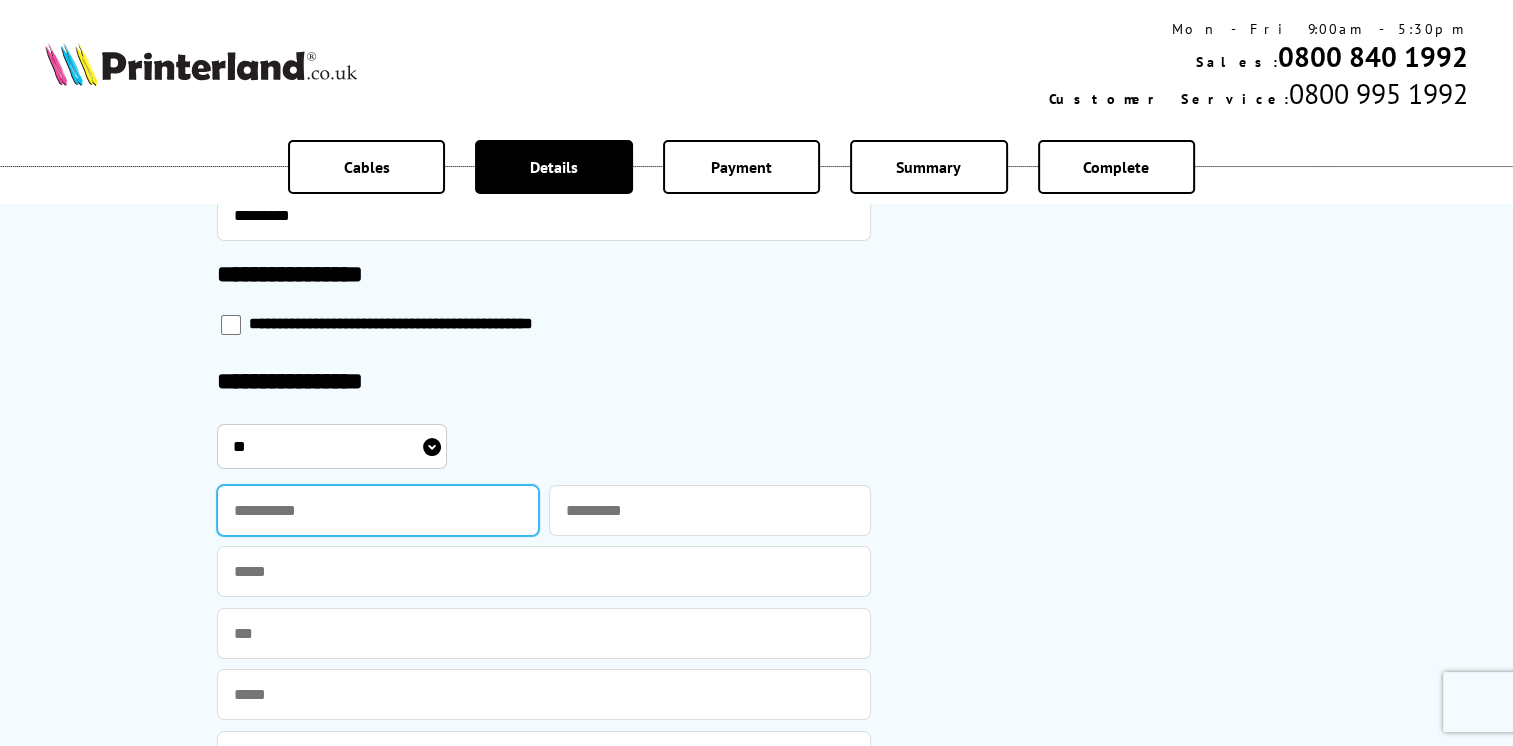 click at bounding box center [378, 510] 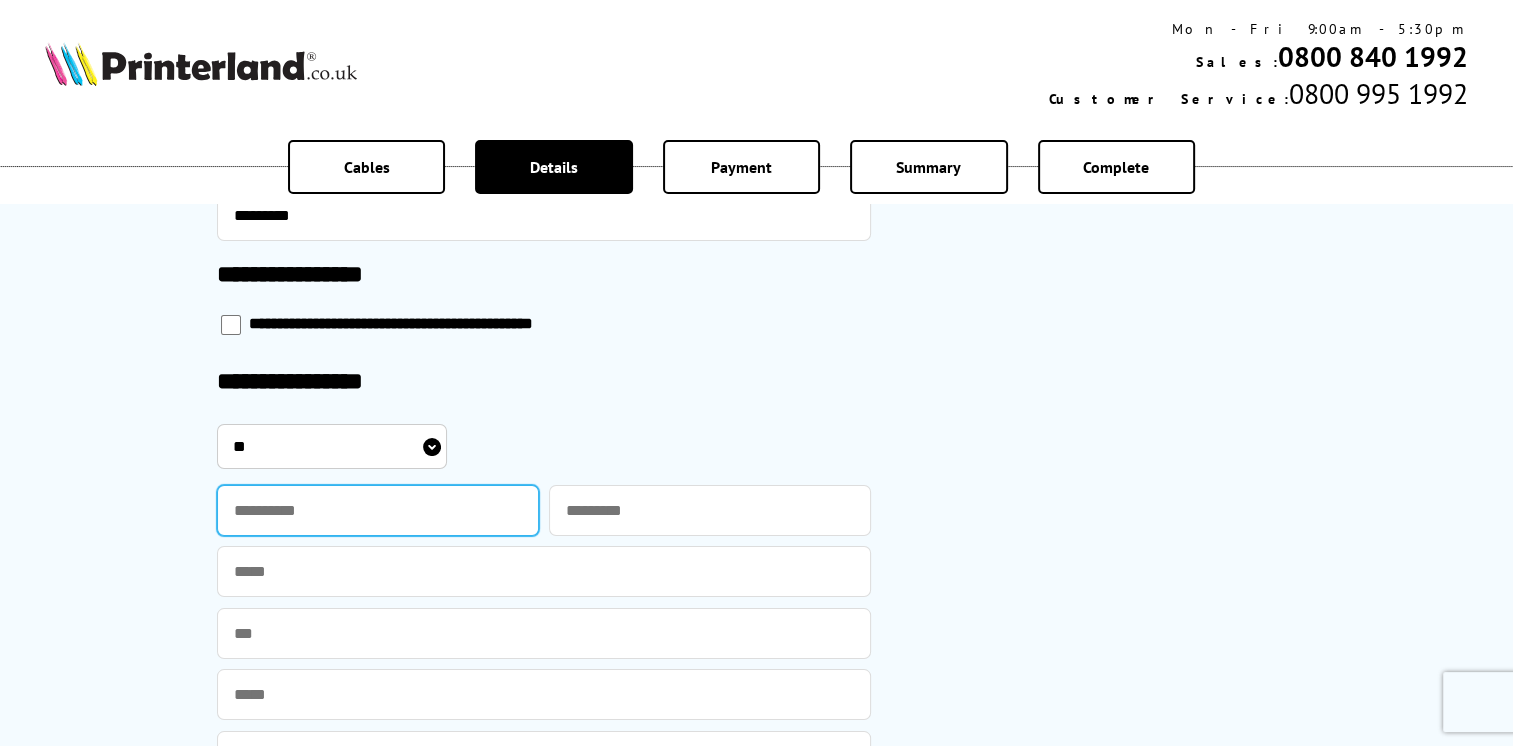 type on "****" 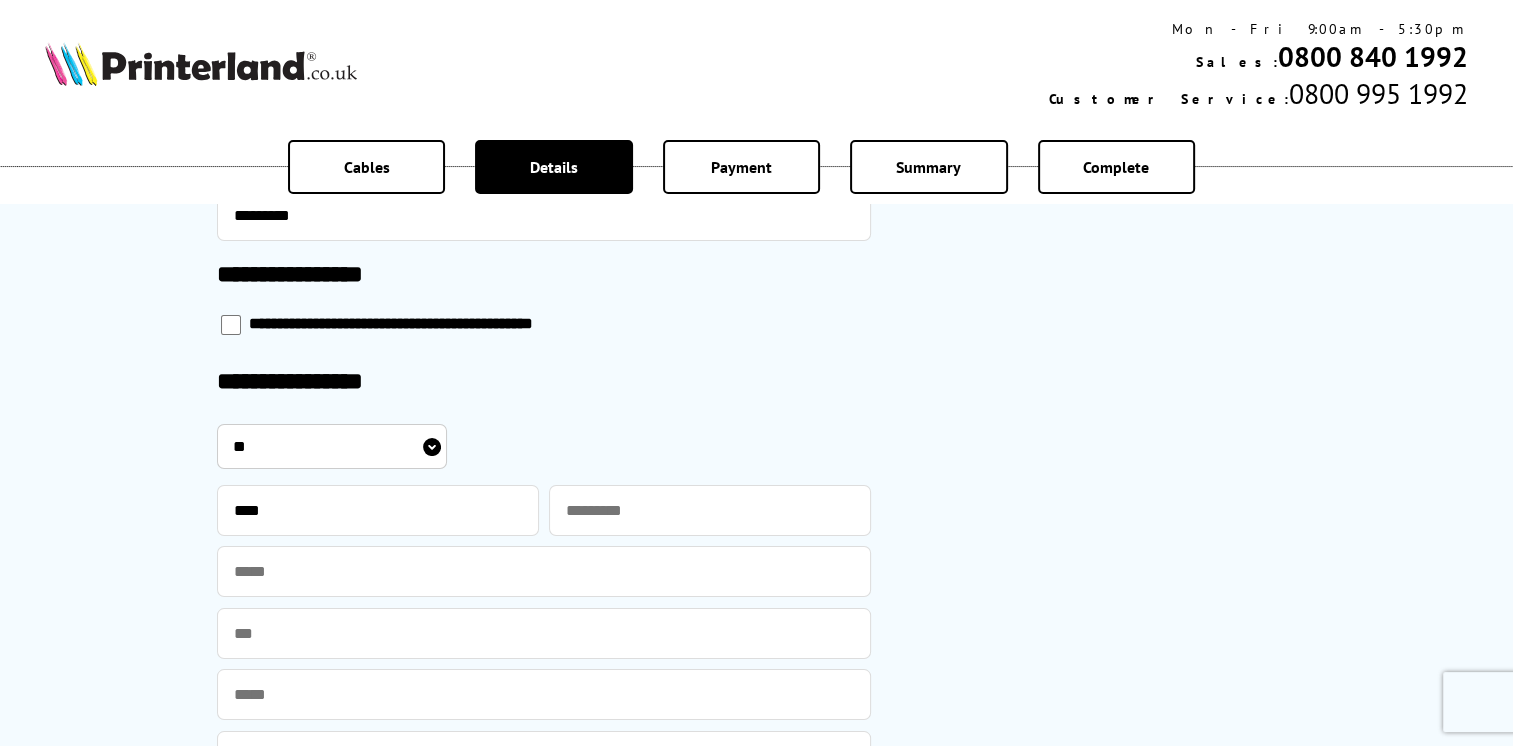 type on "**********" 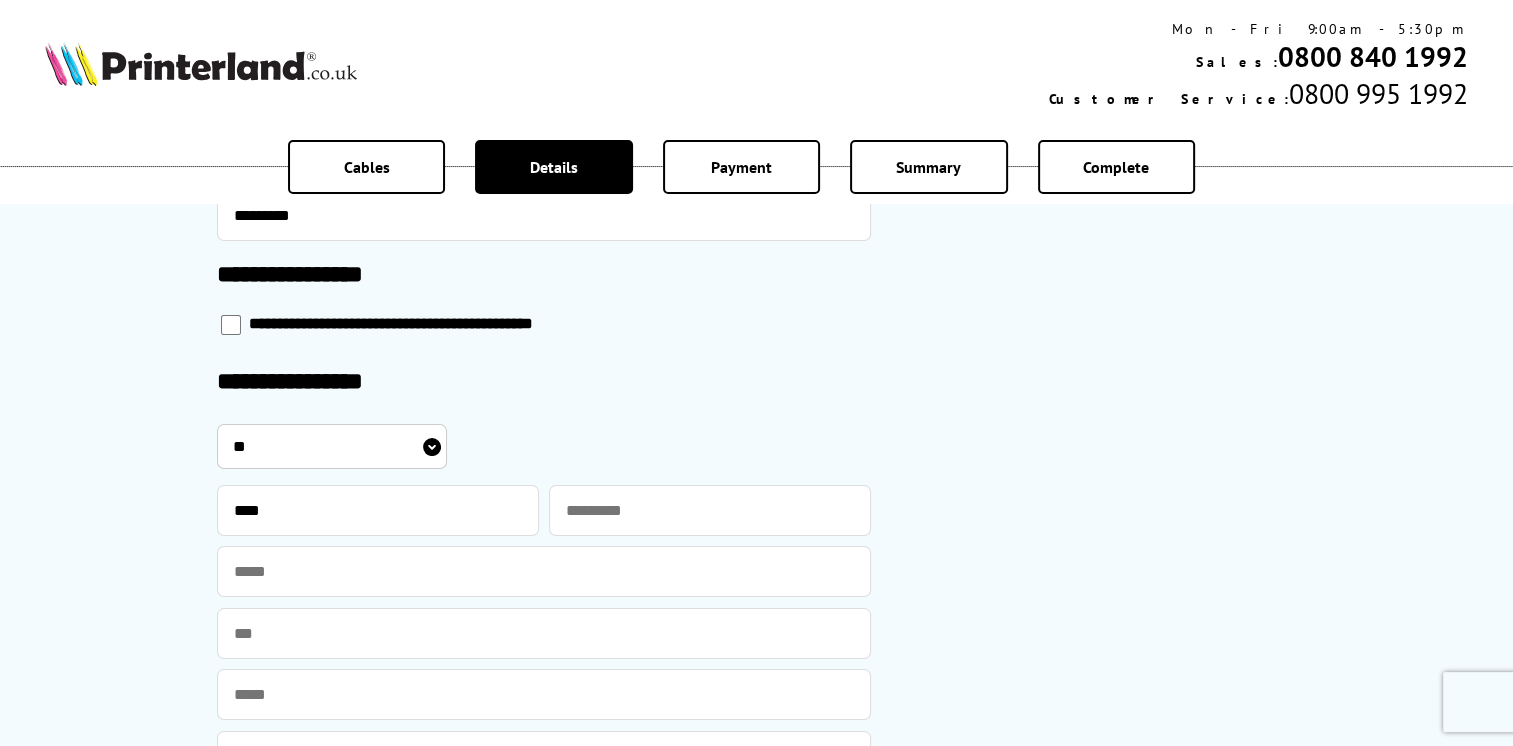 type on "*****" 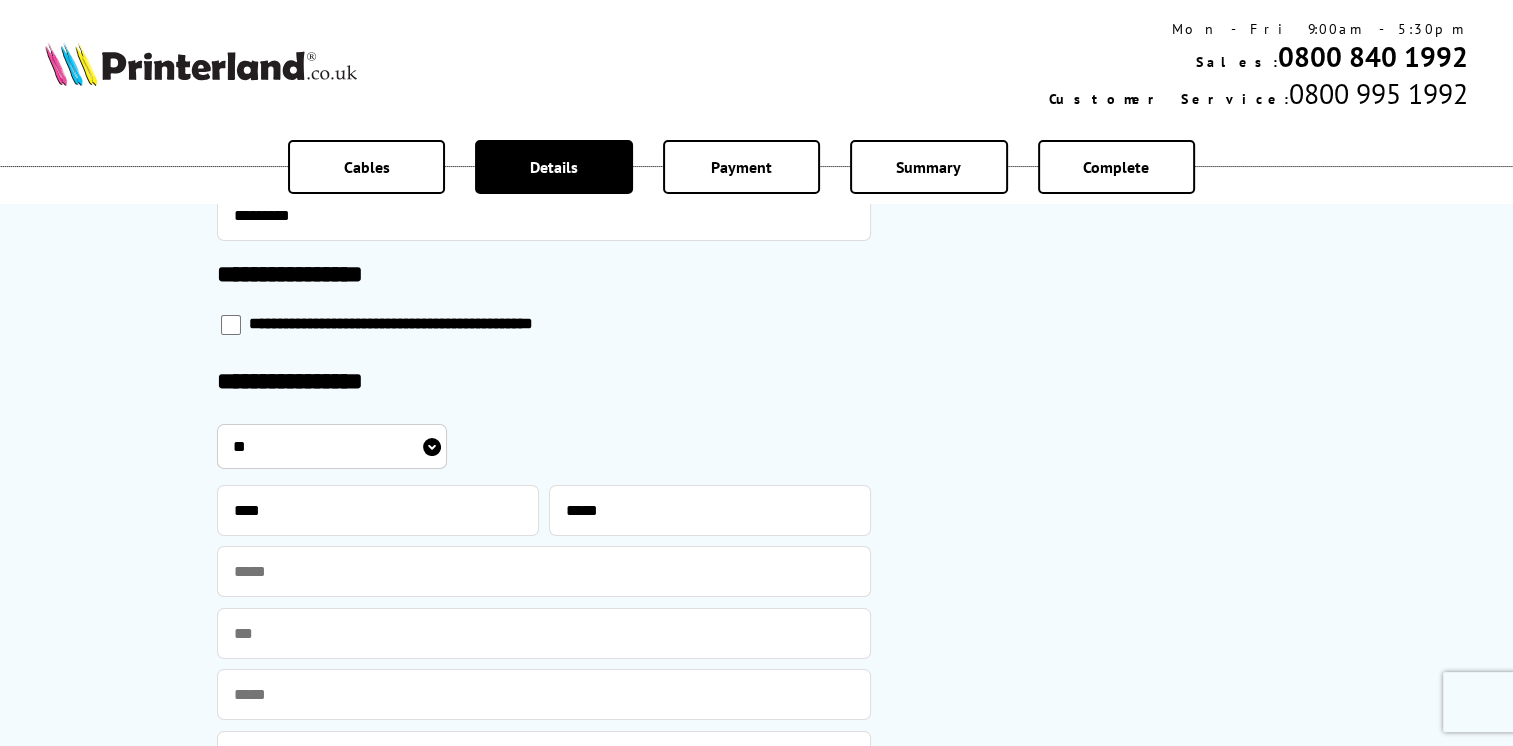 type on "**********" 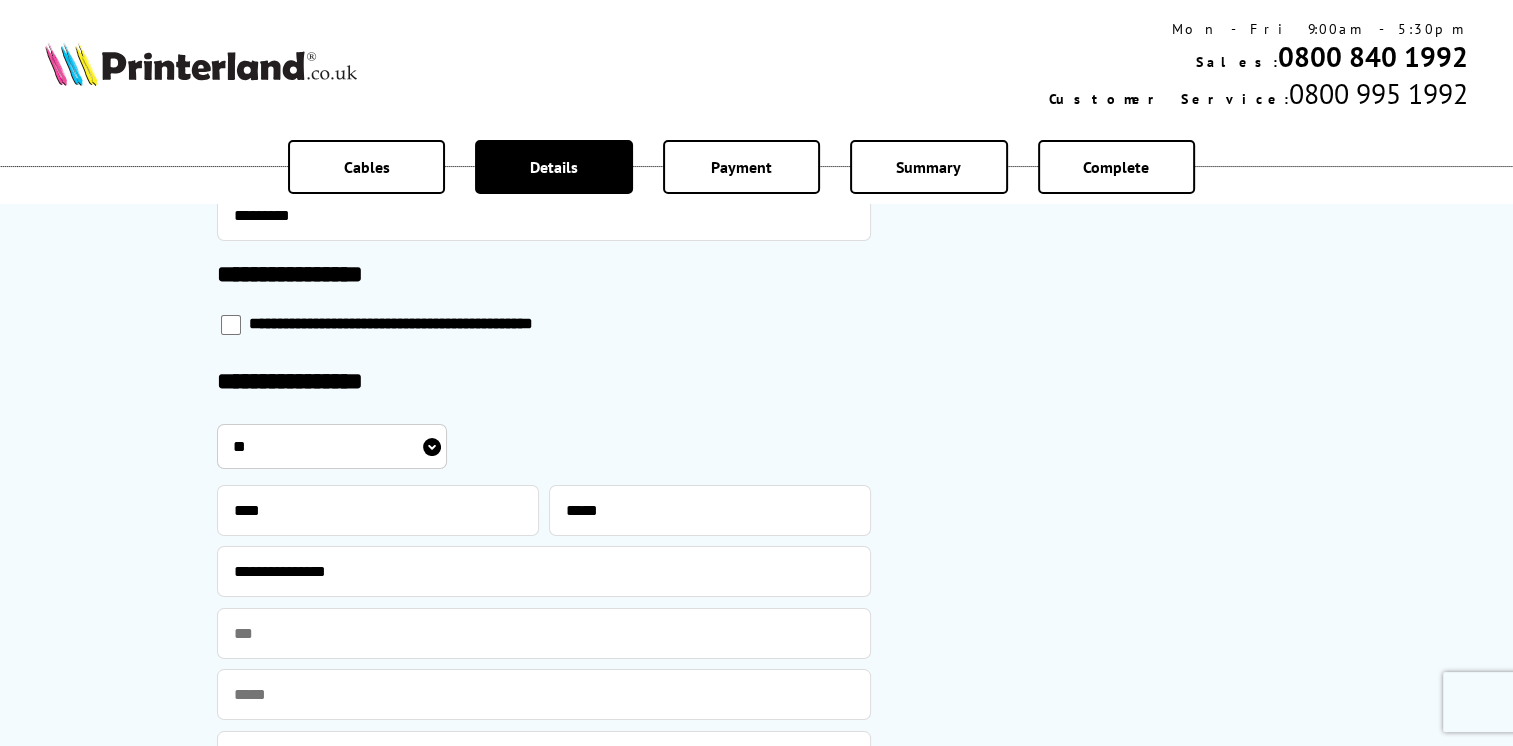 type on "**********" 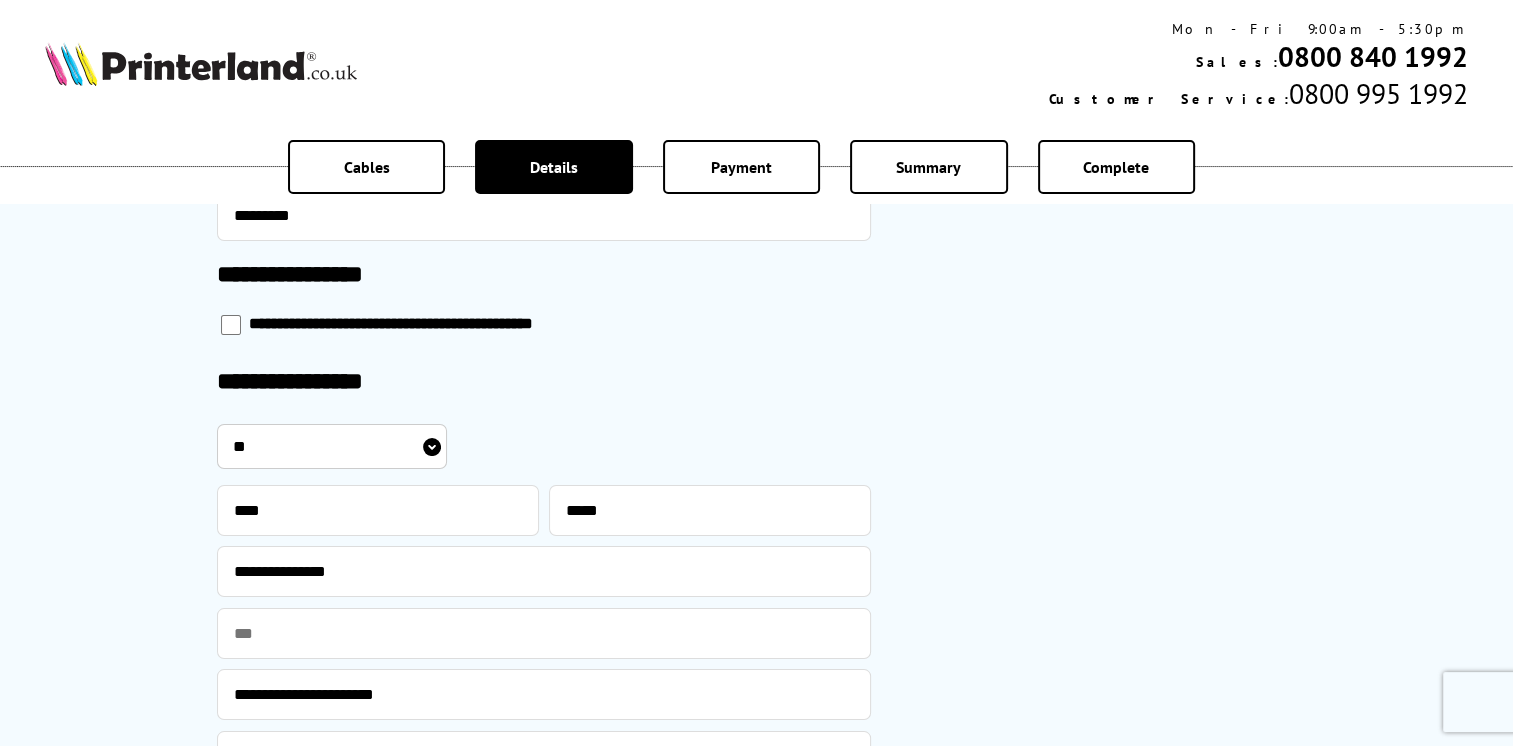 type on "**********" 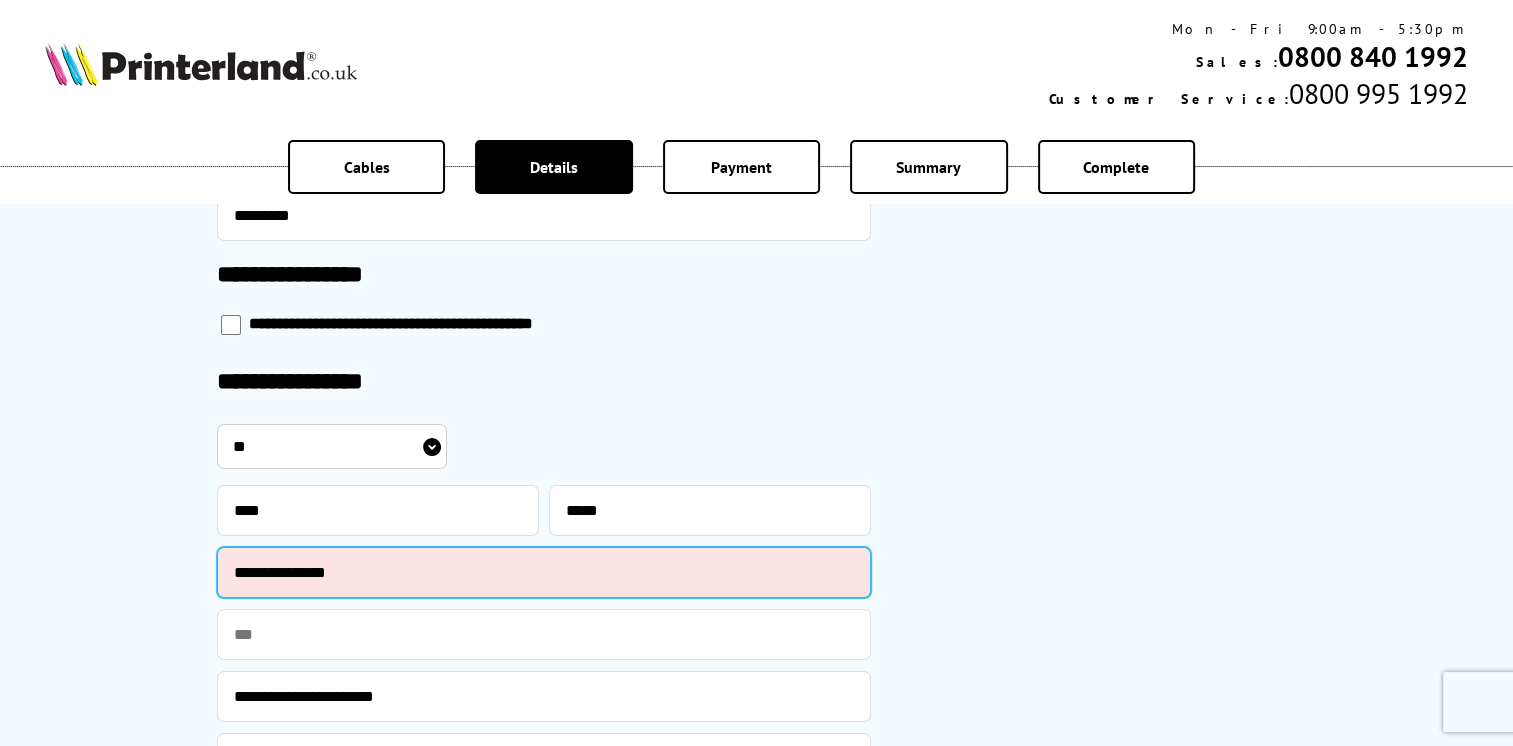 drag, startPoint x: 294, startPoint y: 583, endPoint x: 326, endPoint y: 582, distance: 32.01562 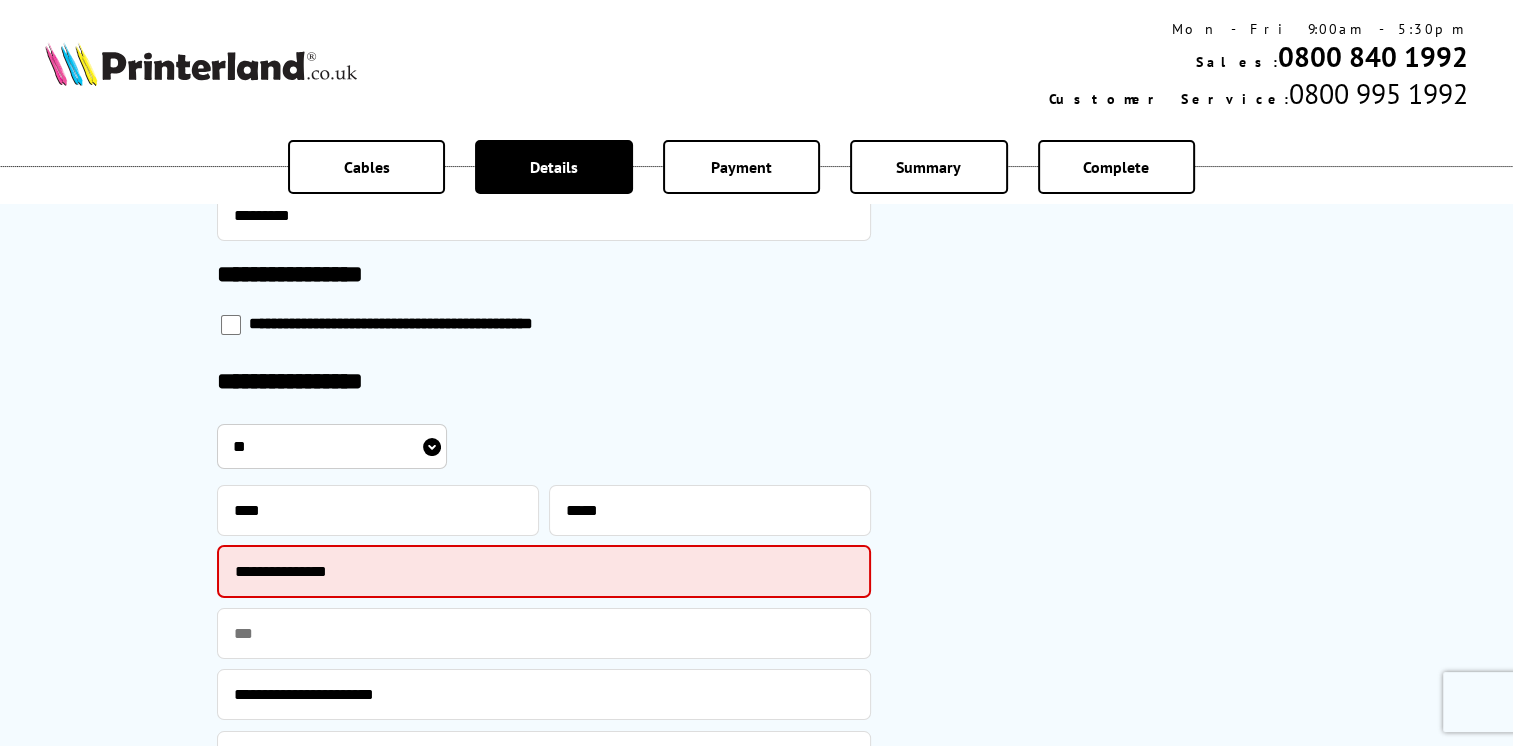click on "**********" at bounding box center [756, -22] 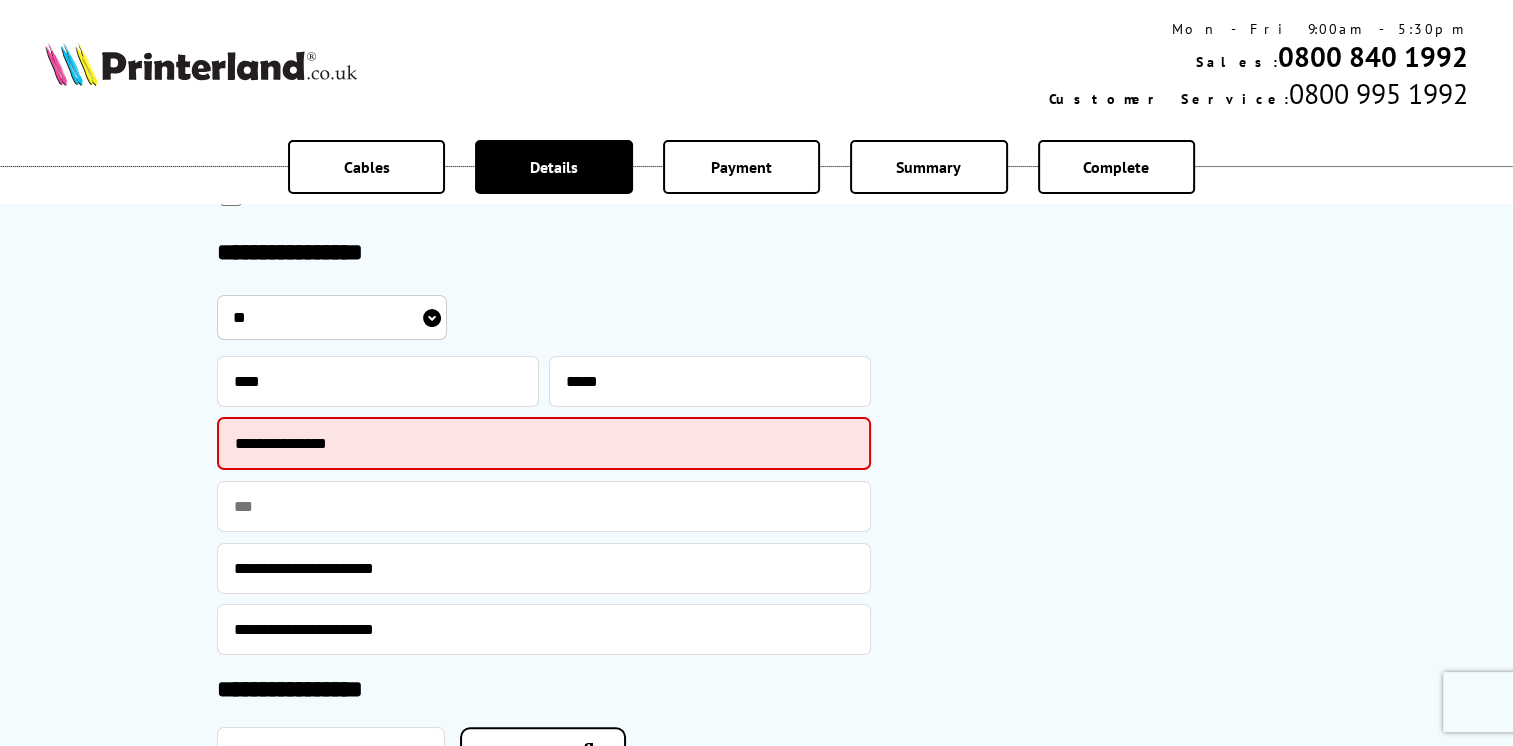 scroll, scrollTop: 1300, scrollLeft: 0, axis: vertical 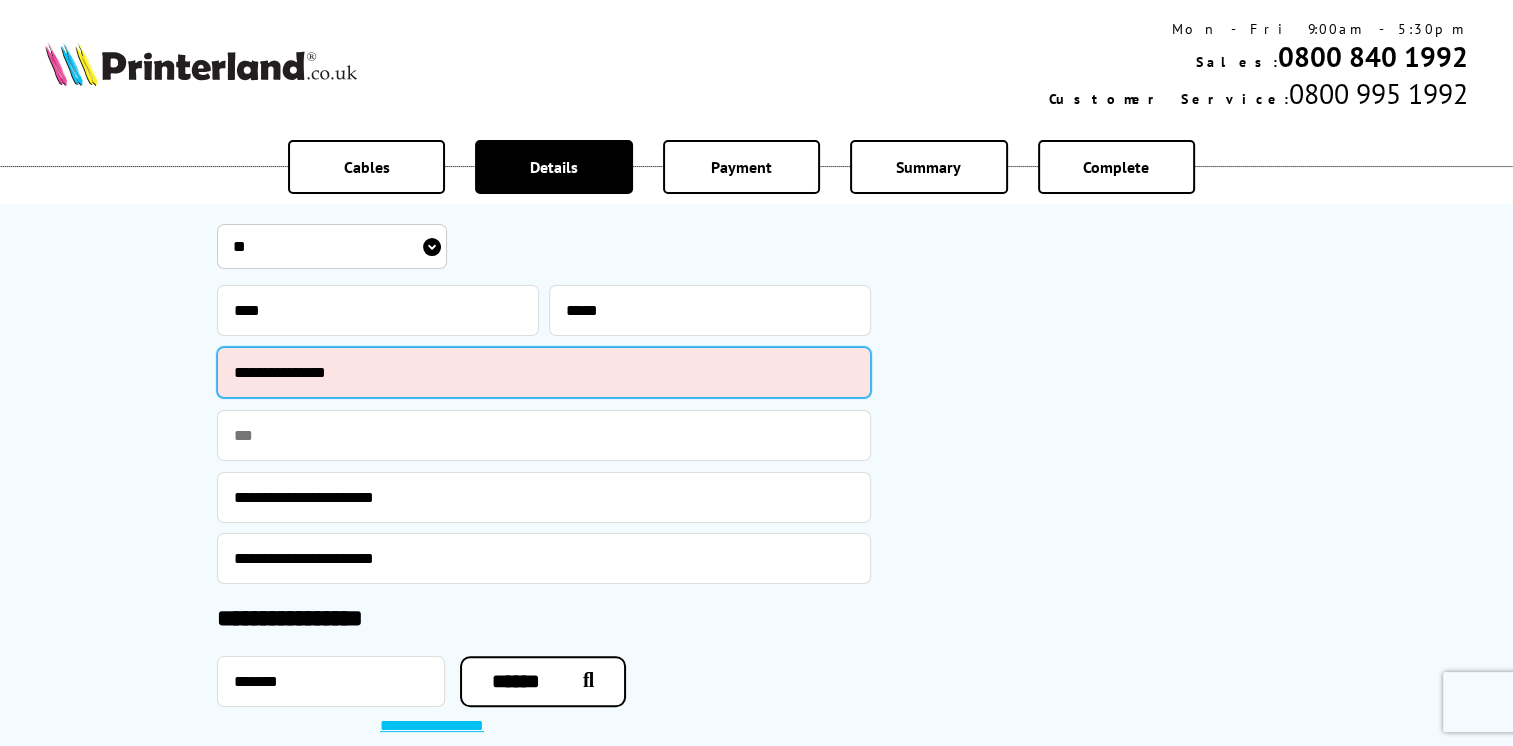click on "**********" at bounding box center (544, 372) 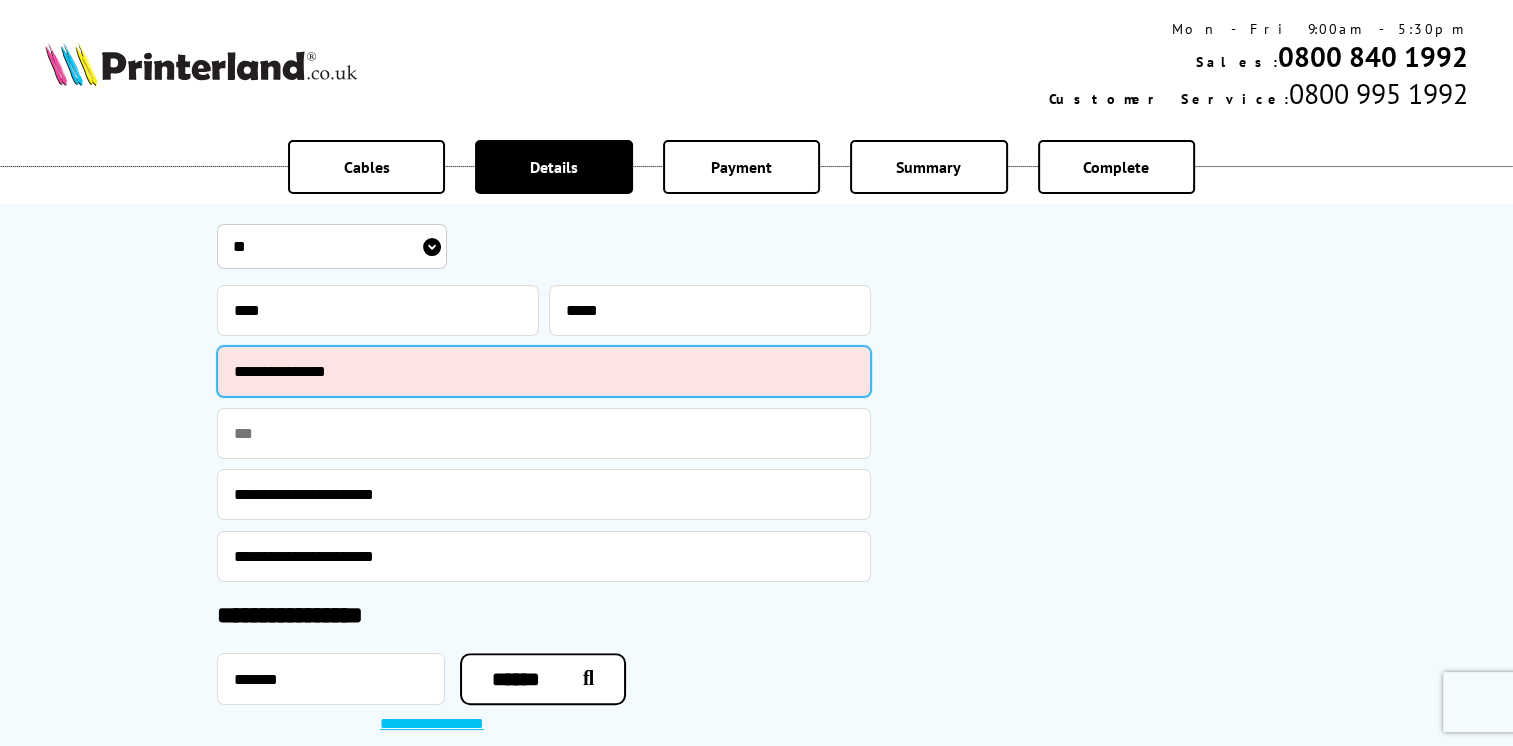 click on "**********" at bounding box center [544, 371] 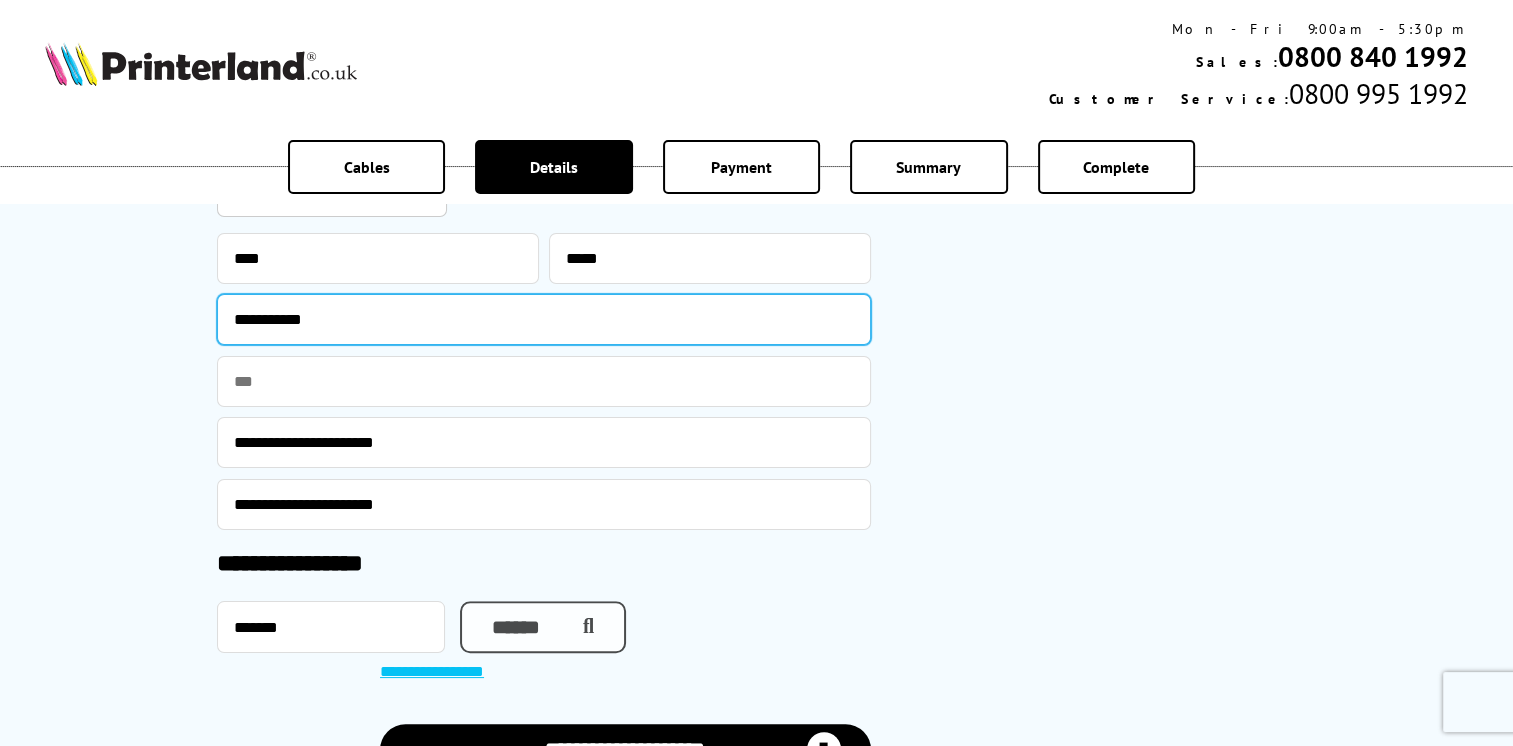 scroll, scrollTop: 1400, scrollLeft: 0, axis: vertical 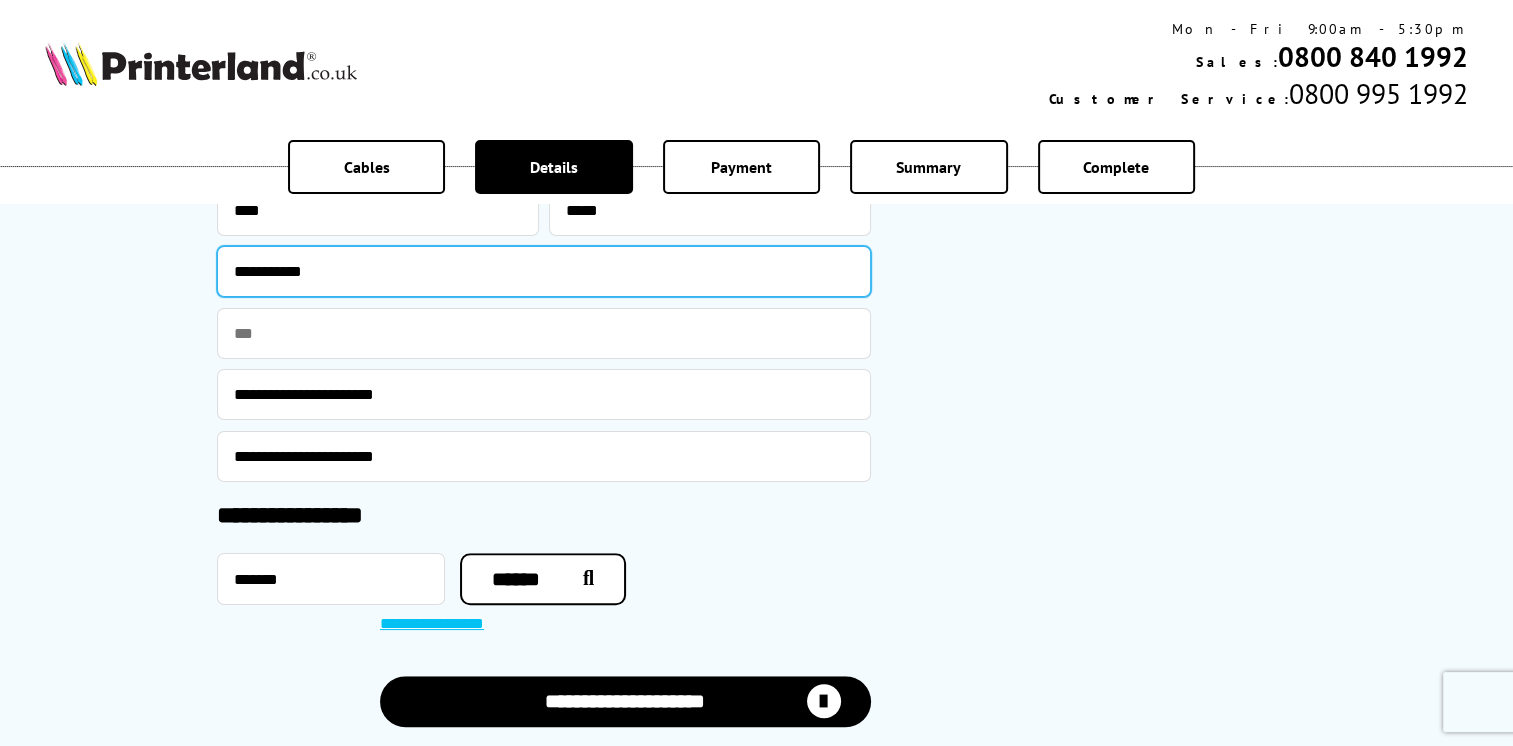 type on "**********" 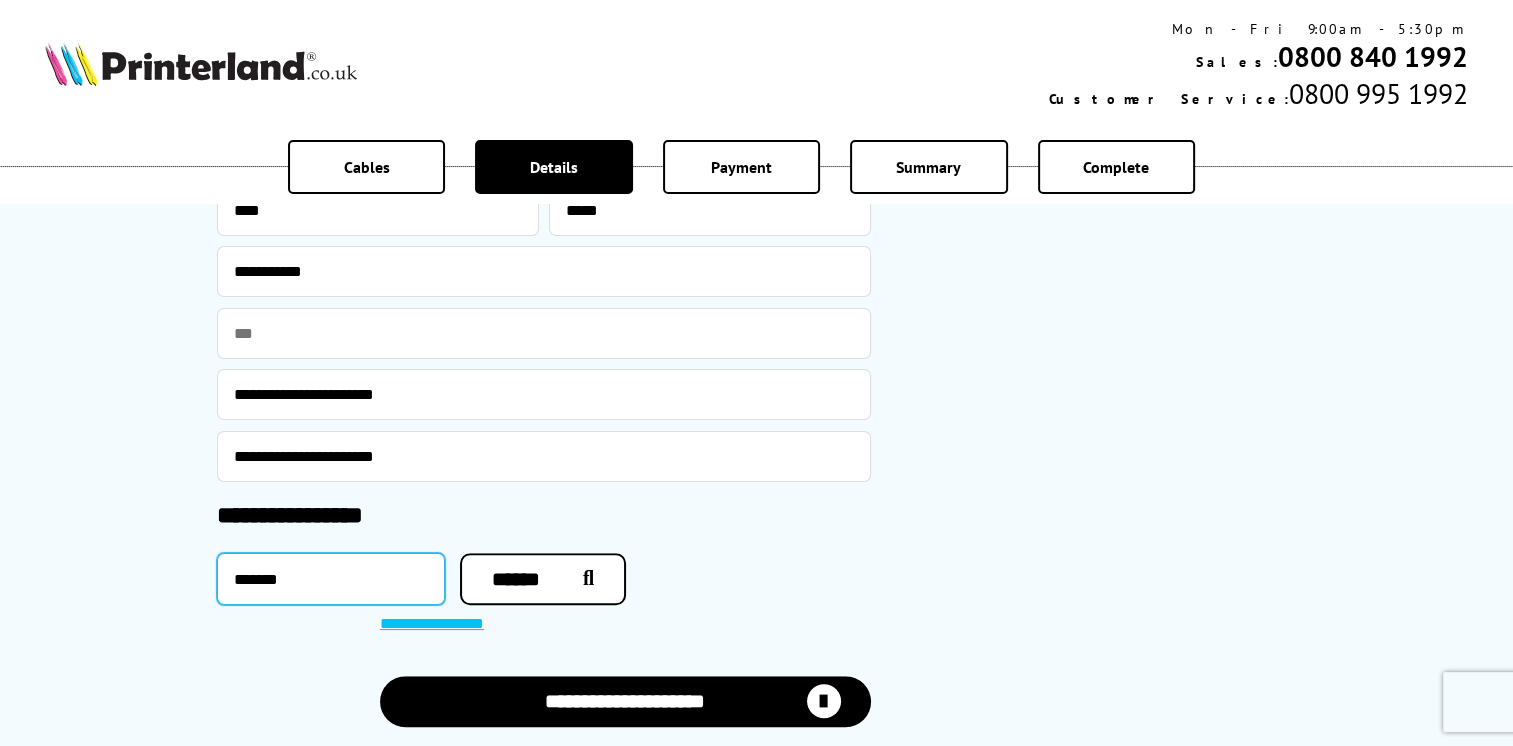 drag, startPoint x: 320, startPoint y: 592, endPoint x: 330, endPoint y: 588, distance: 10.770329 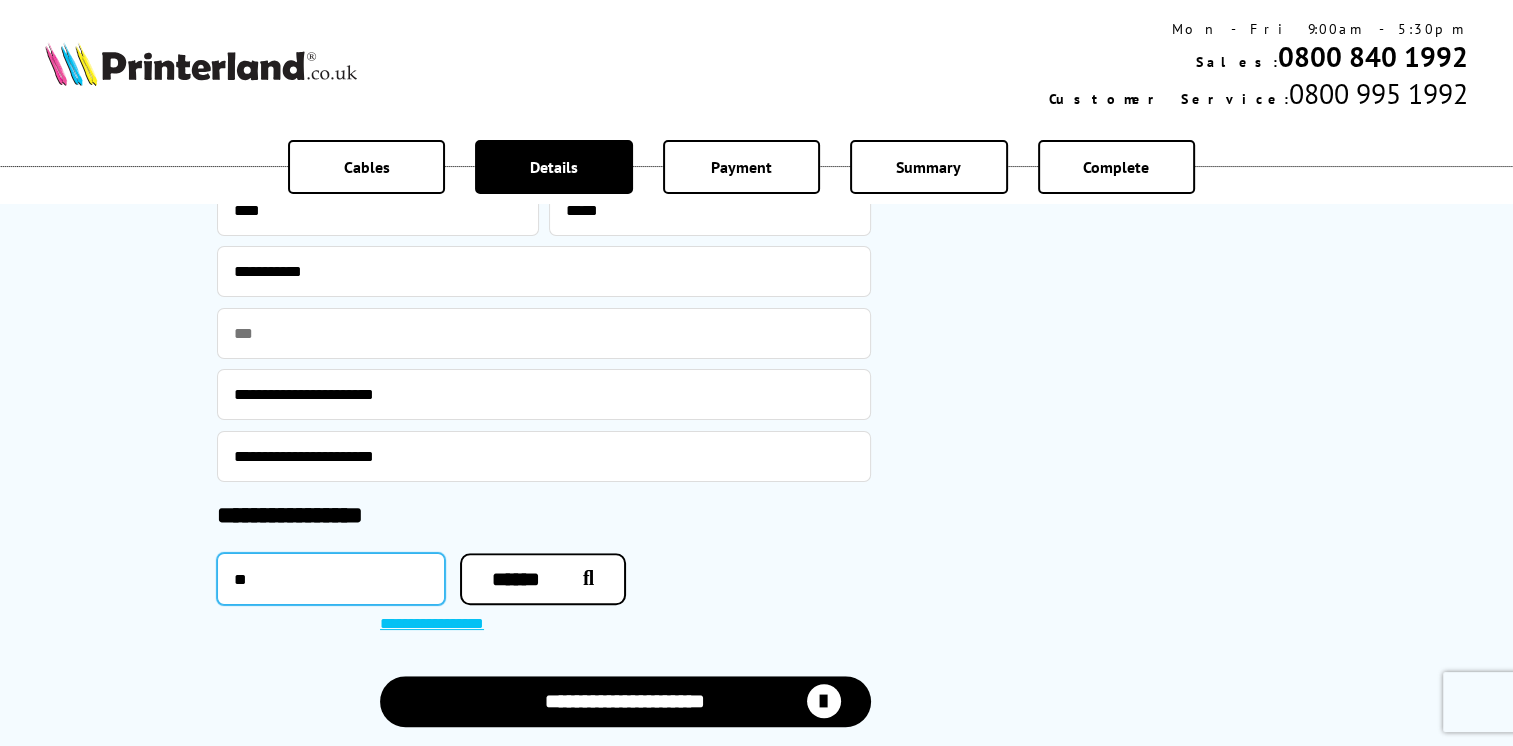 type on "*" 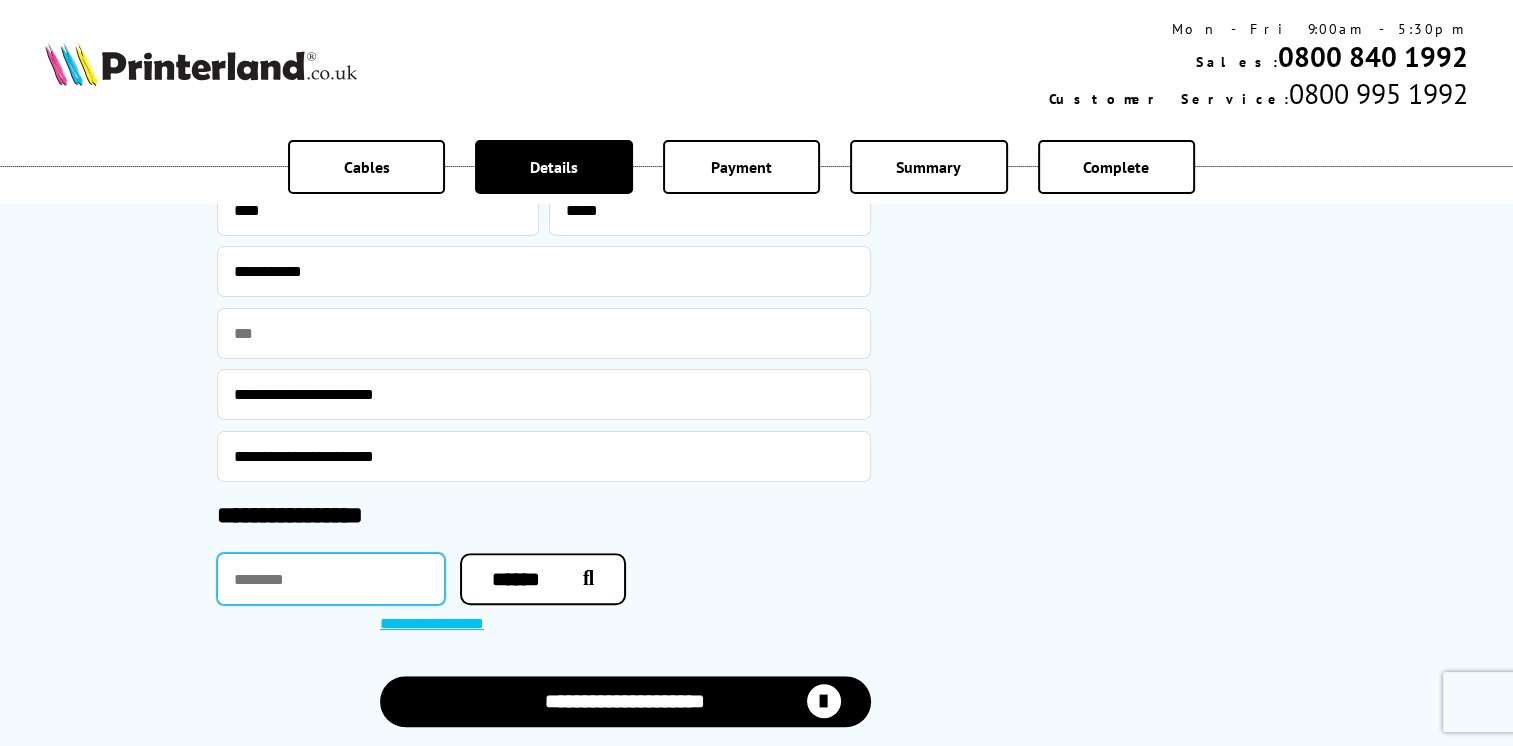 paste on "*******" 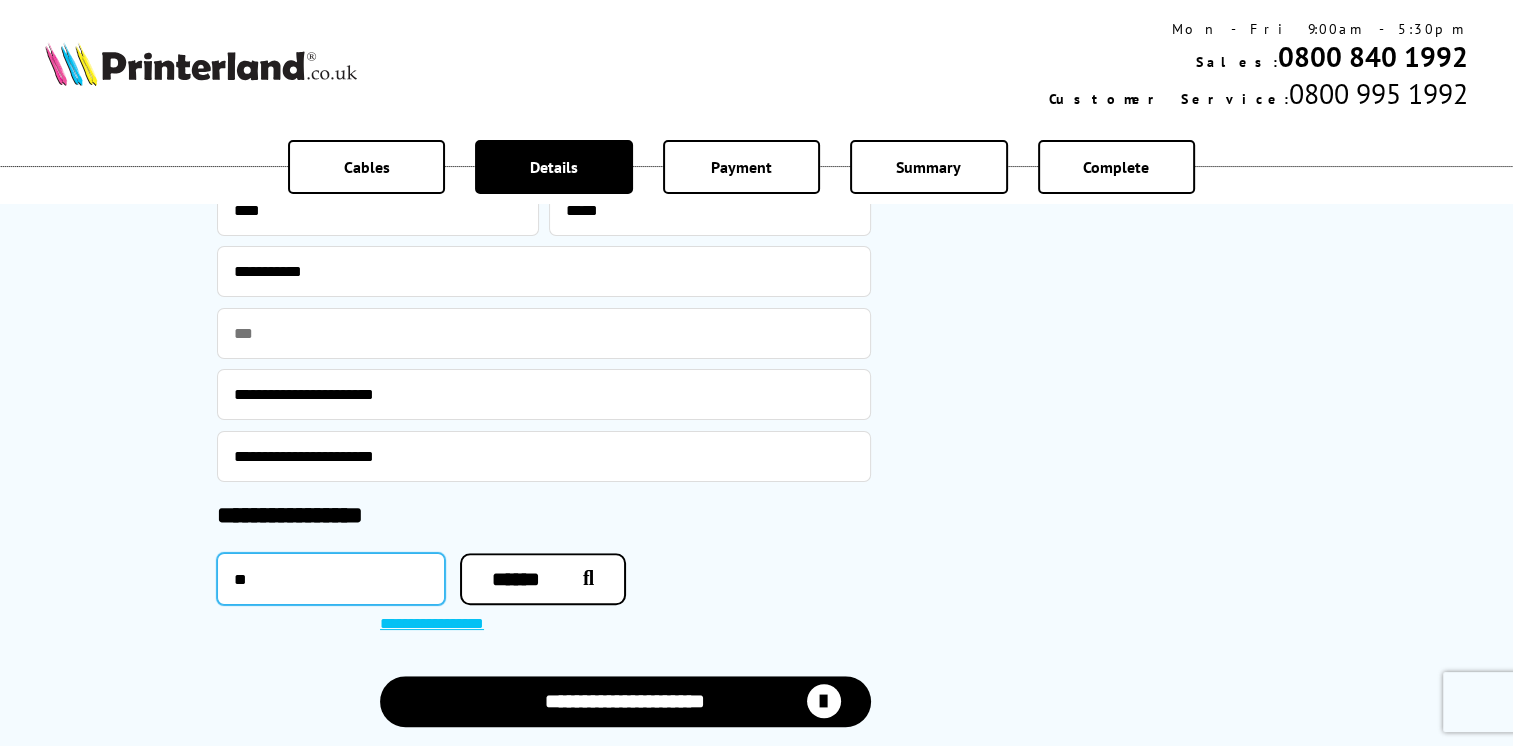 type on "*" 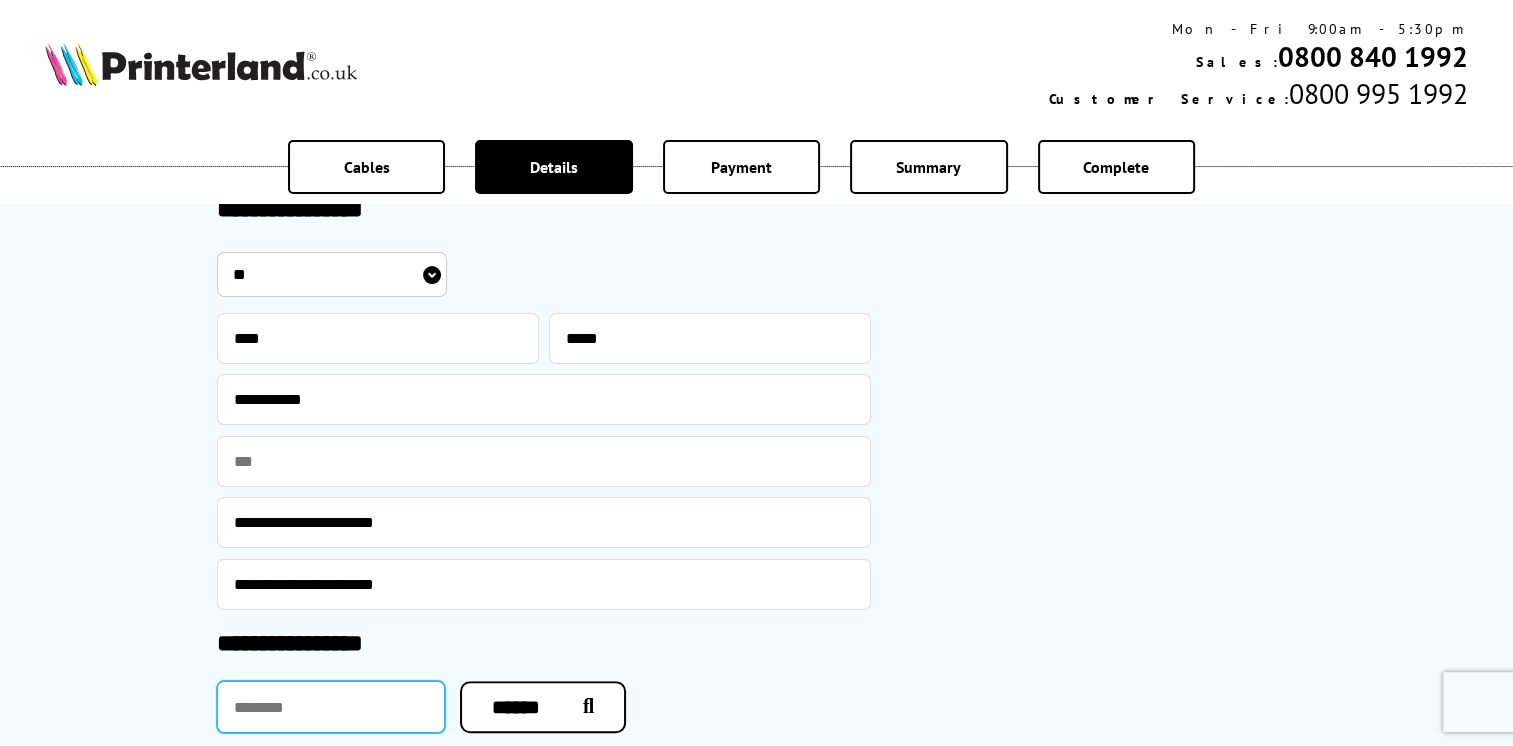 scroll, scrollTop: 1400, scrollLeft: 0, axis: vertical 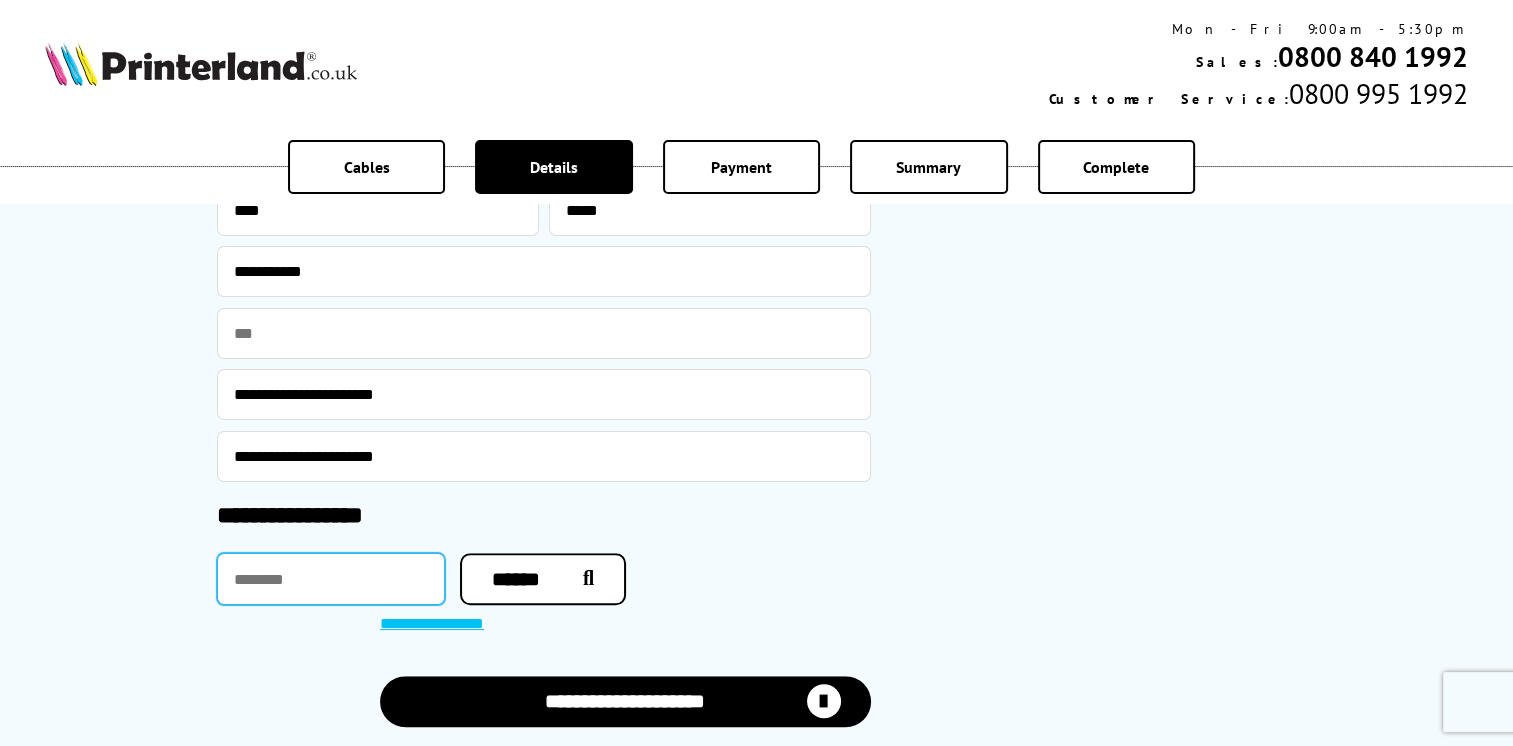 click at bounding box center [331, 579] 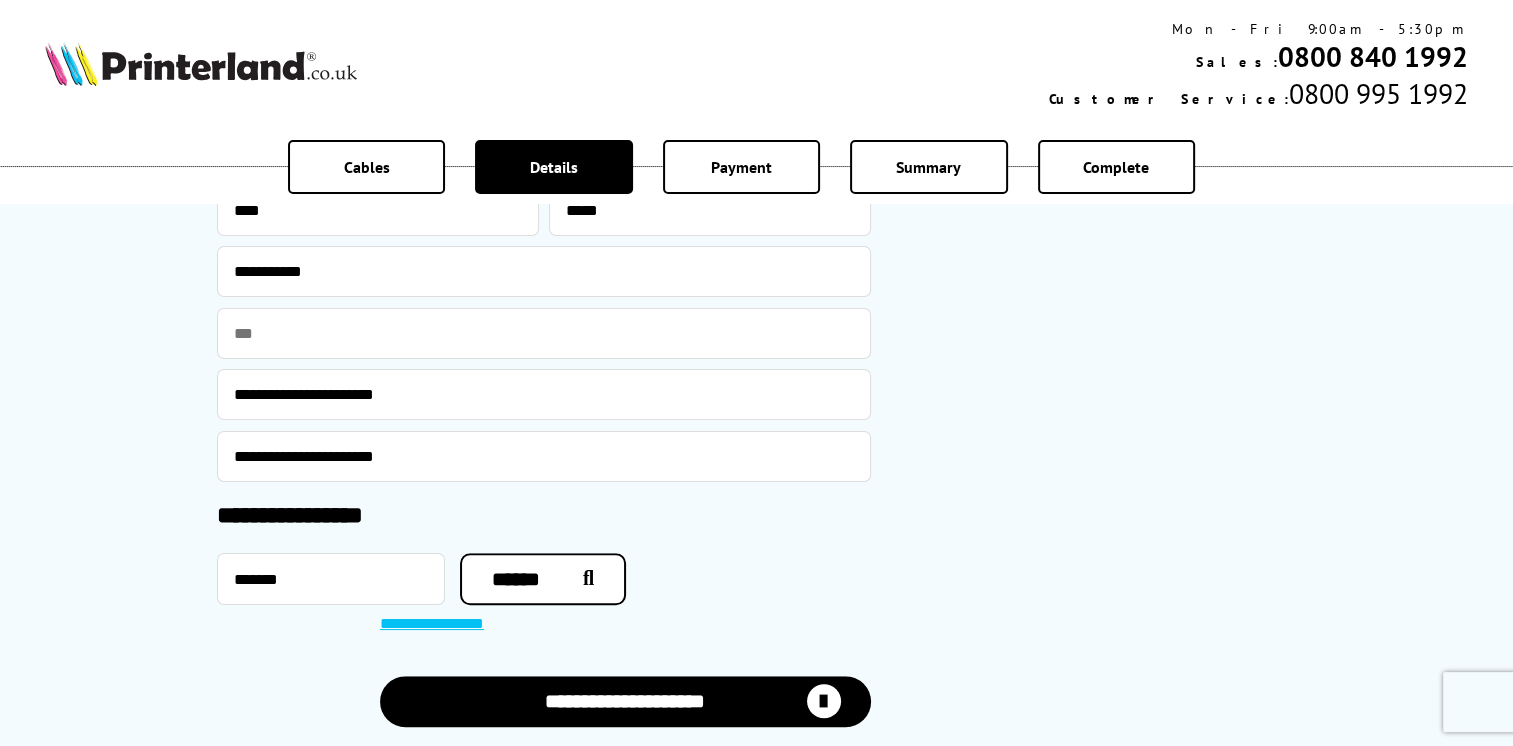 click on "**********" at bounding box center (442, 625) 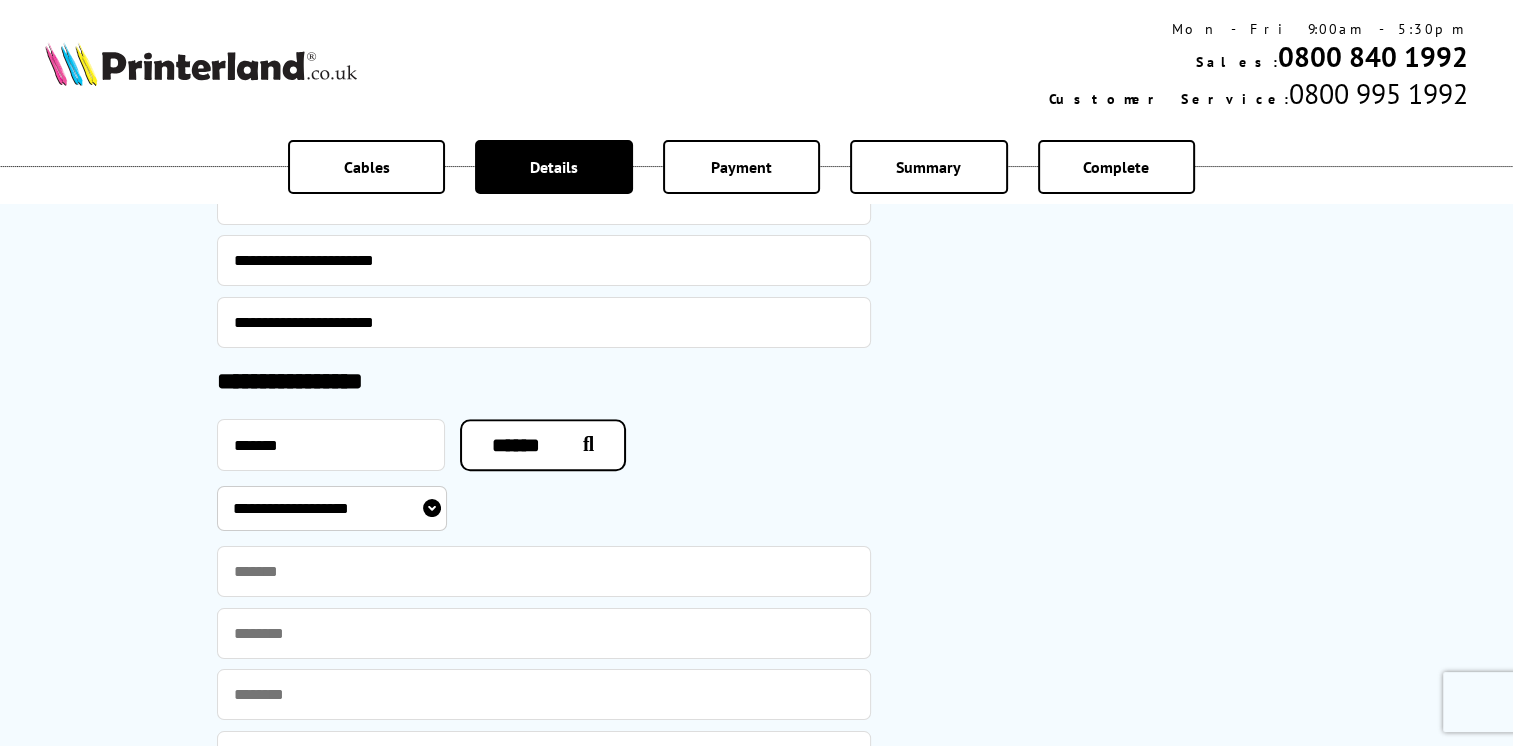 scroll, scrollTop: 1600, scrollLeft: 0, axis: vertical 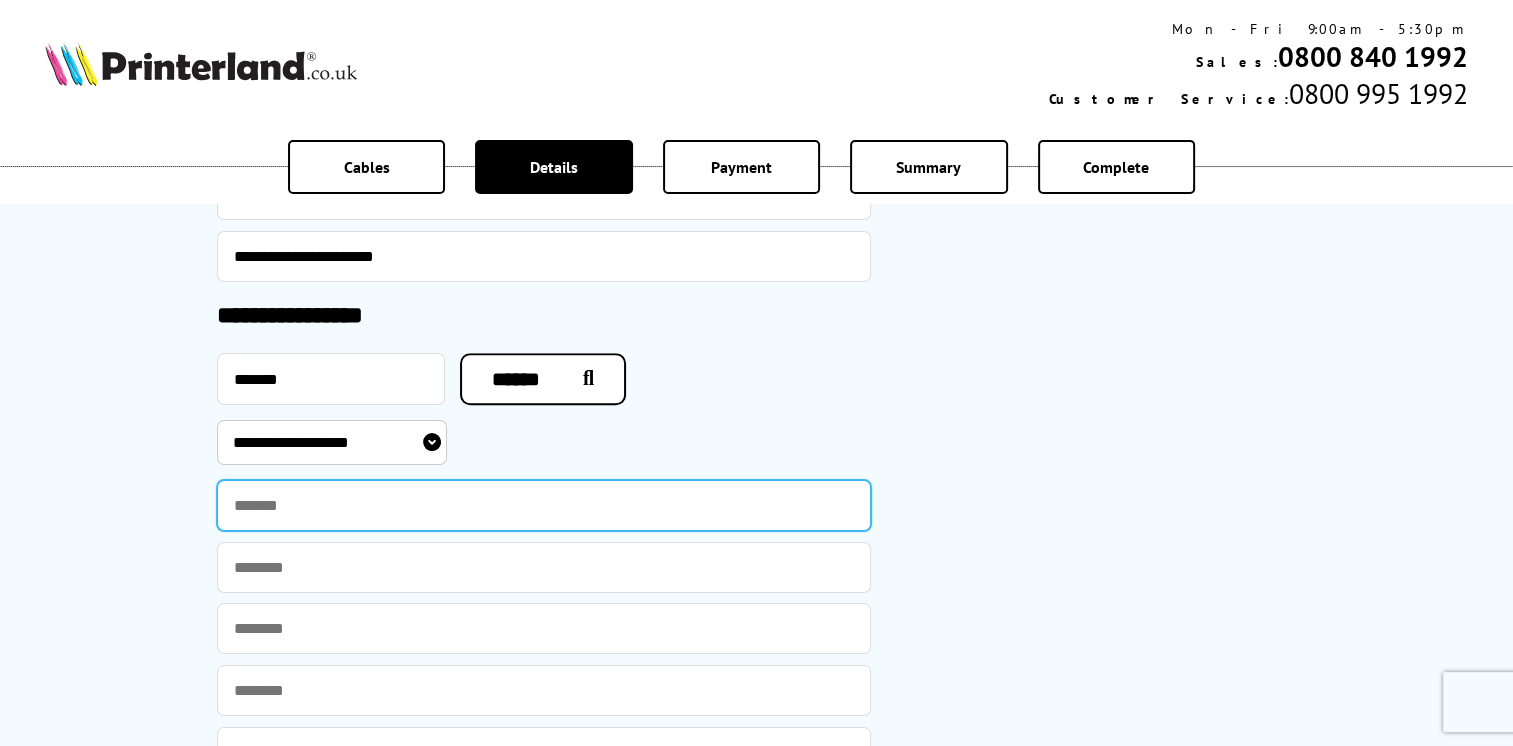 click at bounding box center [544, 505] 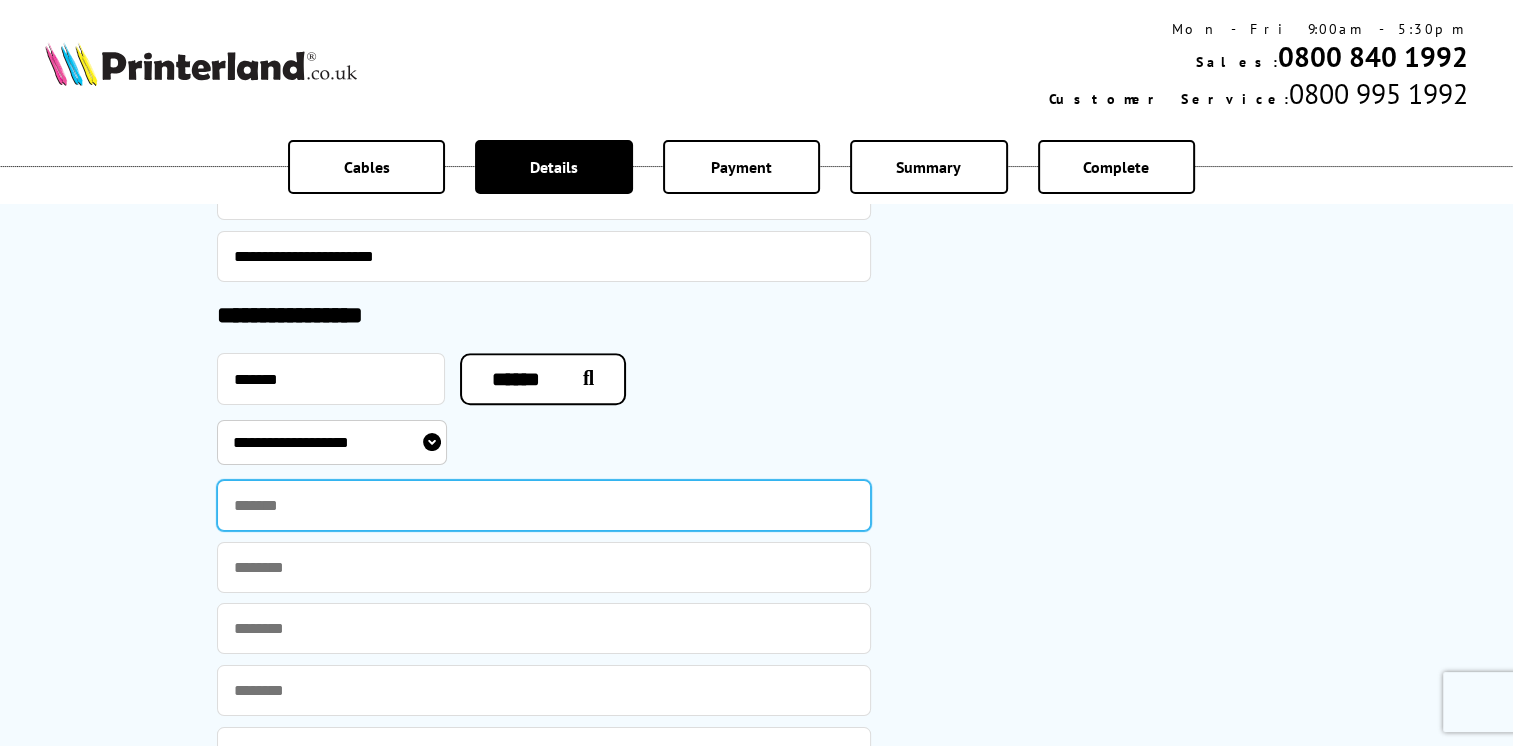 type on "**********" 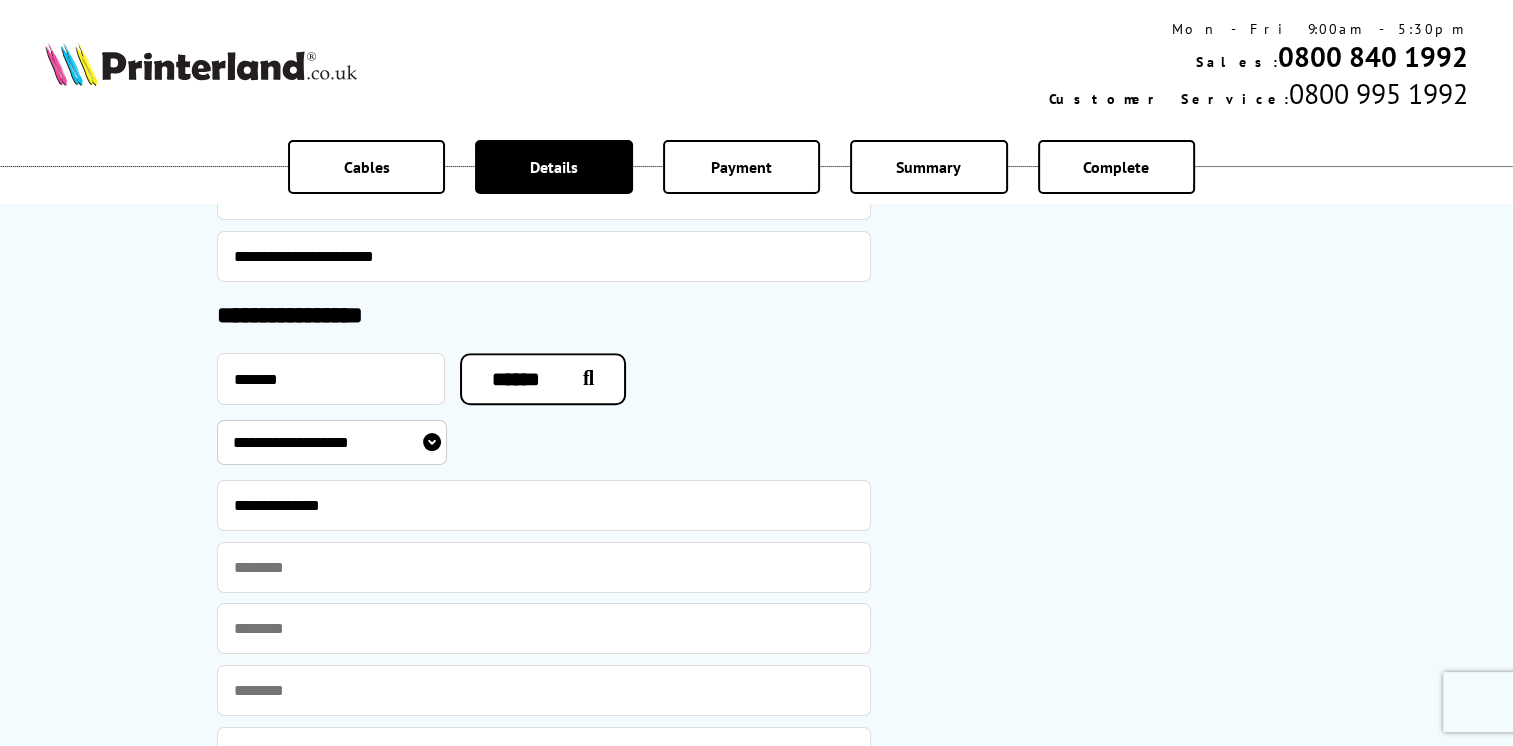 type on "**********" 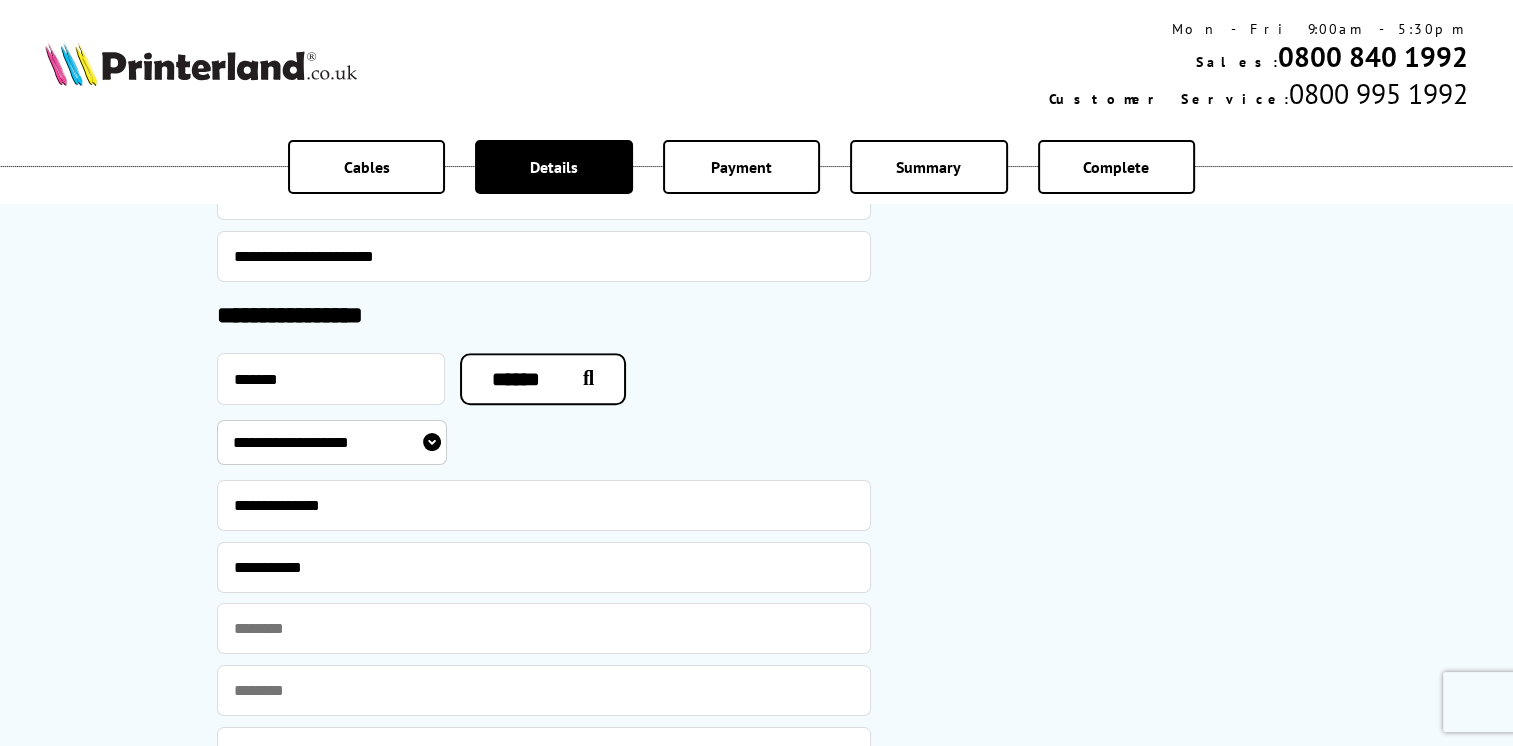 type on "**********" 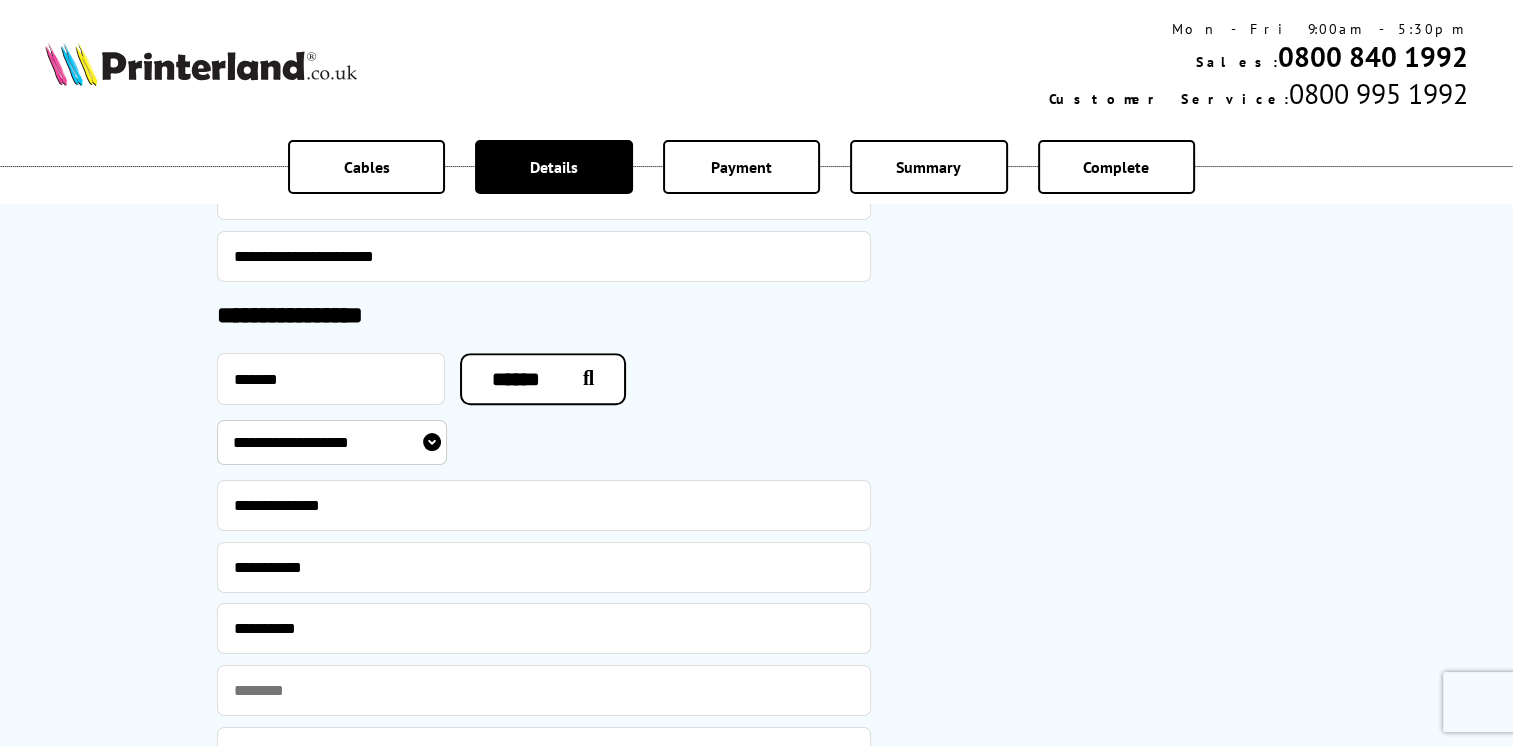 type on "*******" 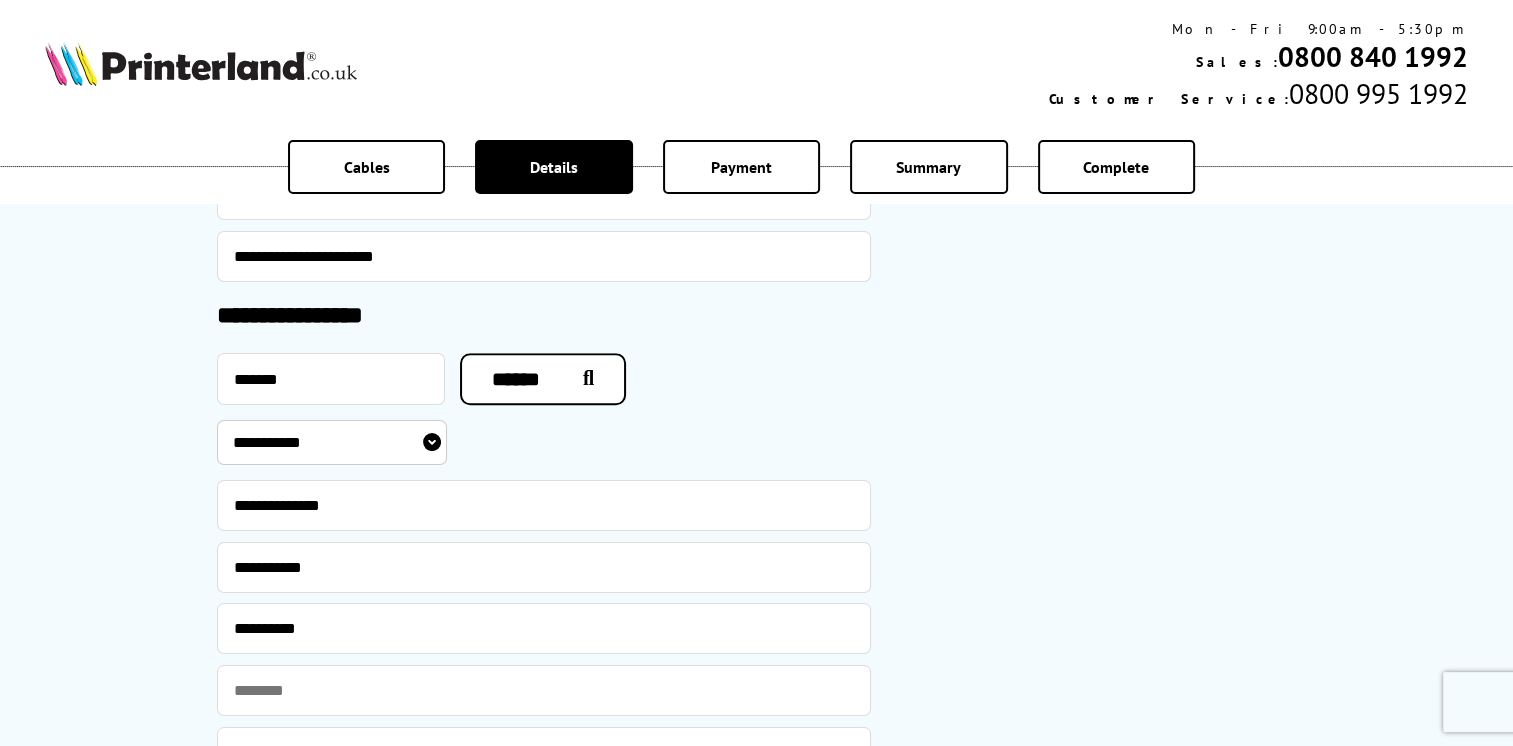 click on "**********" at bounding box center (332, 442) 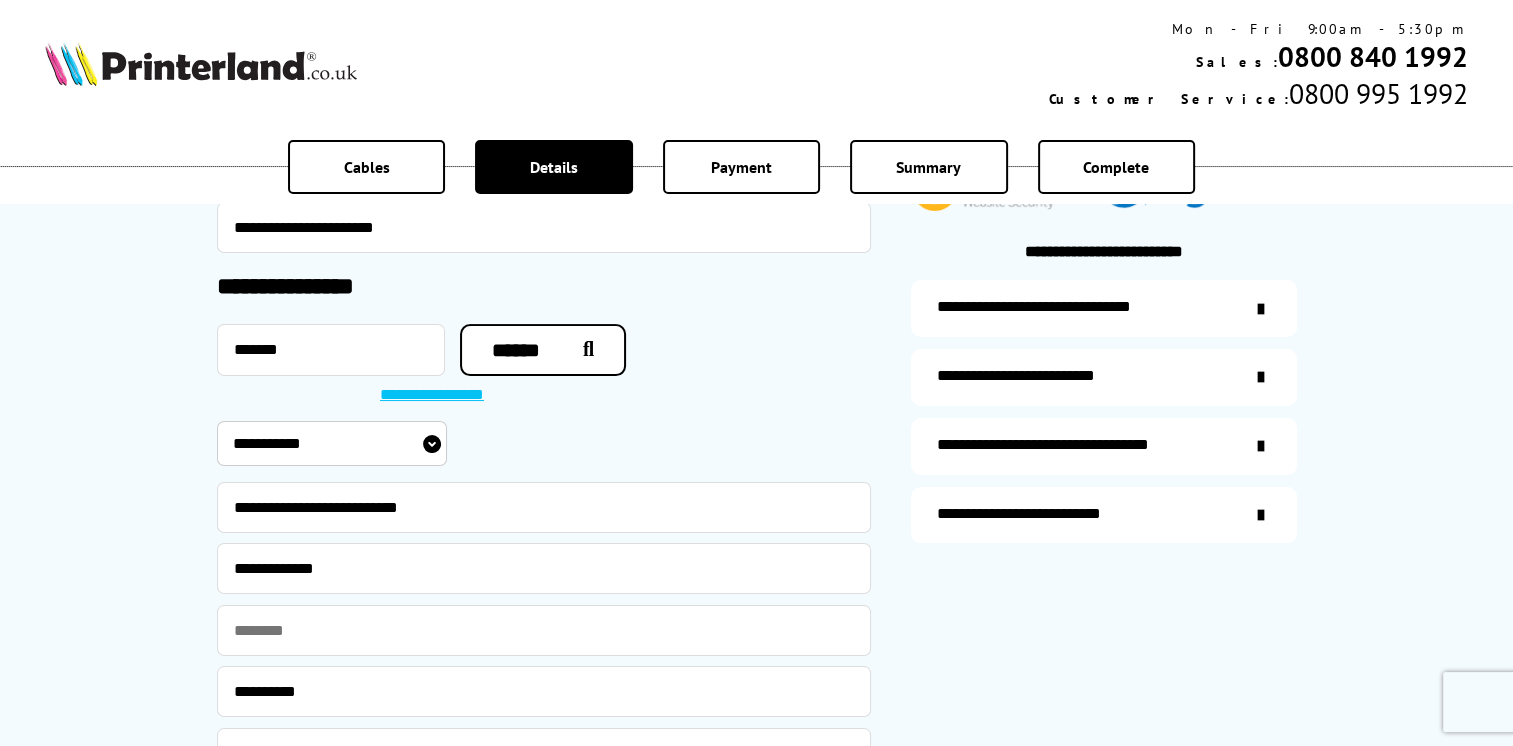 scroll, scrollTop: 0, scrollLeft: 0, axis: both 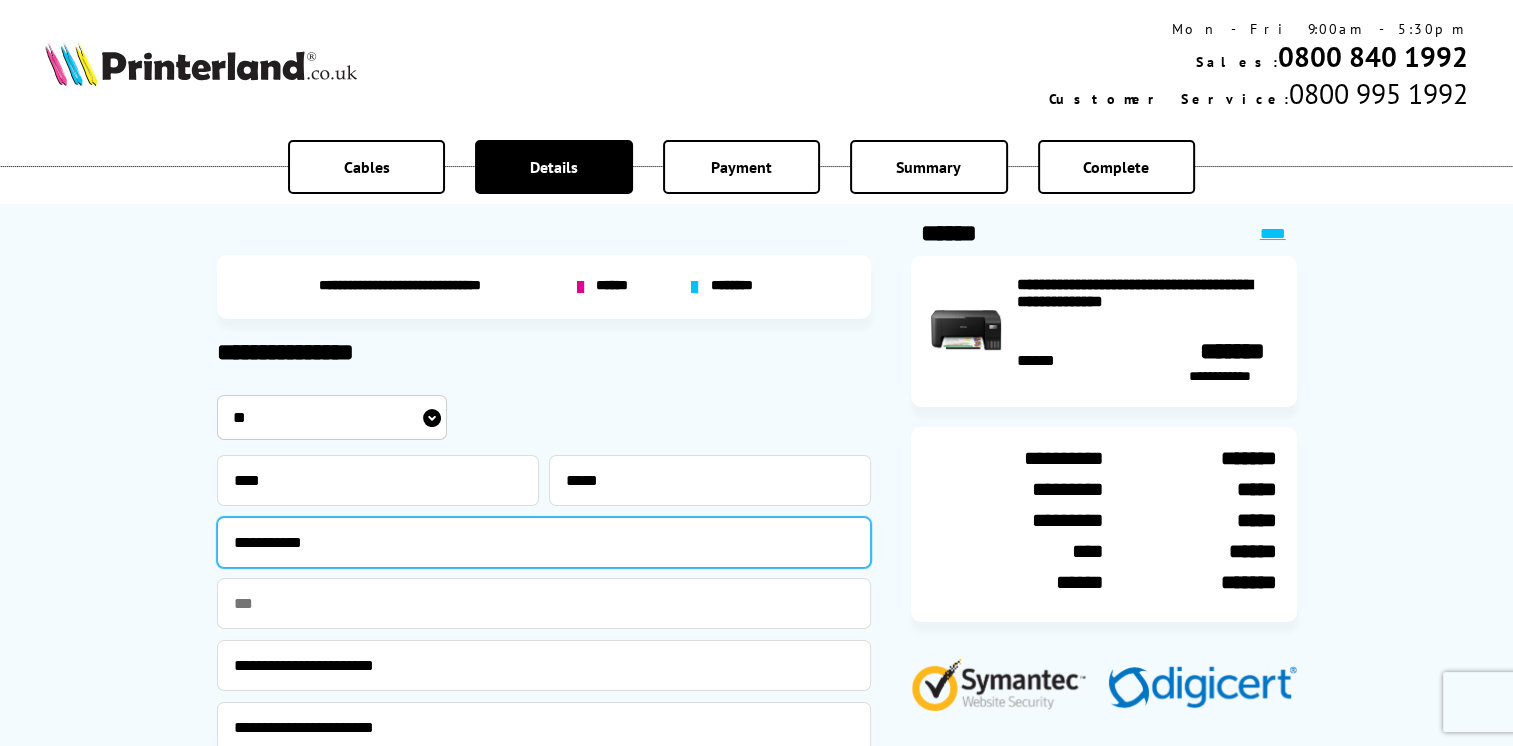 click on "**********" at bounding box center [544, 542] 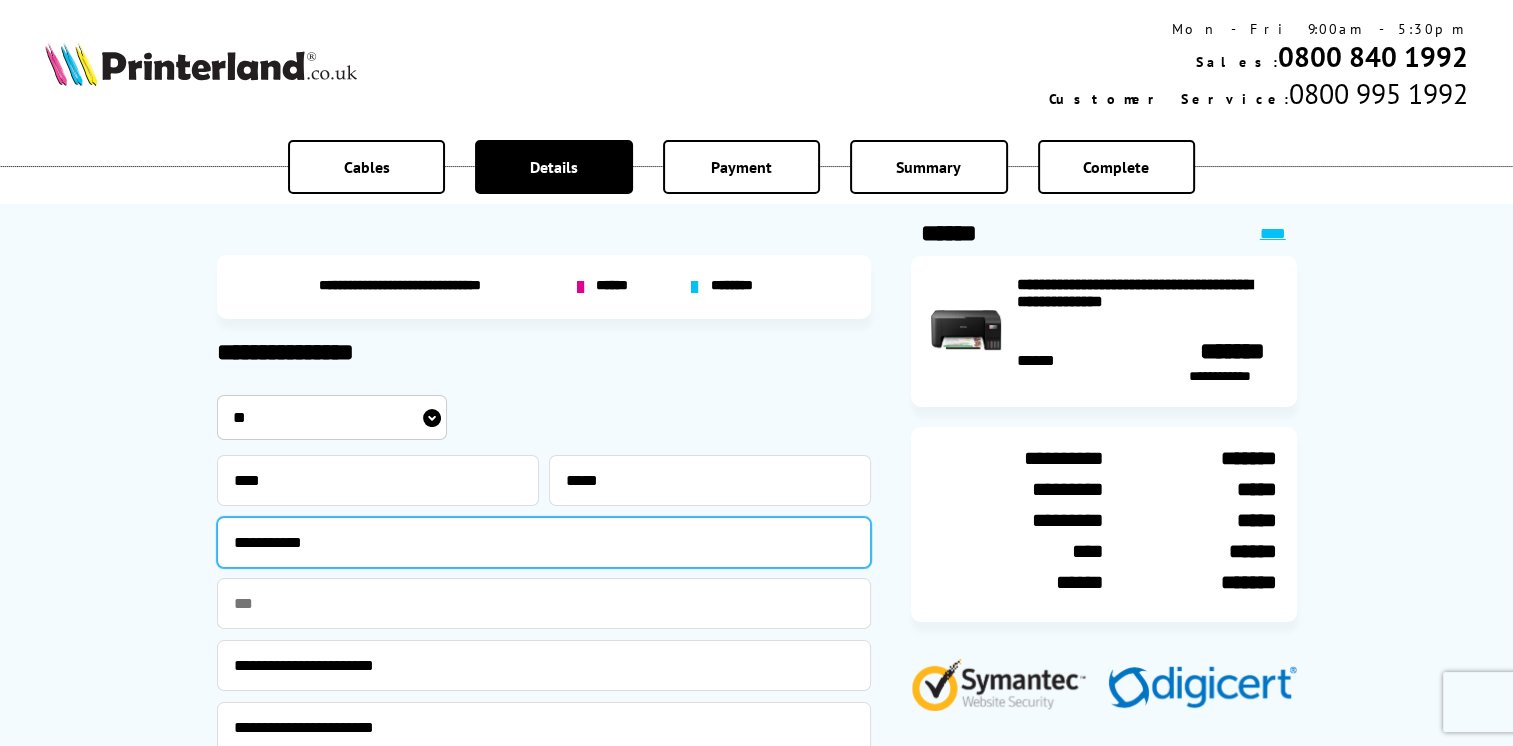 type on "**********" 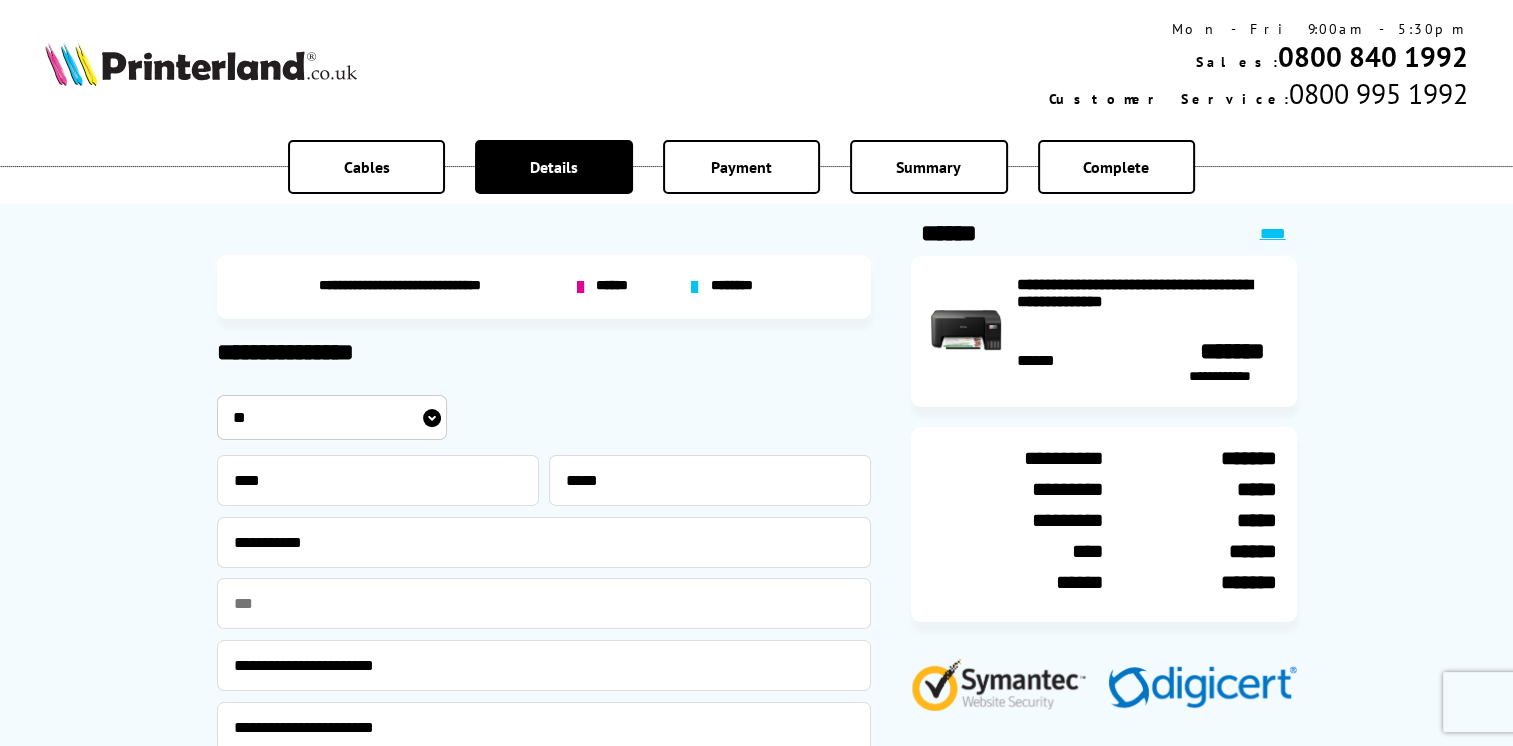 click on "**********" at bounding box center (756, 1280) 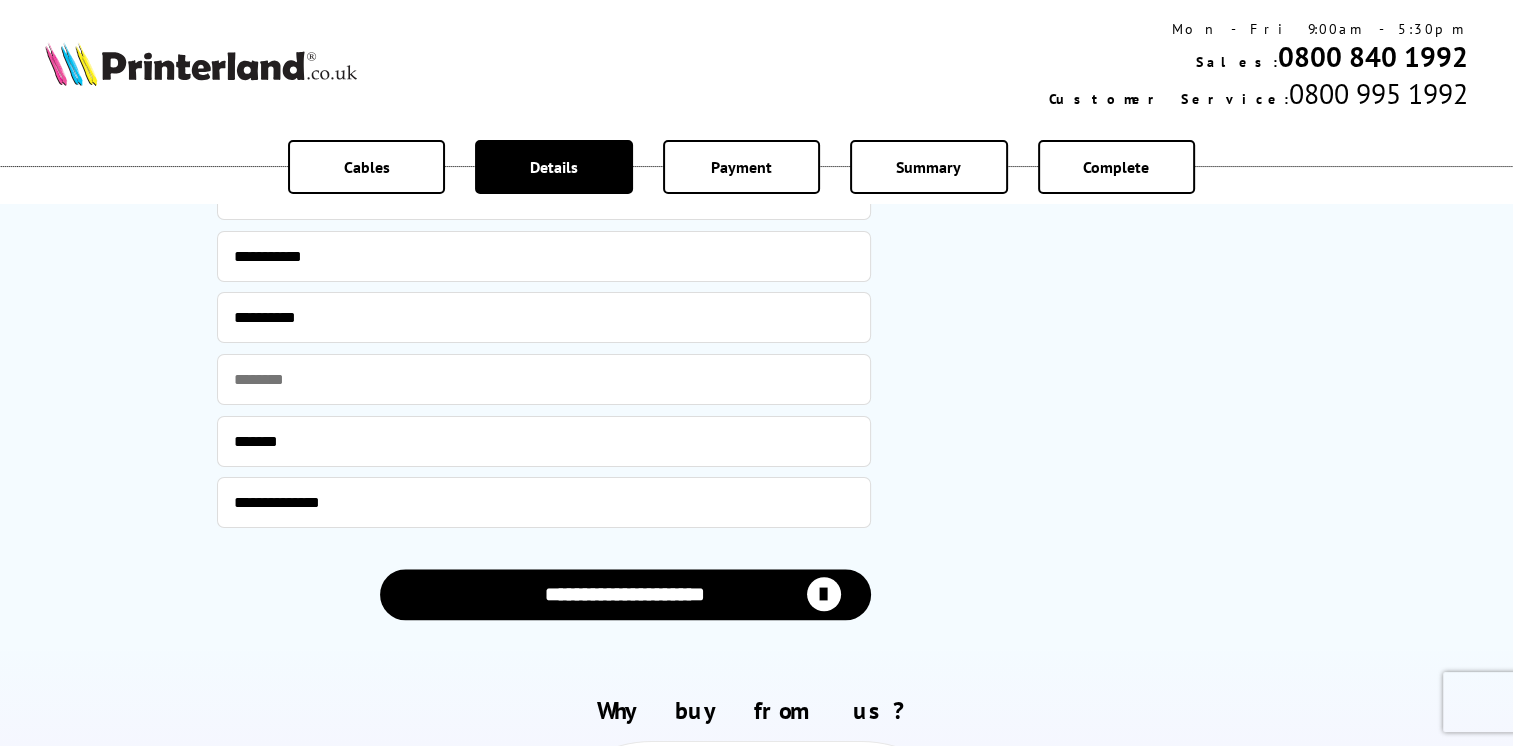 scroll, scrollTop: 2100, scrollLeft: 0, axis: vertical 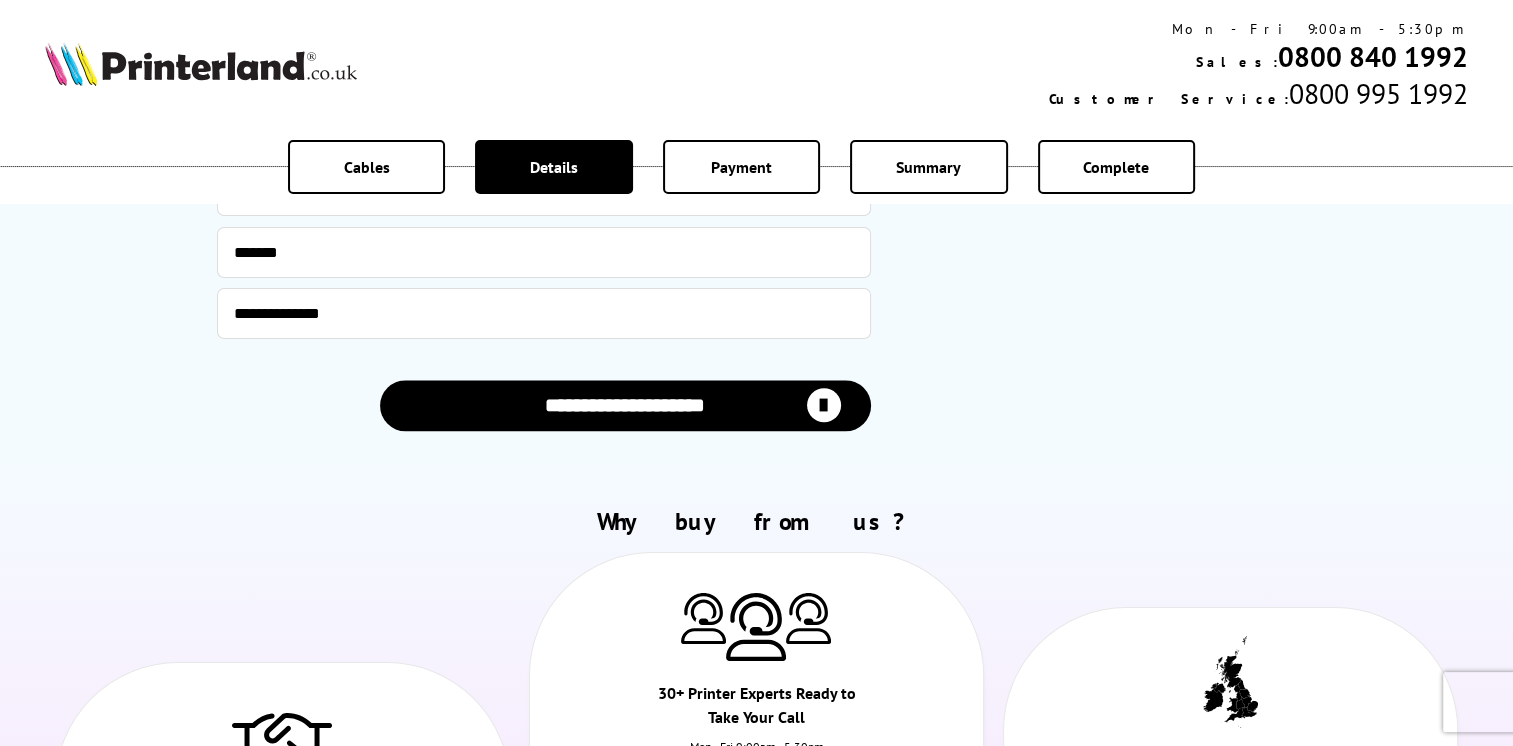 click on "**********" at bounding box center [625, 405] 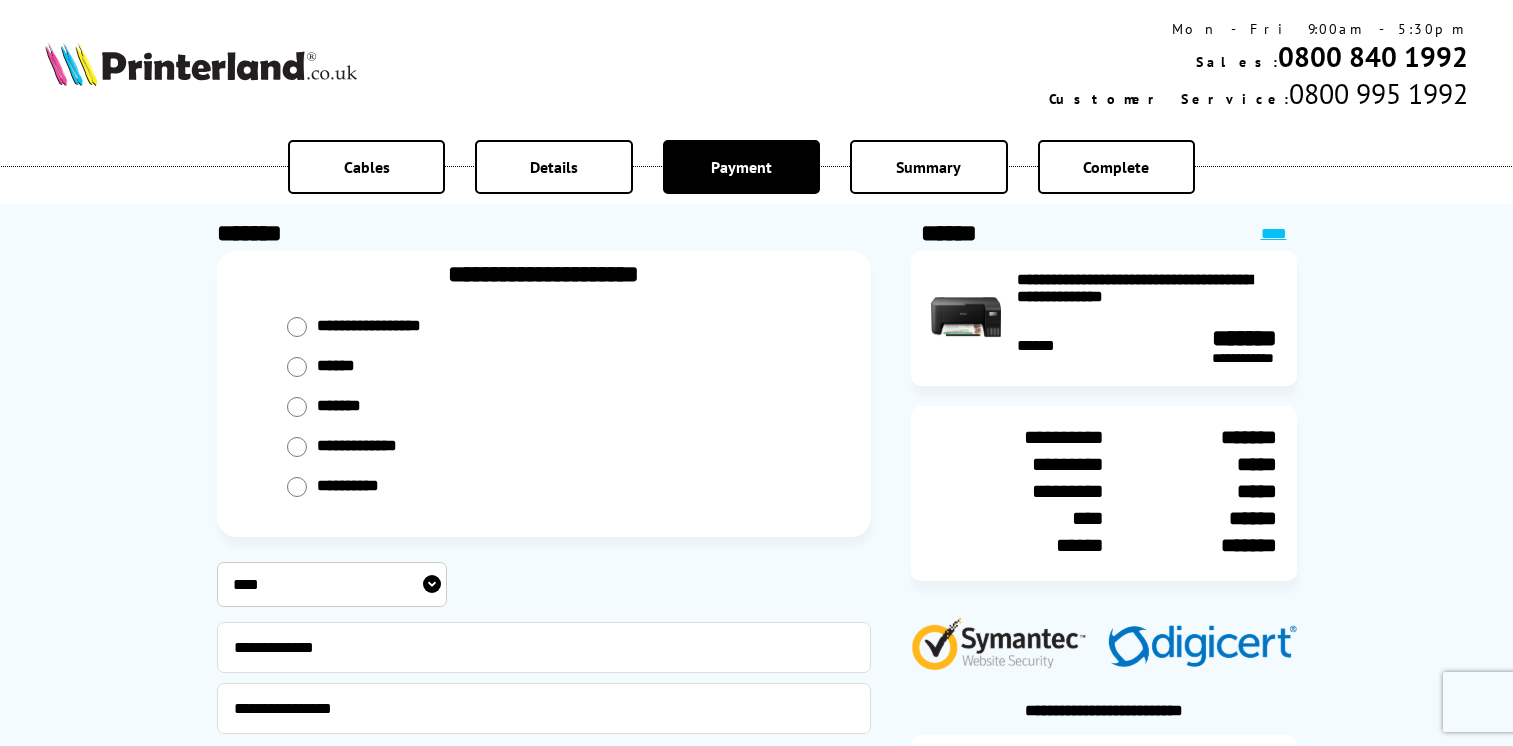 select on "****" 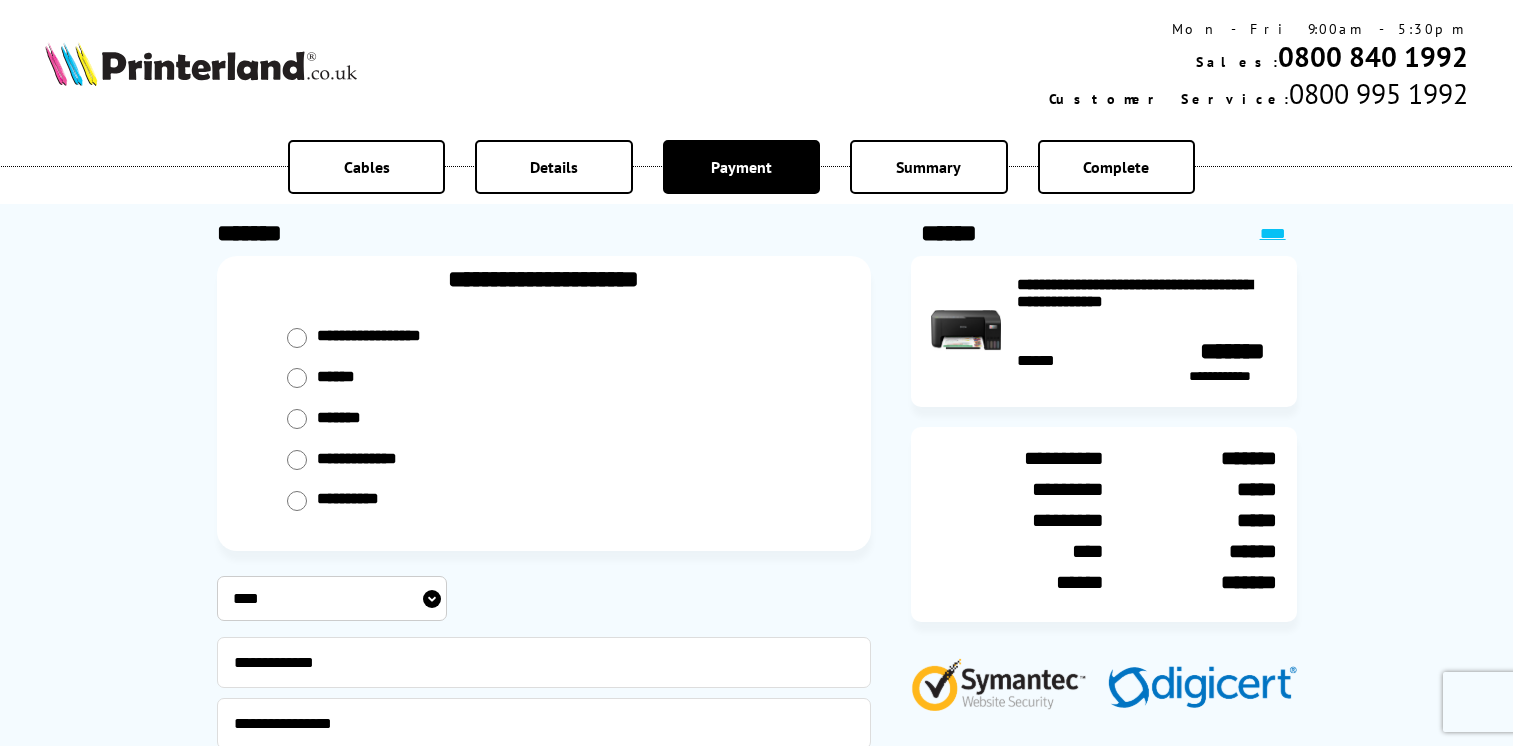 scroll, scrollTop: 0, scrollLeft: 0, axis: both 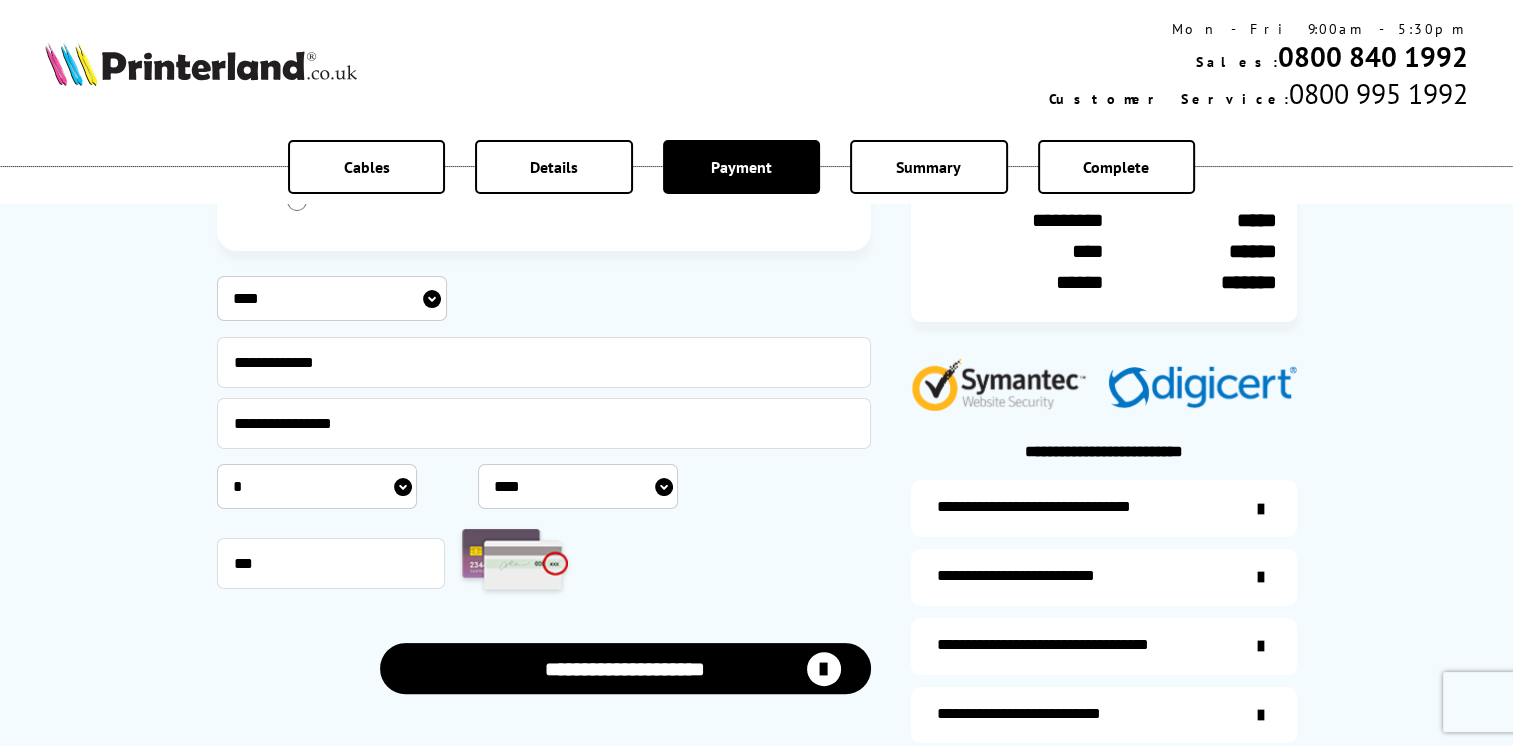 click on "**********" at bounding box center (625, 668) 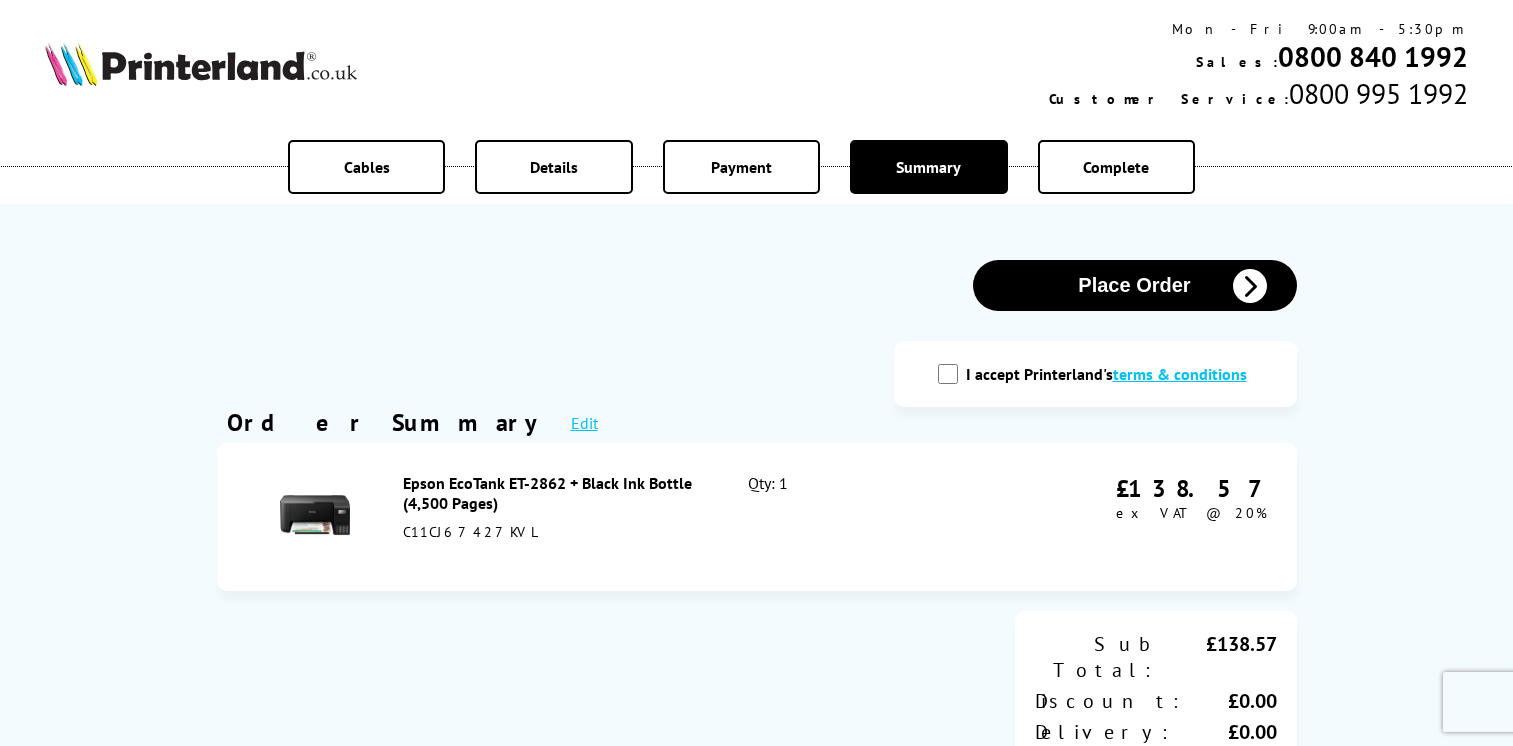 scroll, scrollTop: 0, scrollLeft: 0, axis: both 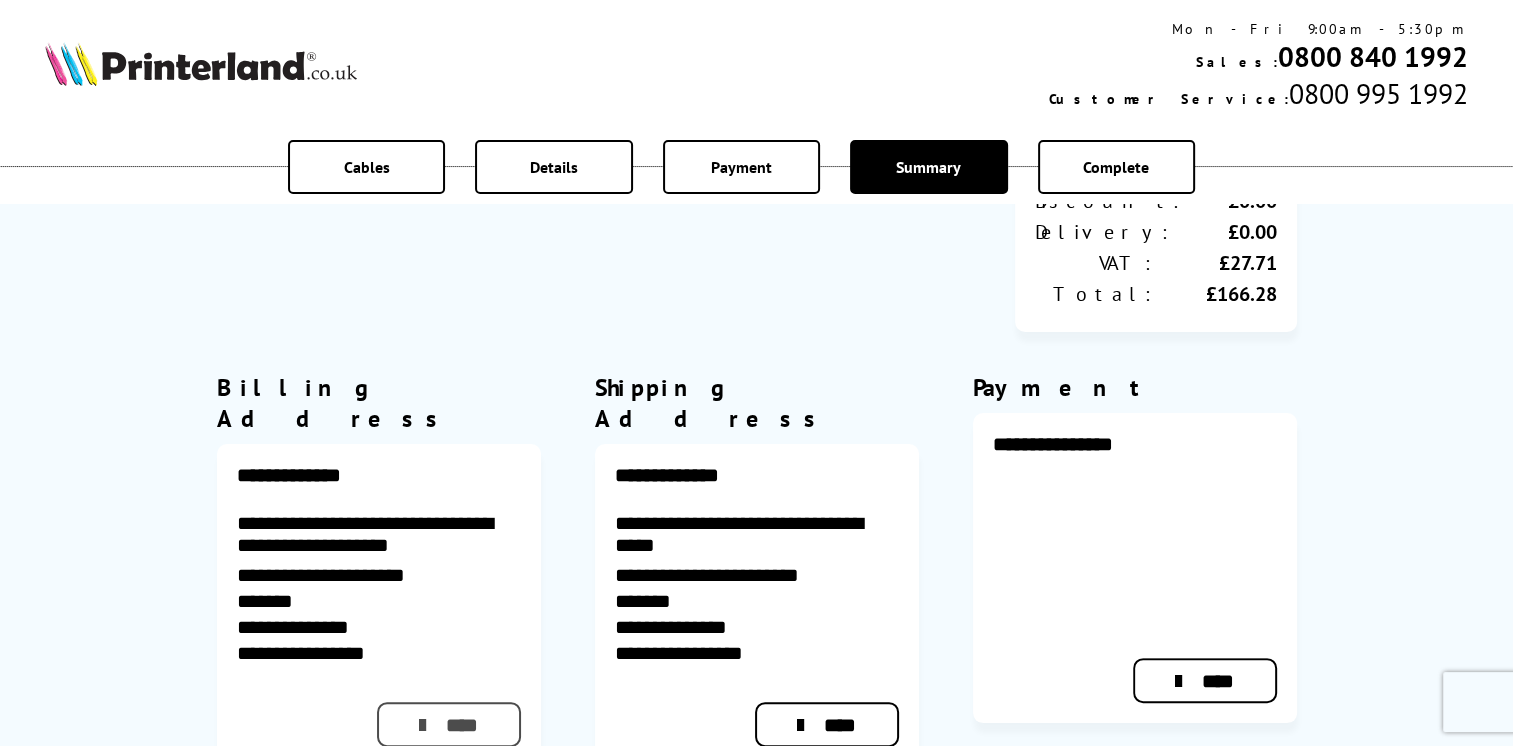 click on "****" at bounding box center (448, 724) 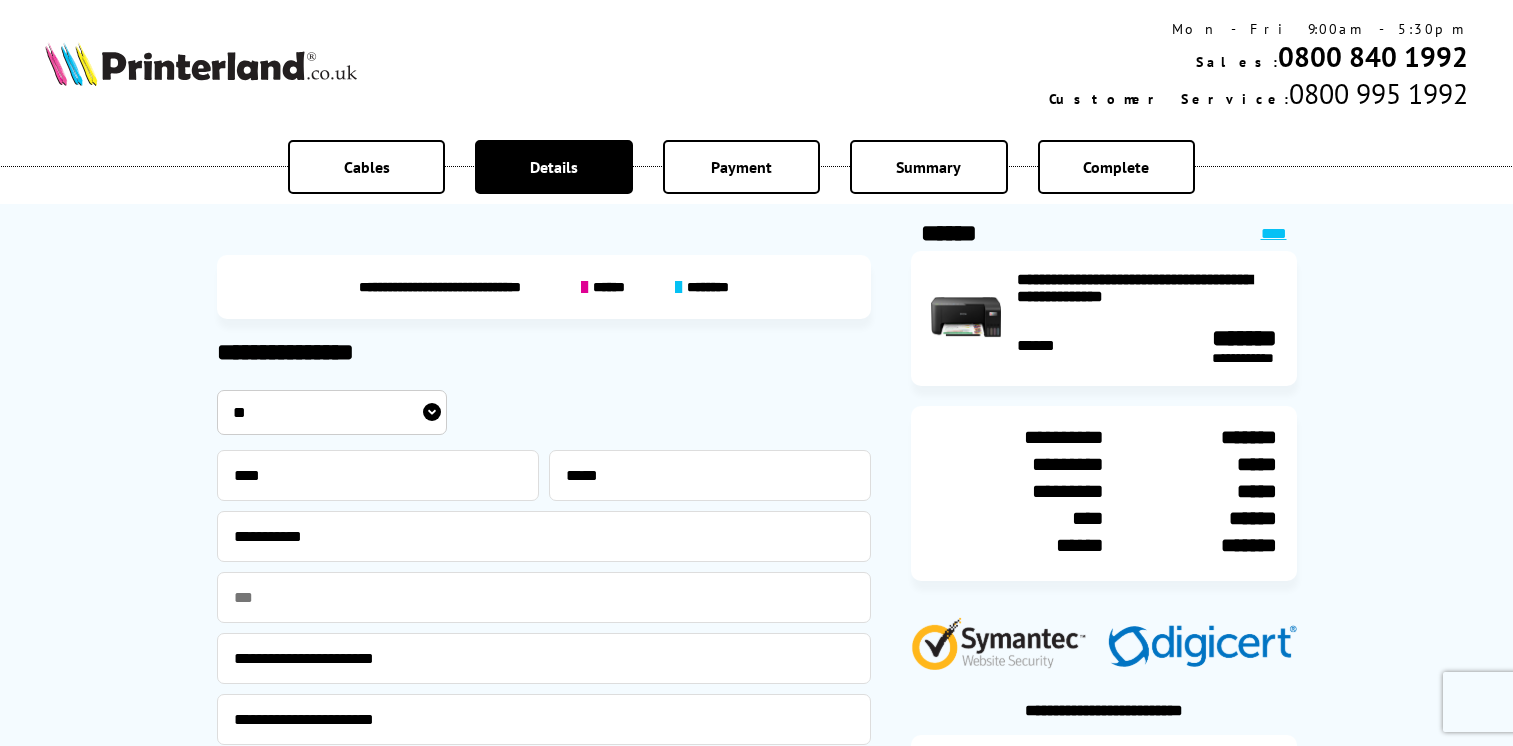 scroll, scrollTop: 0, scrollLeft: 0, axis: both 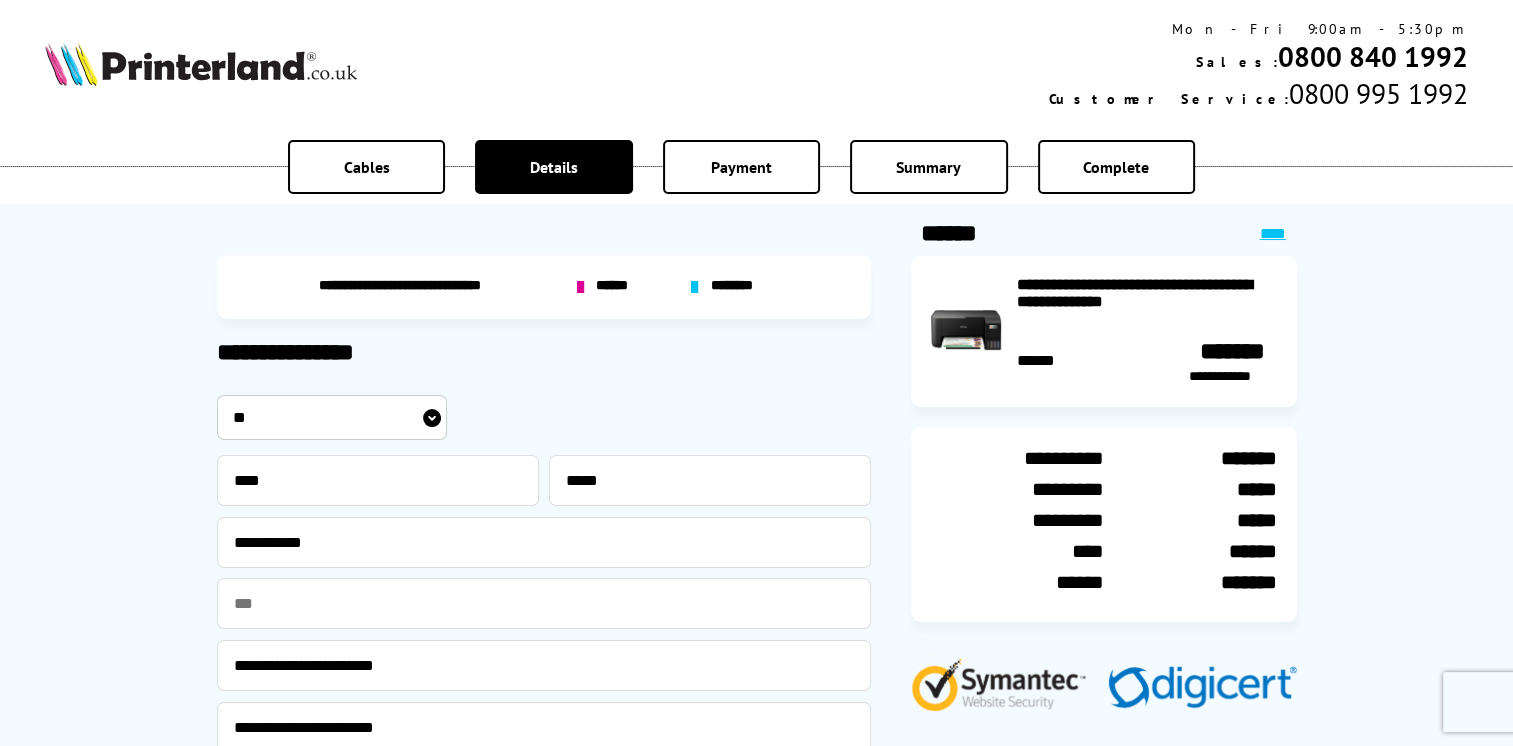 click on "Summary" at bounding box center [928, 167] 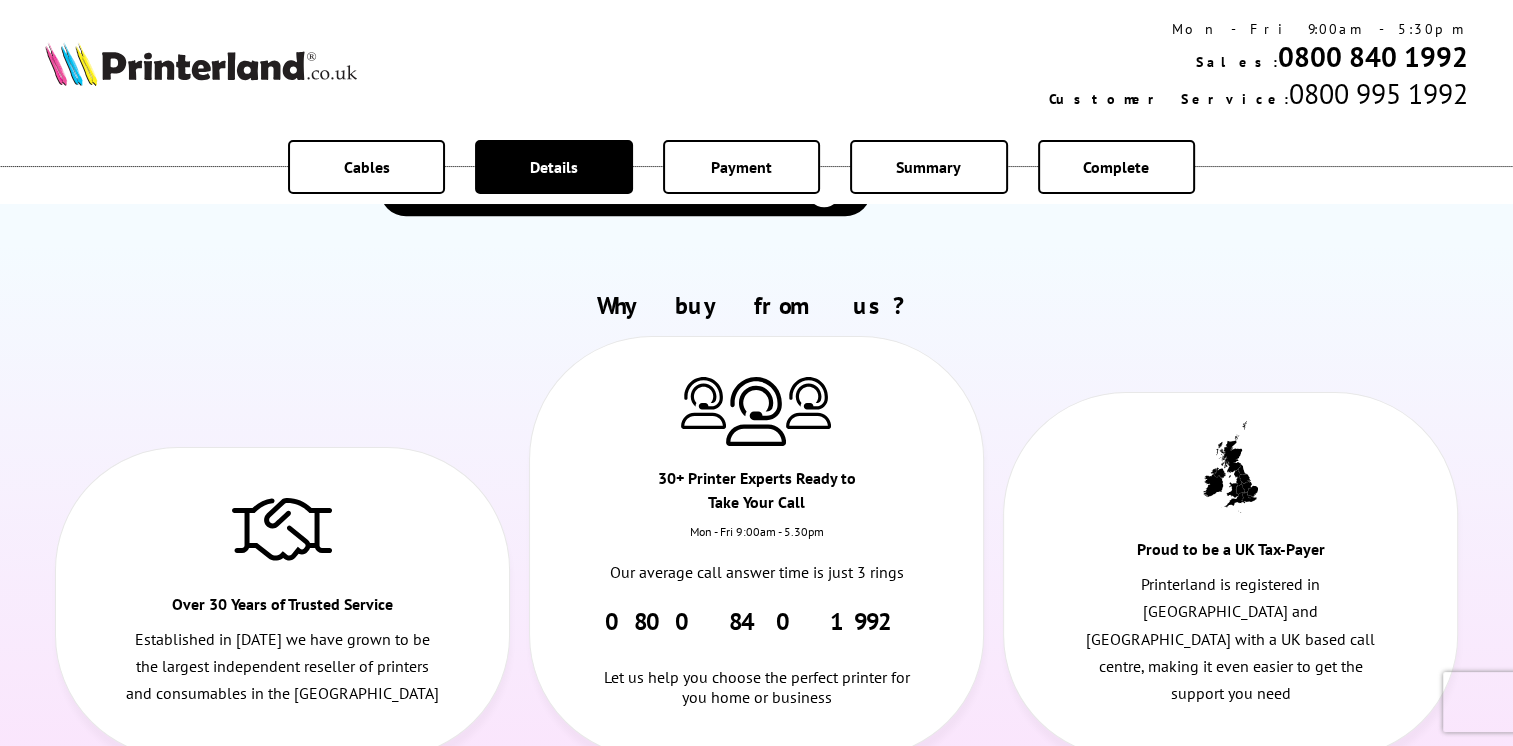 scroll, scrollTop: 2300, scrollLeft: 0, axis: vertical 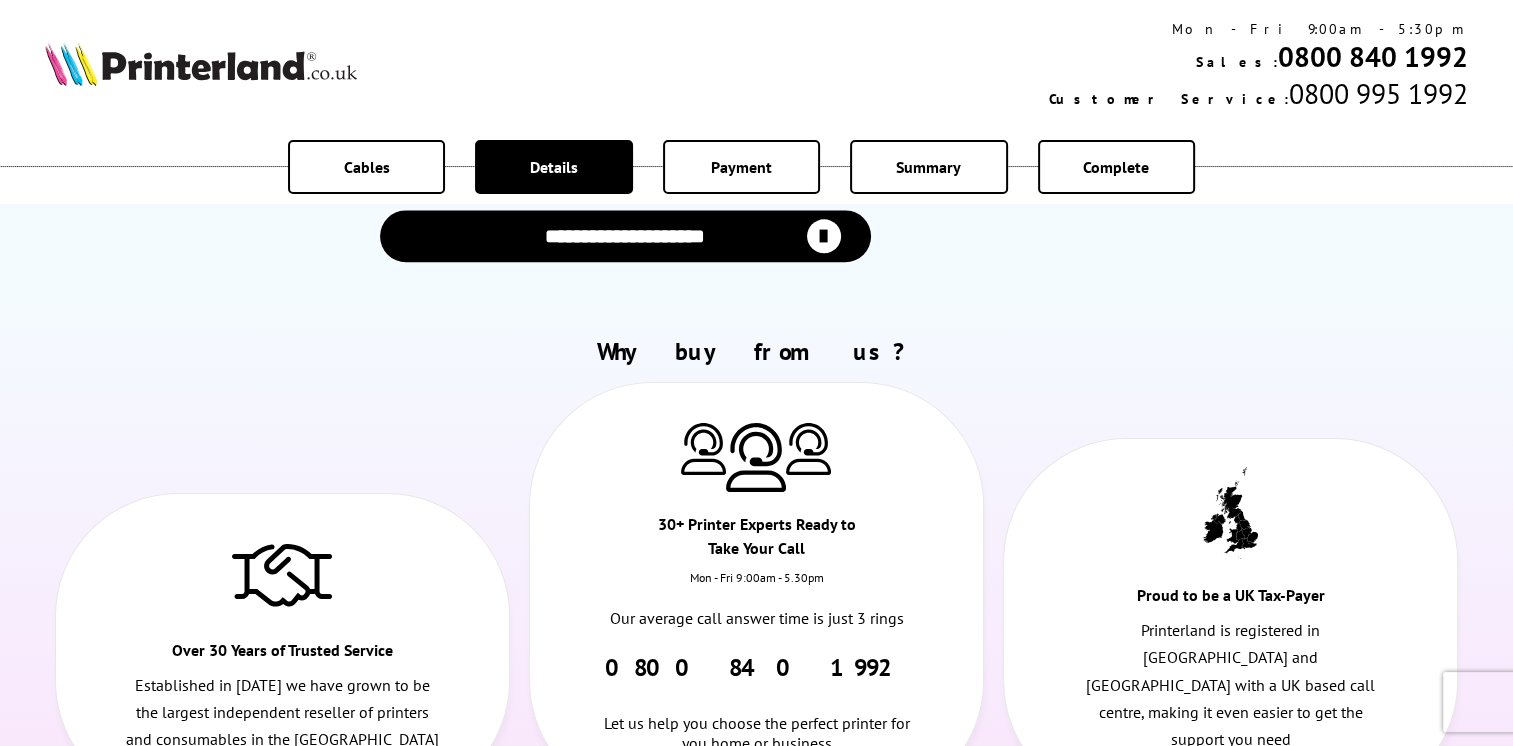 click on "**********" at bounding box center [625, 235] 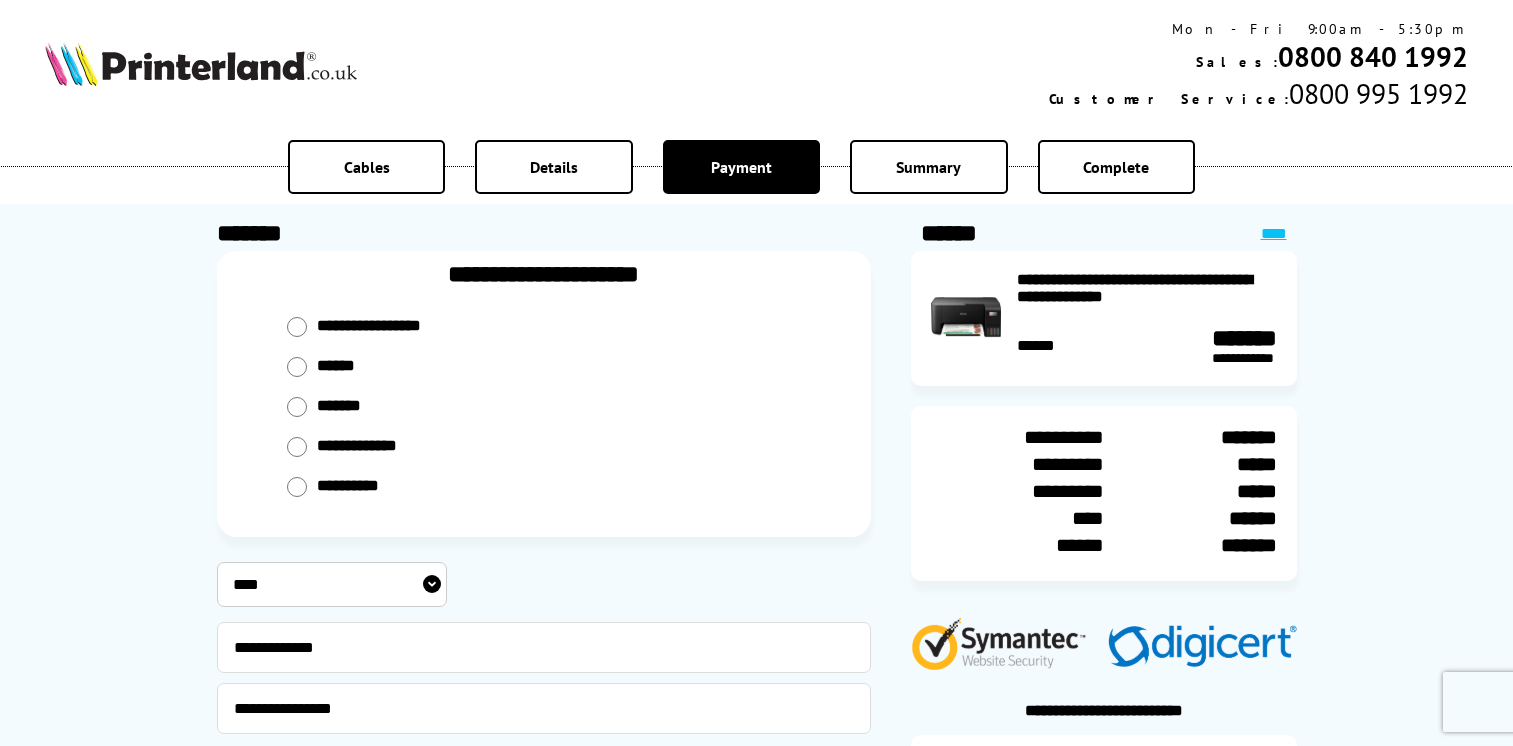 select on "****" 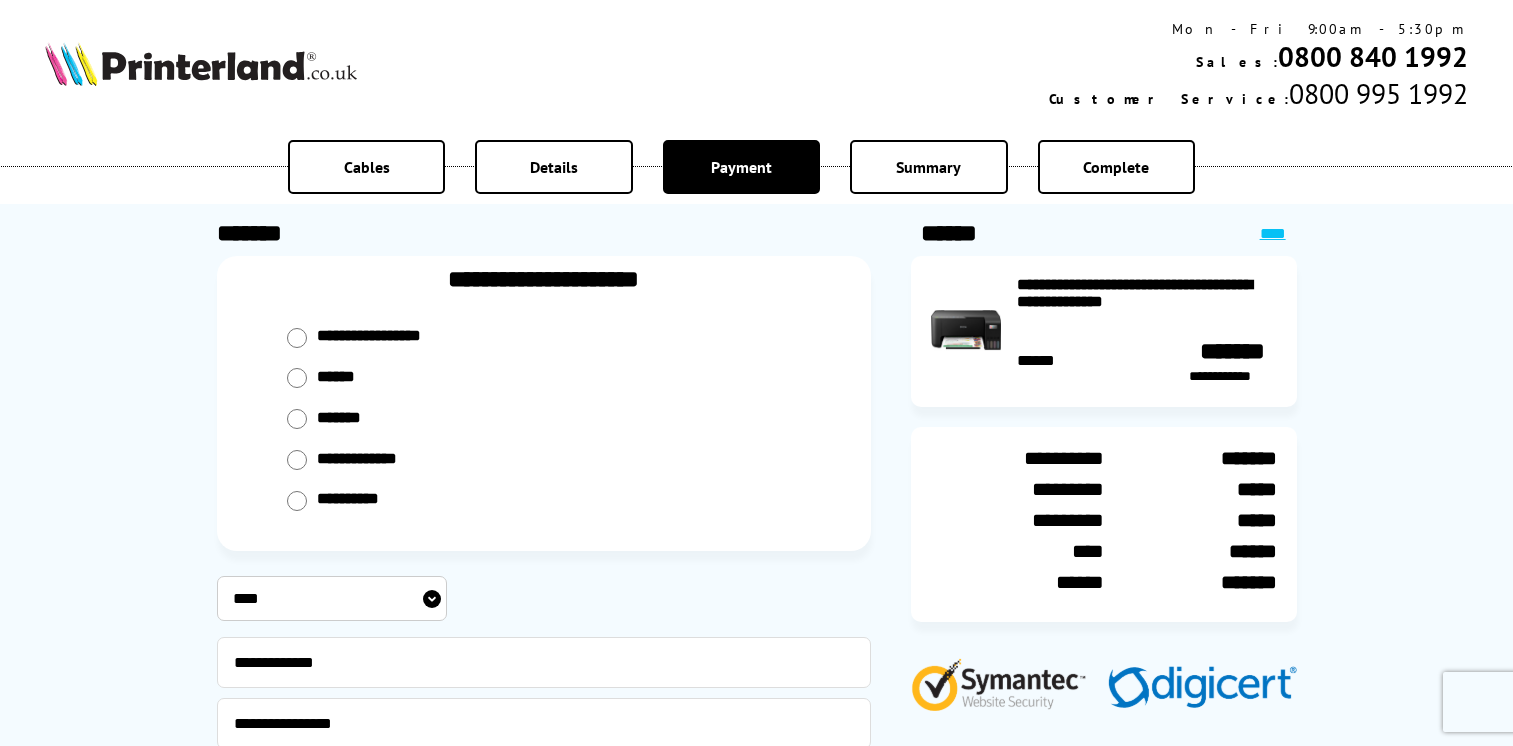scroll, scrollTop: 0, scrollLeft: 0, axis: both 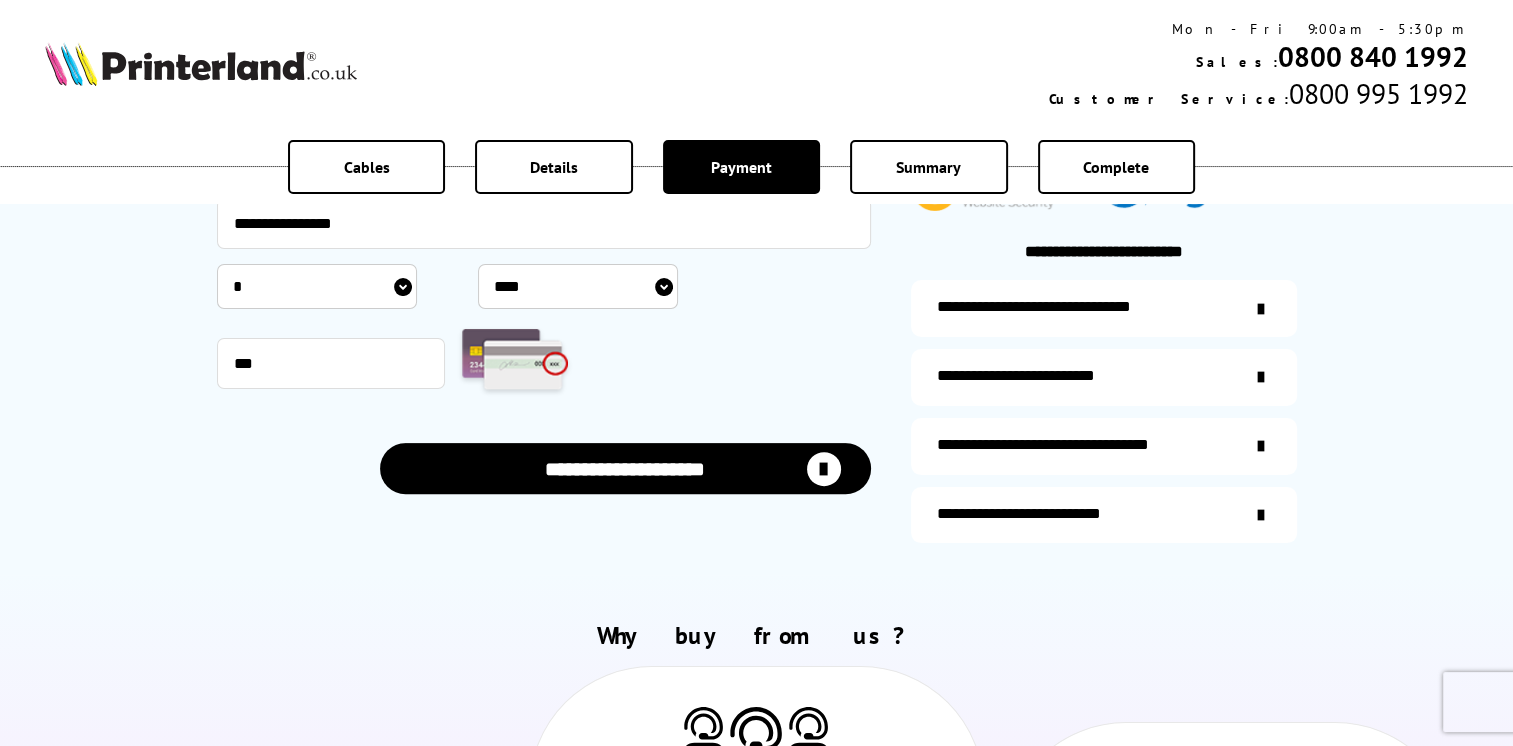 drag, startPoint x: 652, startPoint y: 481, endPoint x: 654, endPoint y: 470, distance: 11.18034 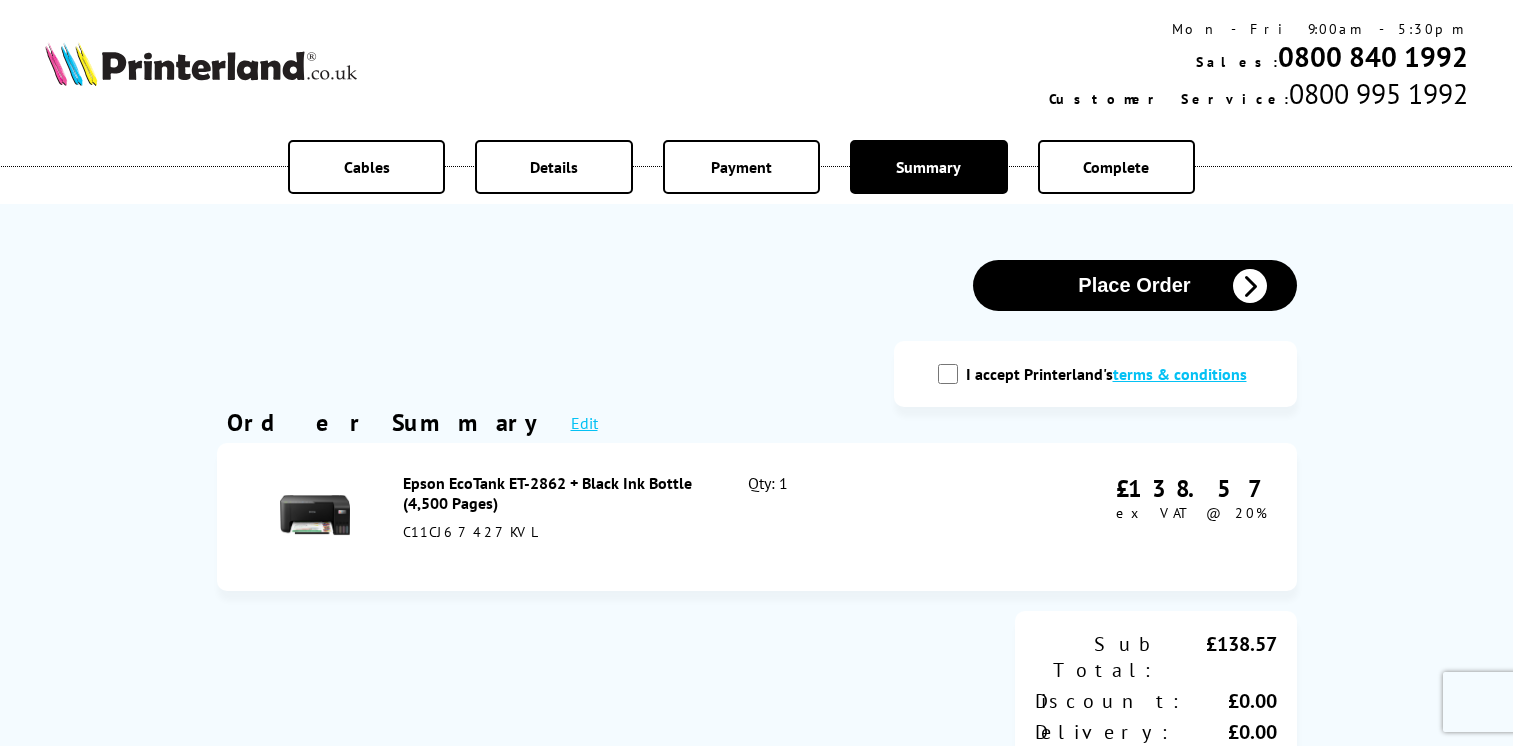 scroll, scrollTop: 0, scrollLeft: 0, axis: both 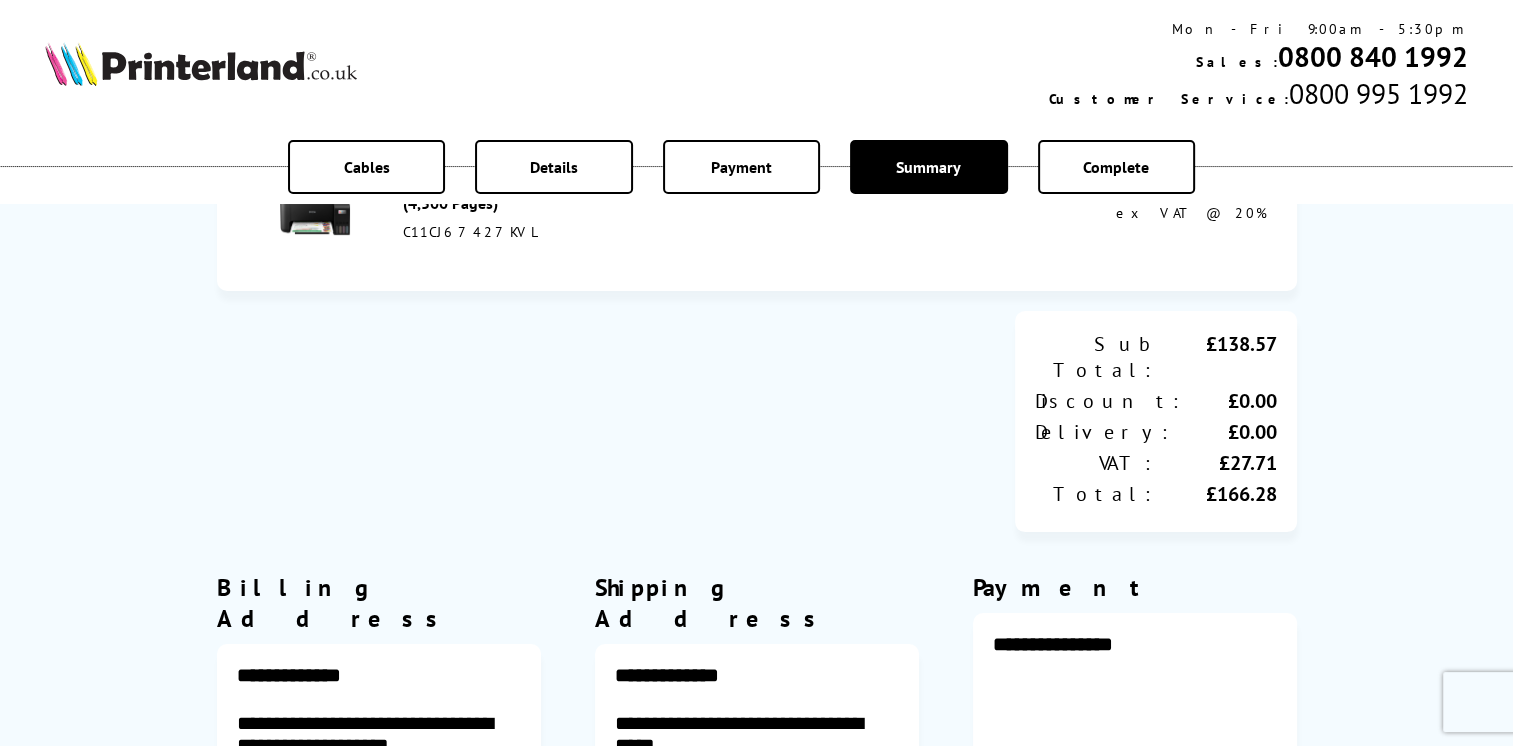 click on "Complete" at bounding box center (1116, 167) 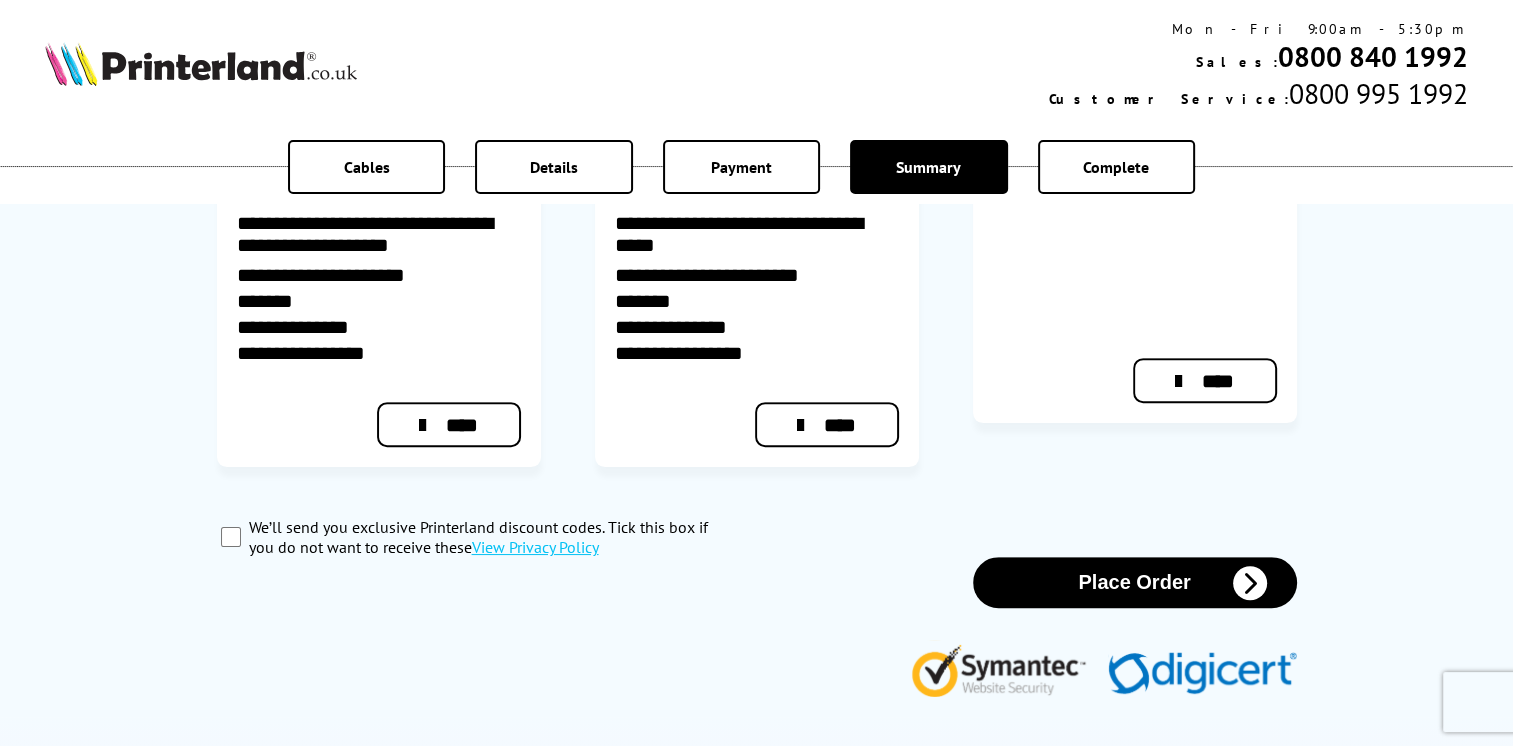click on "Place Order" at bounding box center (1135, 582) 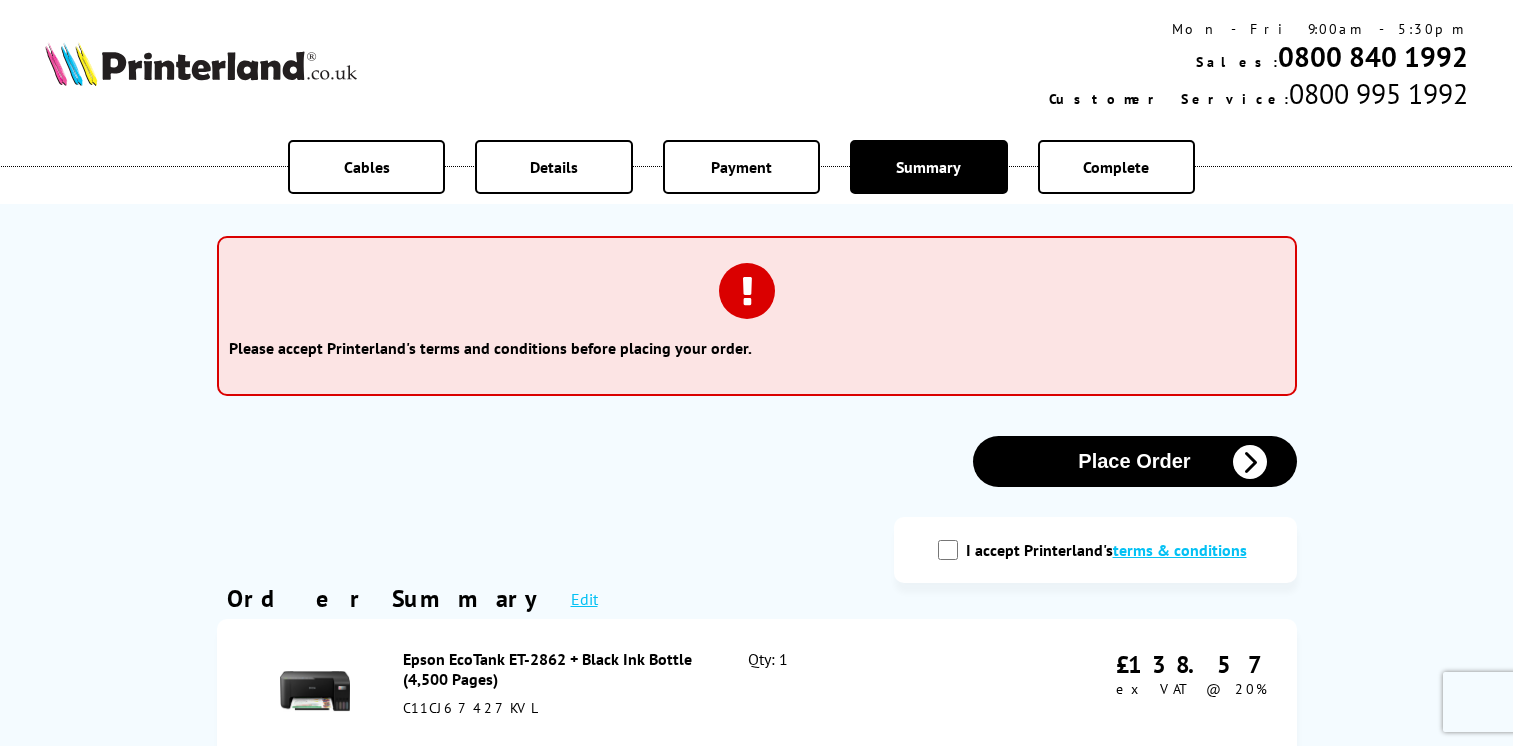 scroll, scrollTop: 0, scrollLeft: 0, axis: both 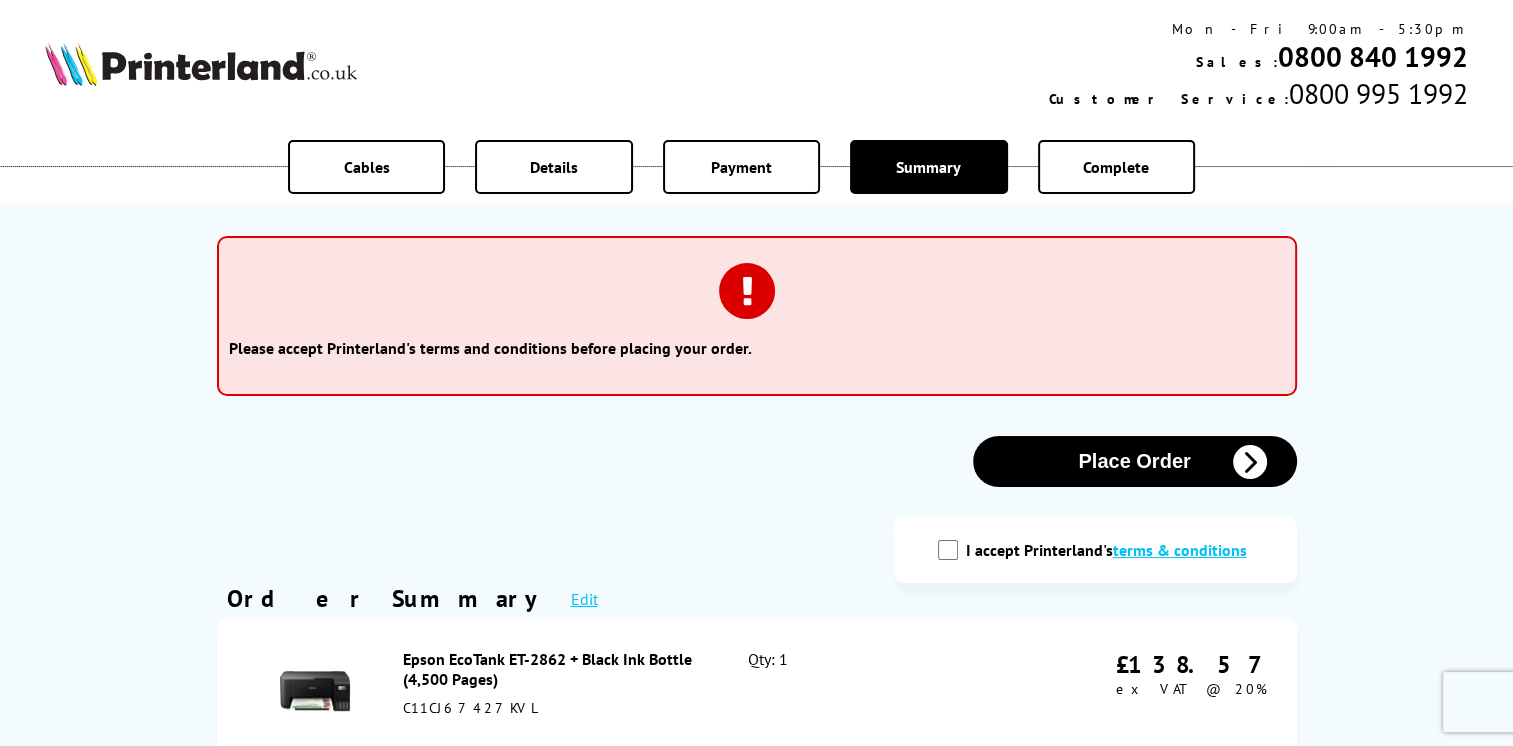 click on "I accept Printerland's  terms & conditions" at bounding box center (948, 550) 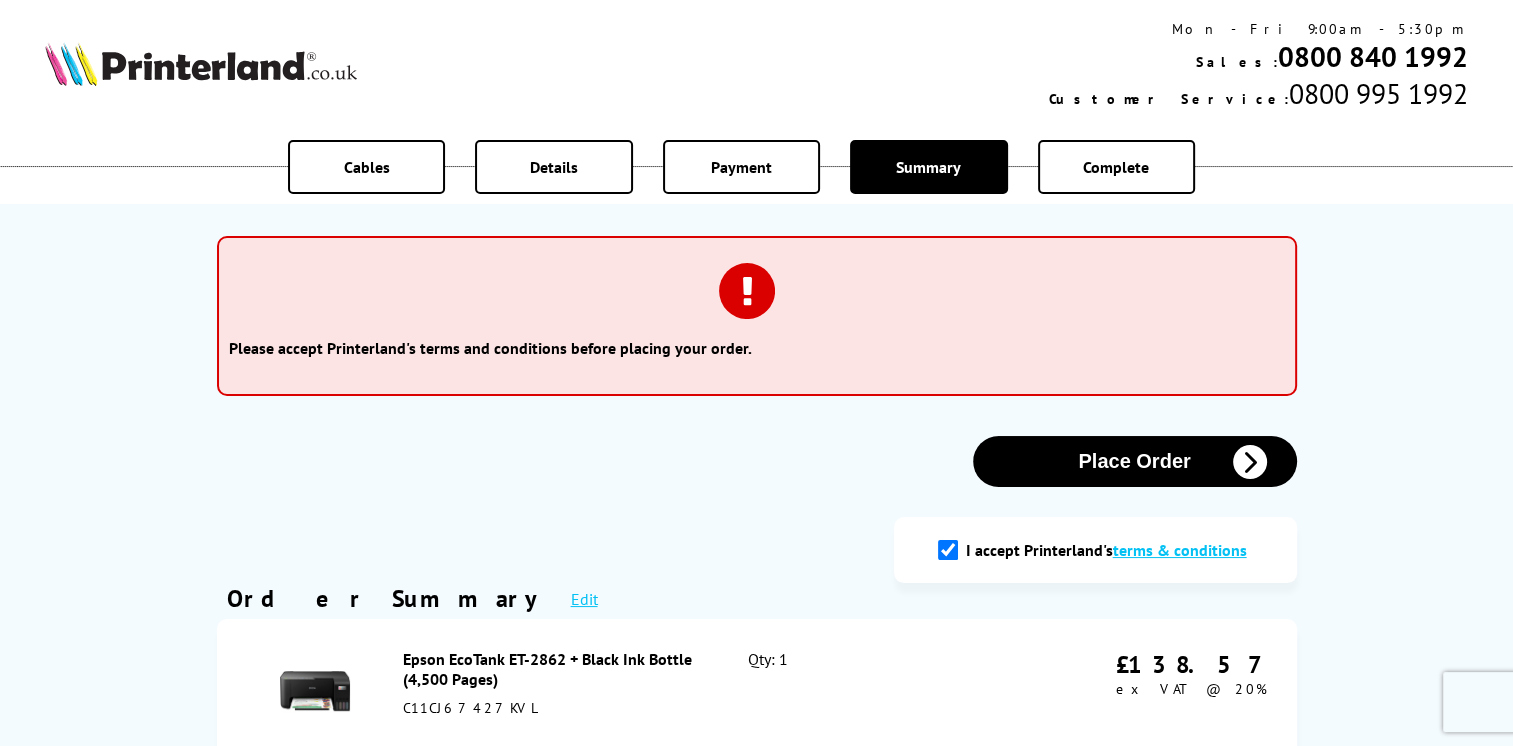 click on "Place Order" at bounding box center [1135, 461] 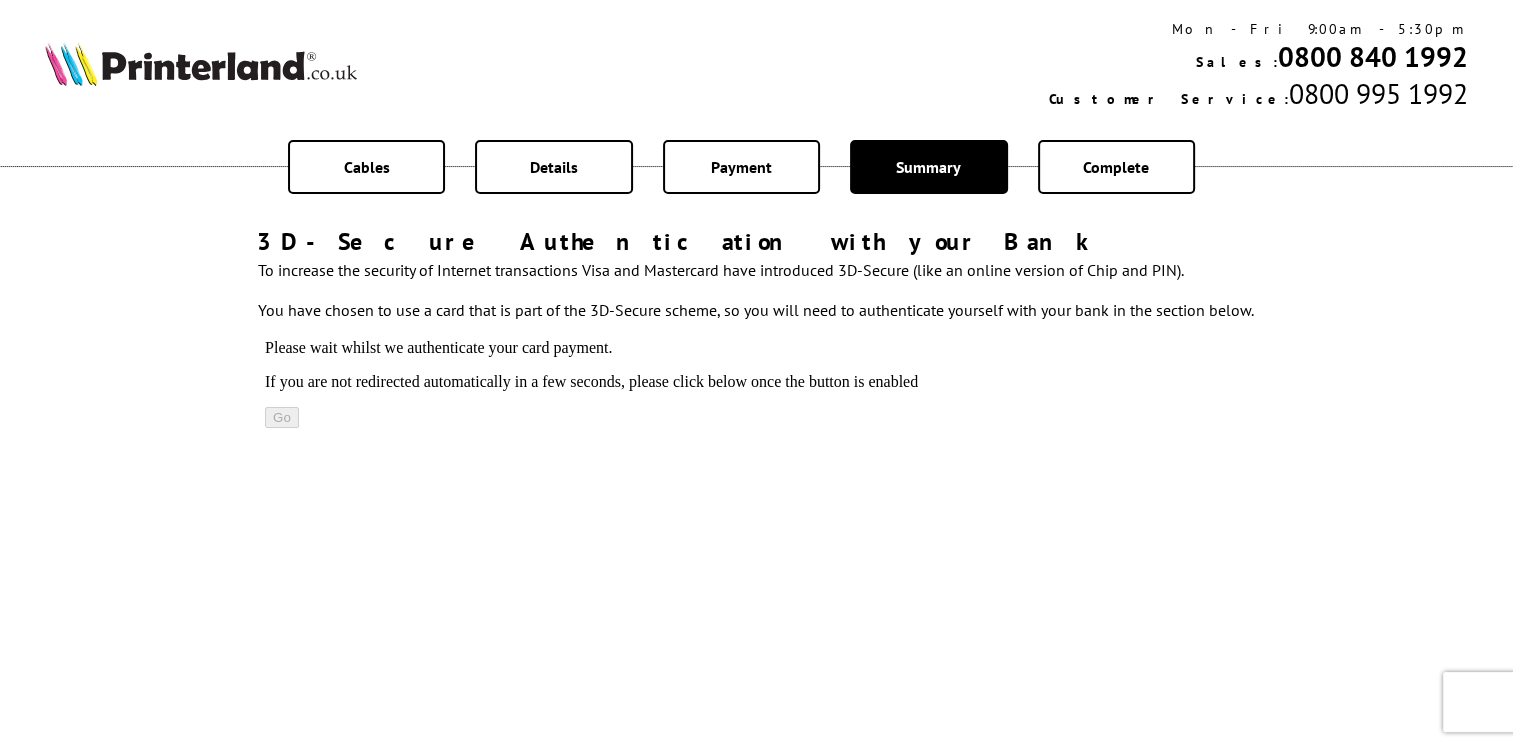 scroll, scrollTop: 0, scrollLeft: 0, axis: both 